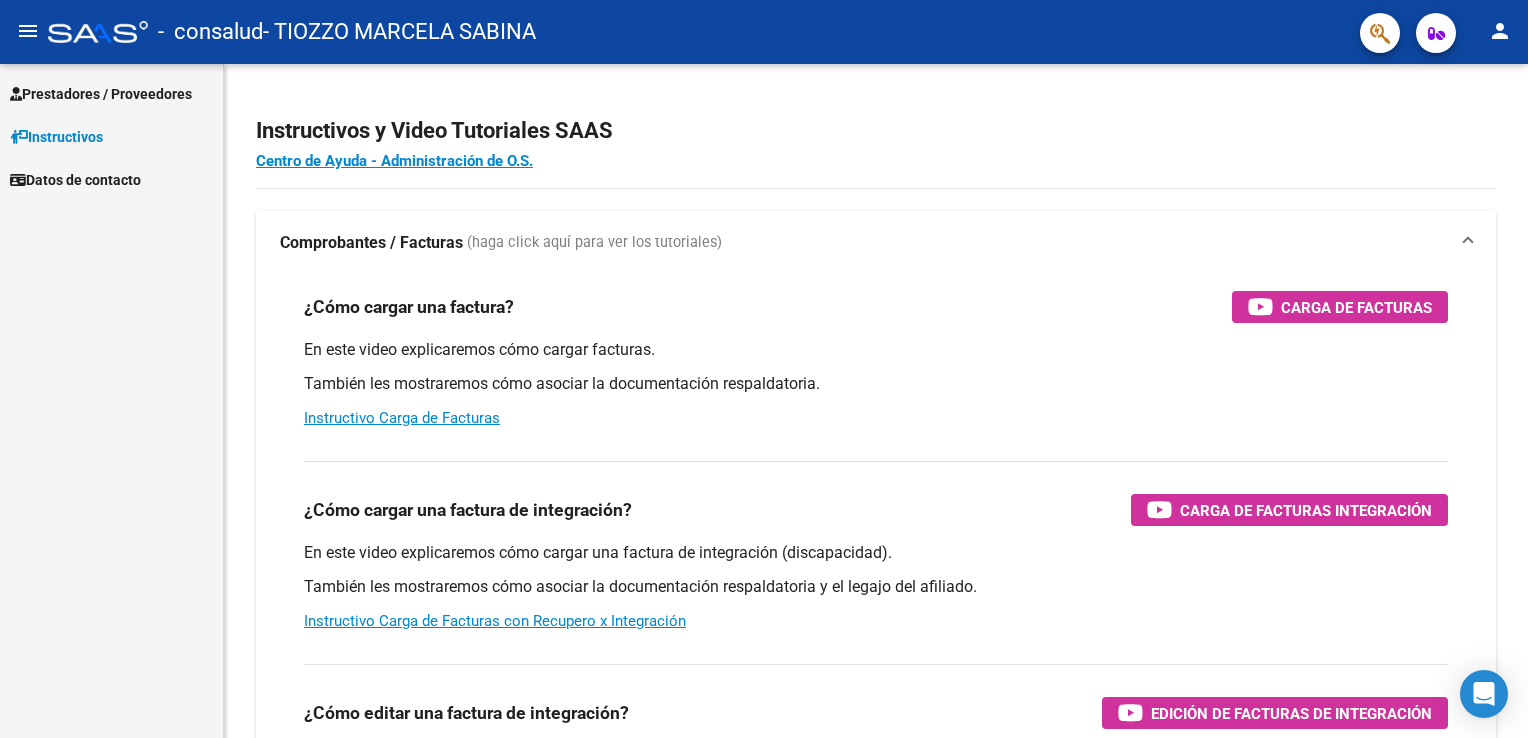 scroll, scrollTop: 0, scrollLeft: 0, axis: both 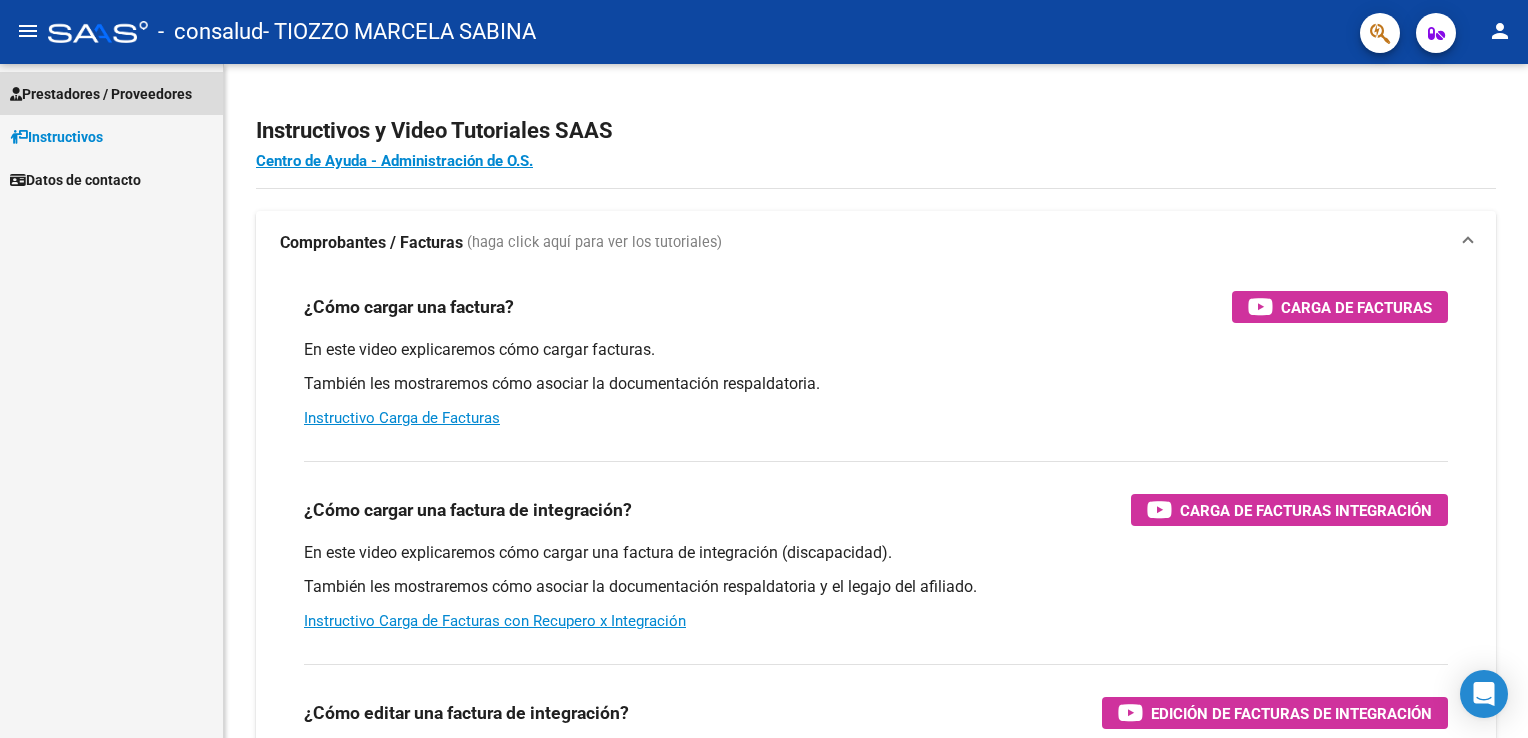 click on "Prestadores / Proveedores" at bounding box center [101, 94] 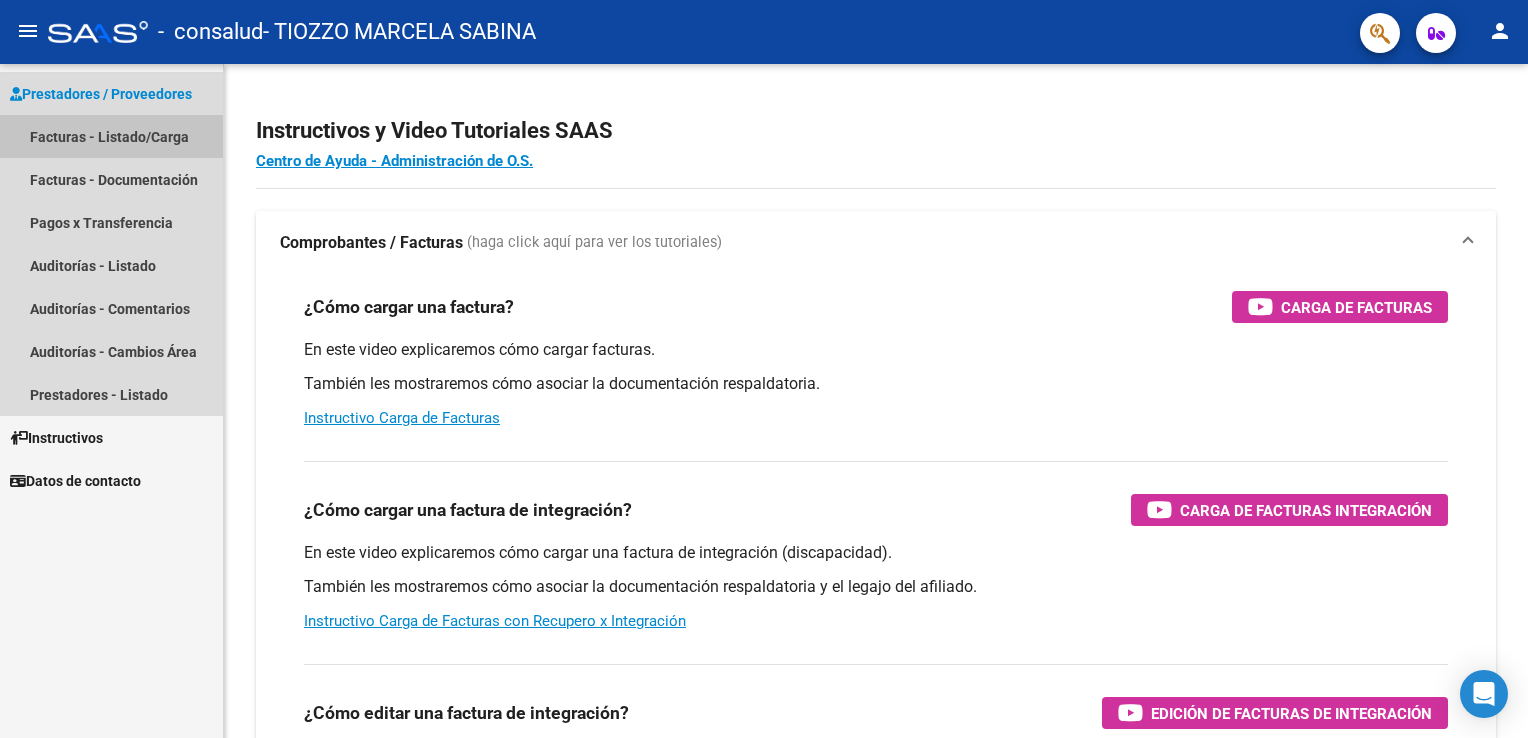 click on "Facturas - Listado/Carga" at bounding box center (111, 136) 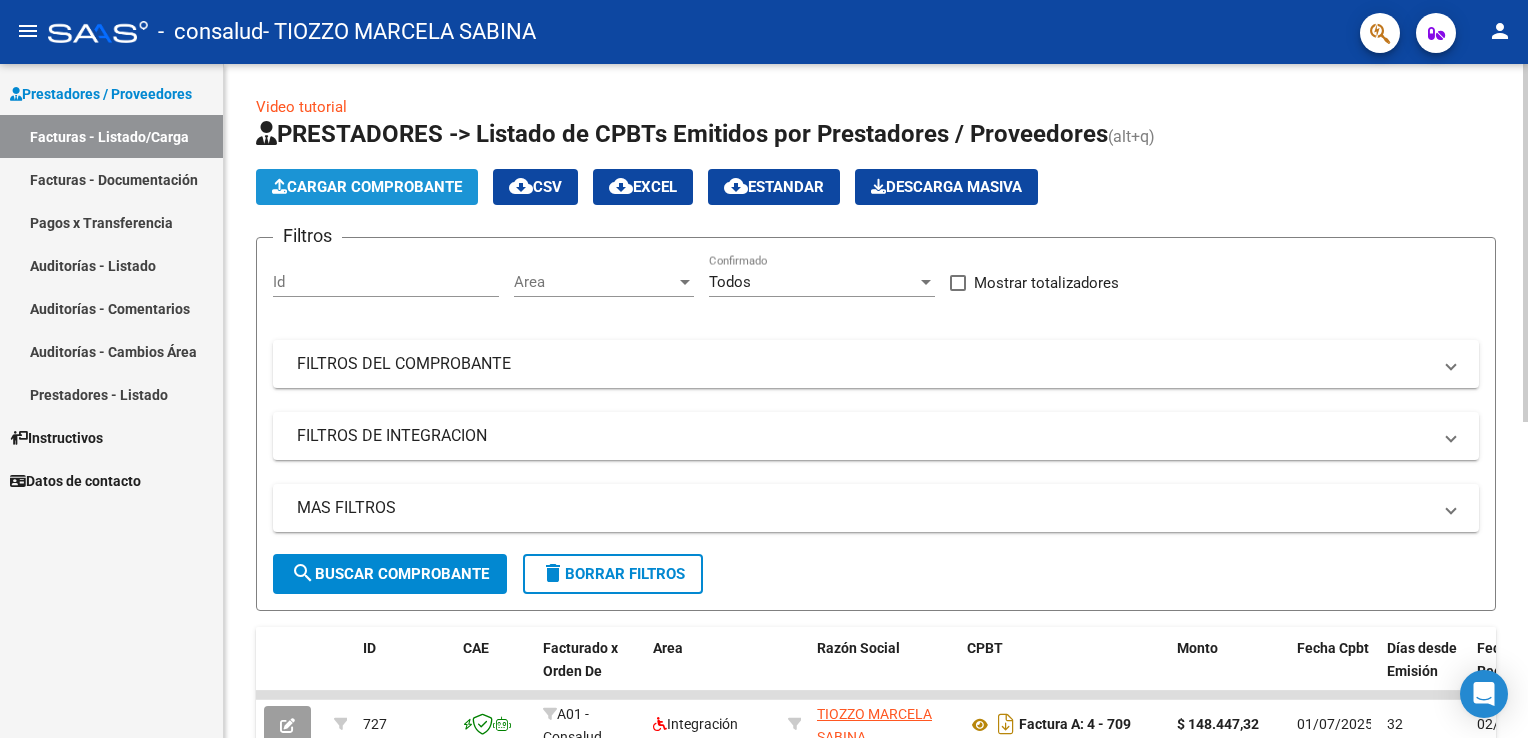 click on "Cargar Comprobante" 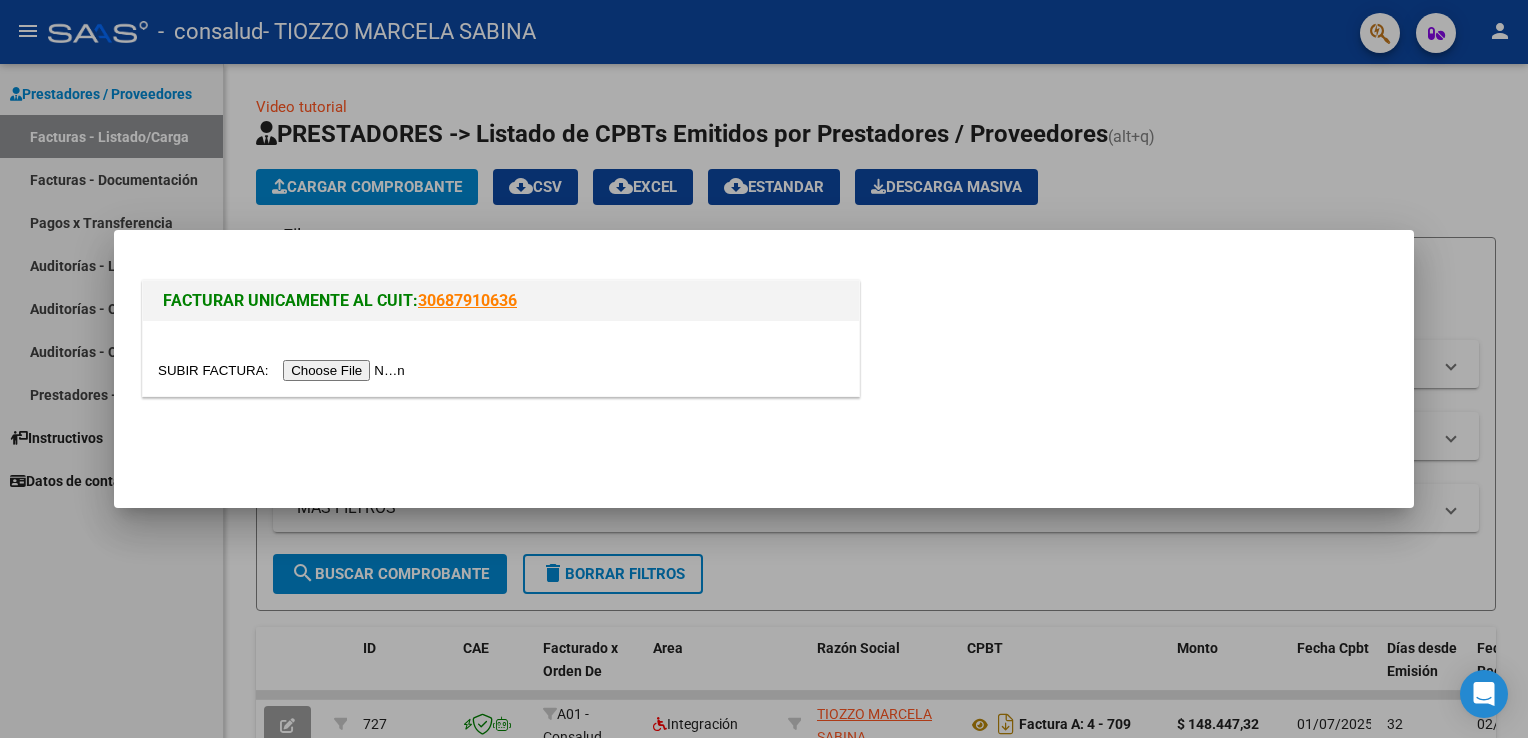 click at bounding box center (284, 370) 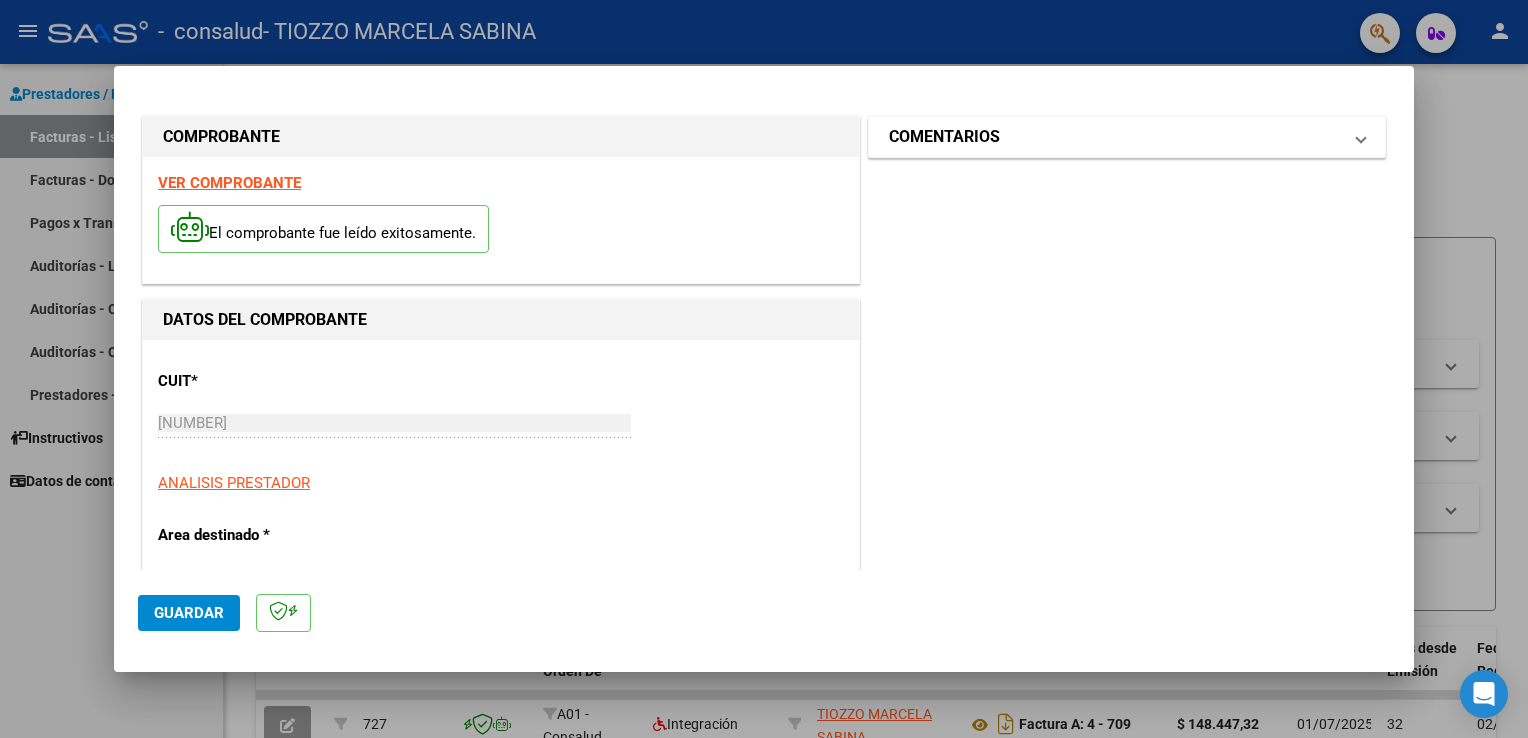 click on "COMENTARIOS" at bounding box center (944, 137) 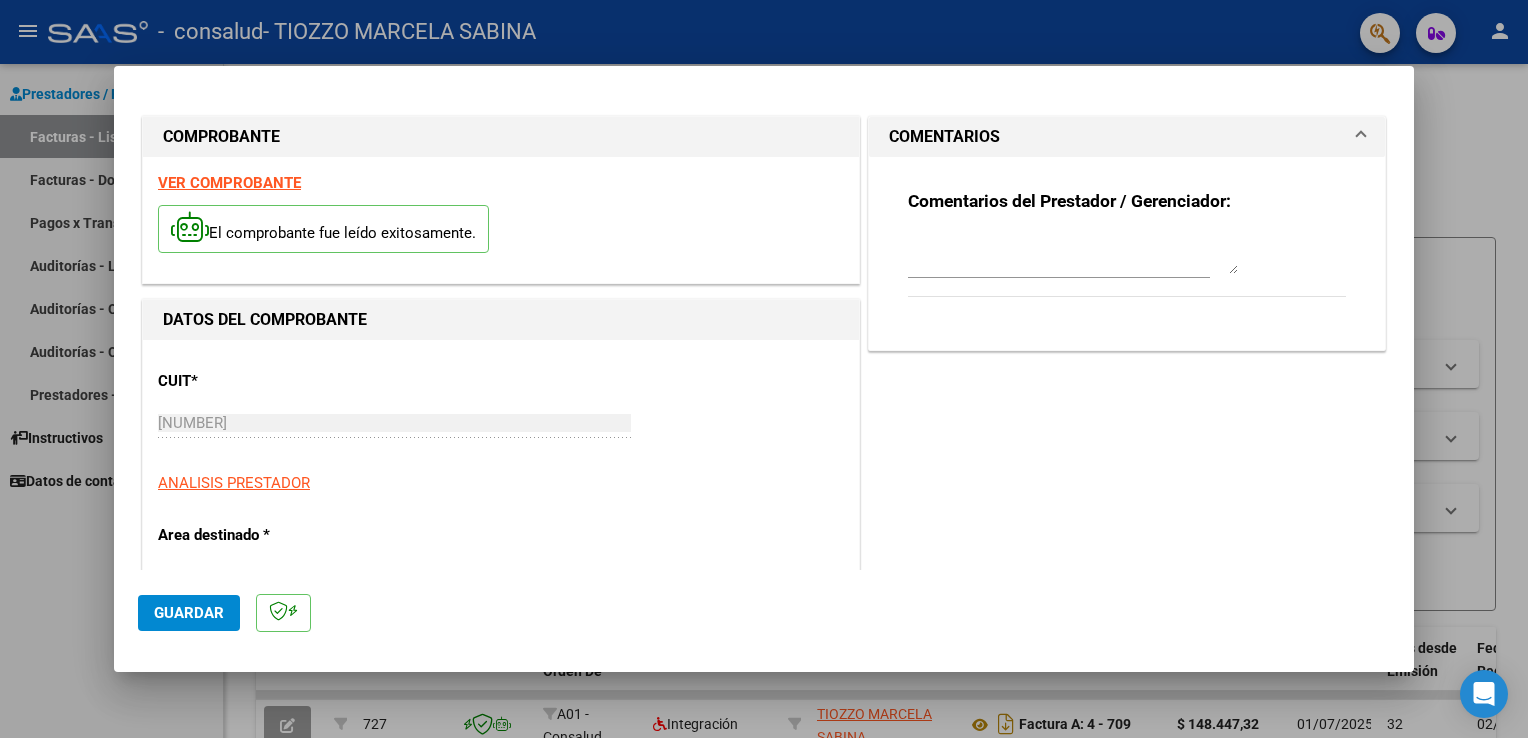 click at bounding box center (1073, 254) 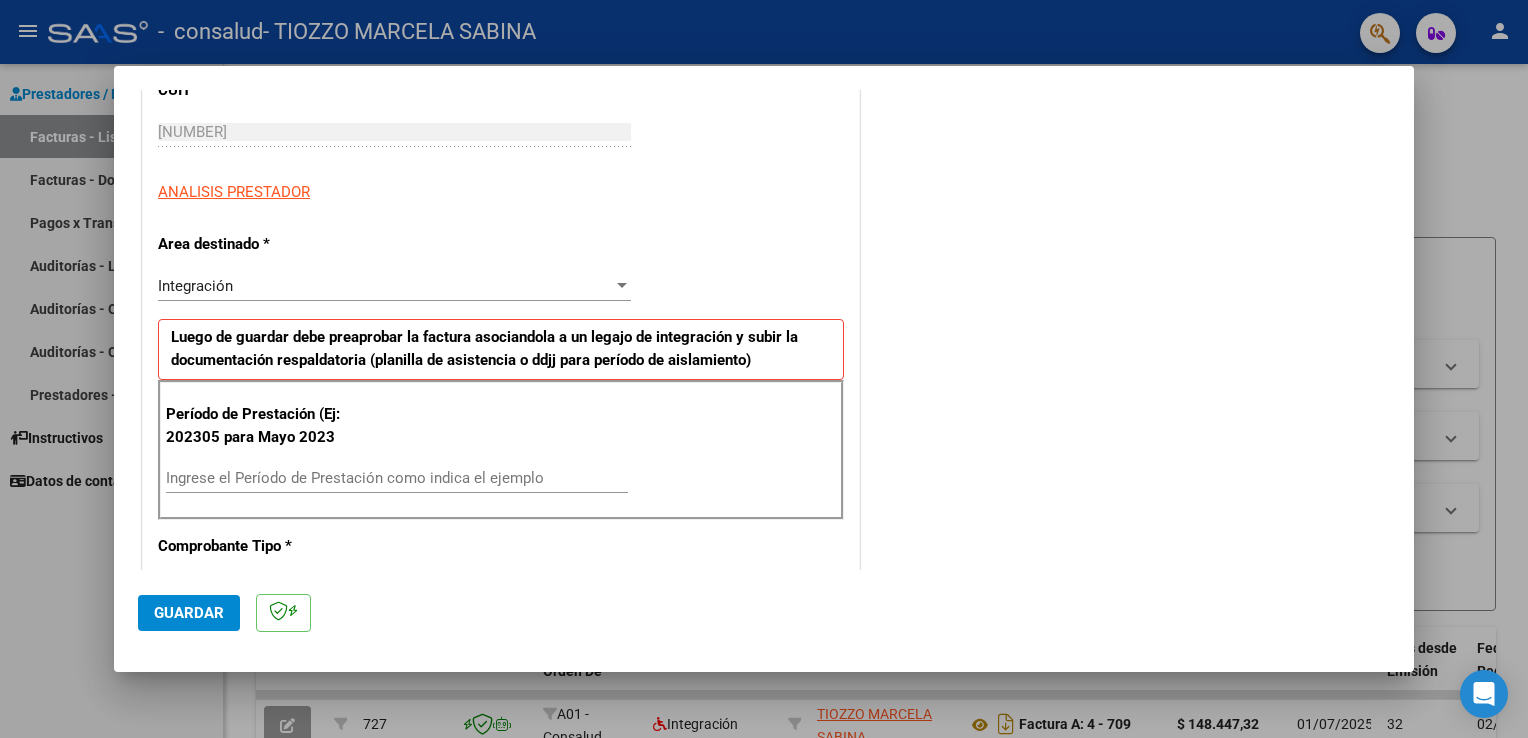scroll, scrollTop: 300, scrollLeft: 0, axis: vertical 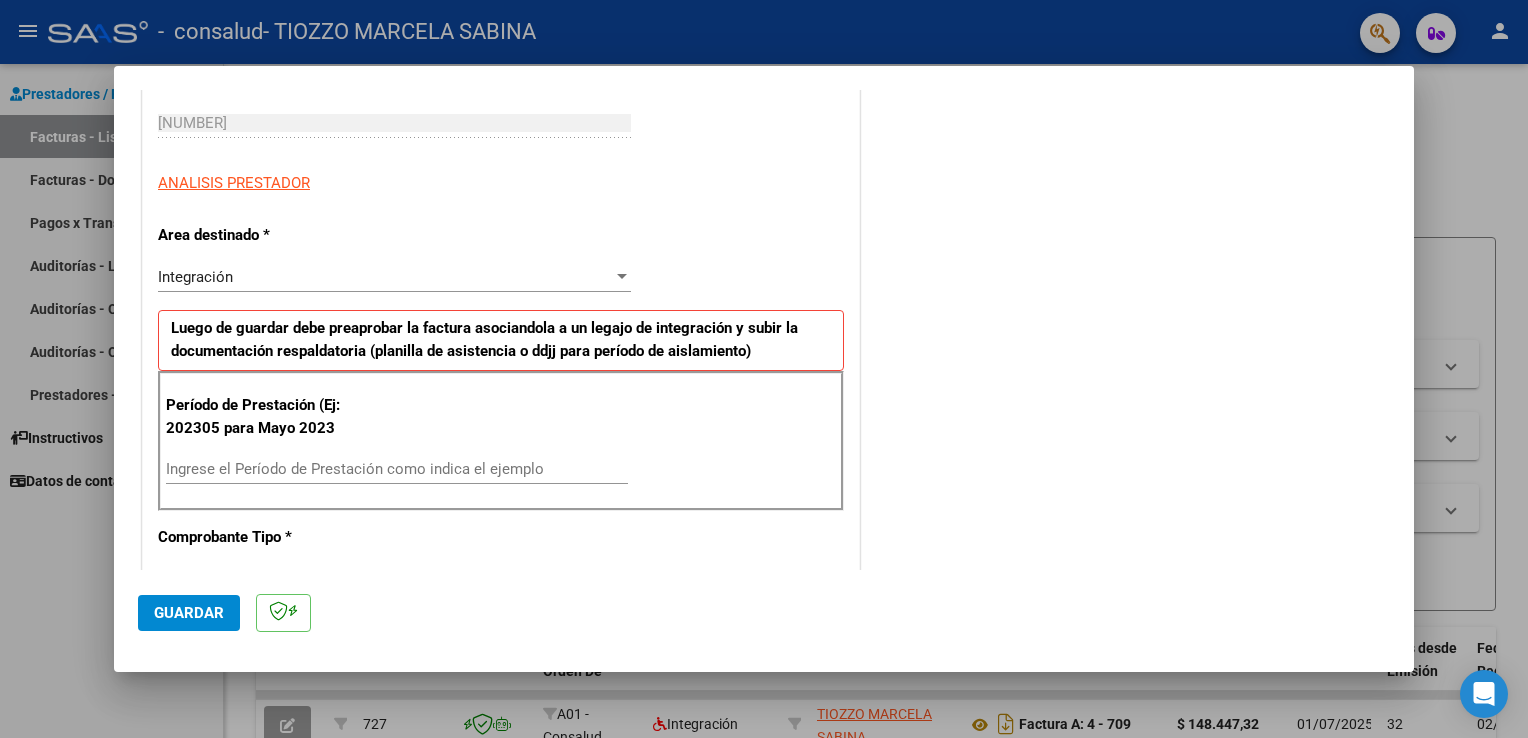 type on "PSICOPEDAGOGIA JULIO MONGES" 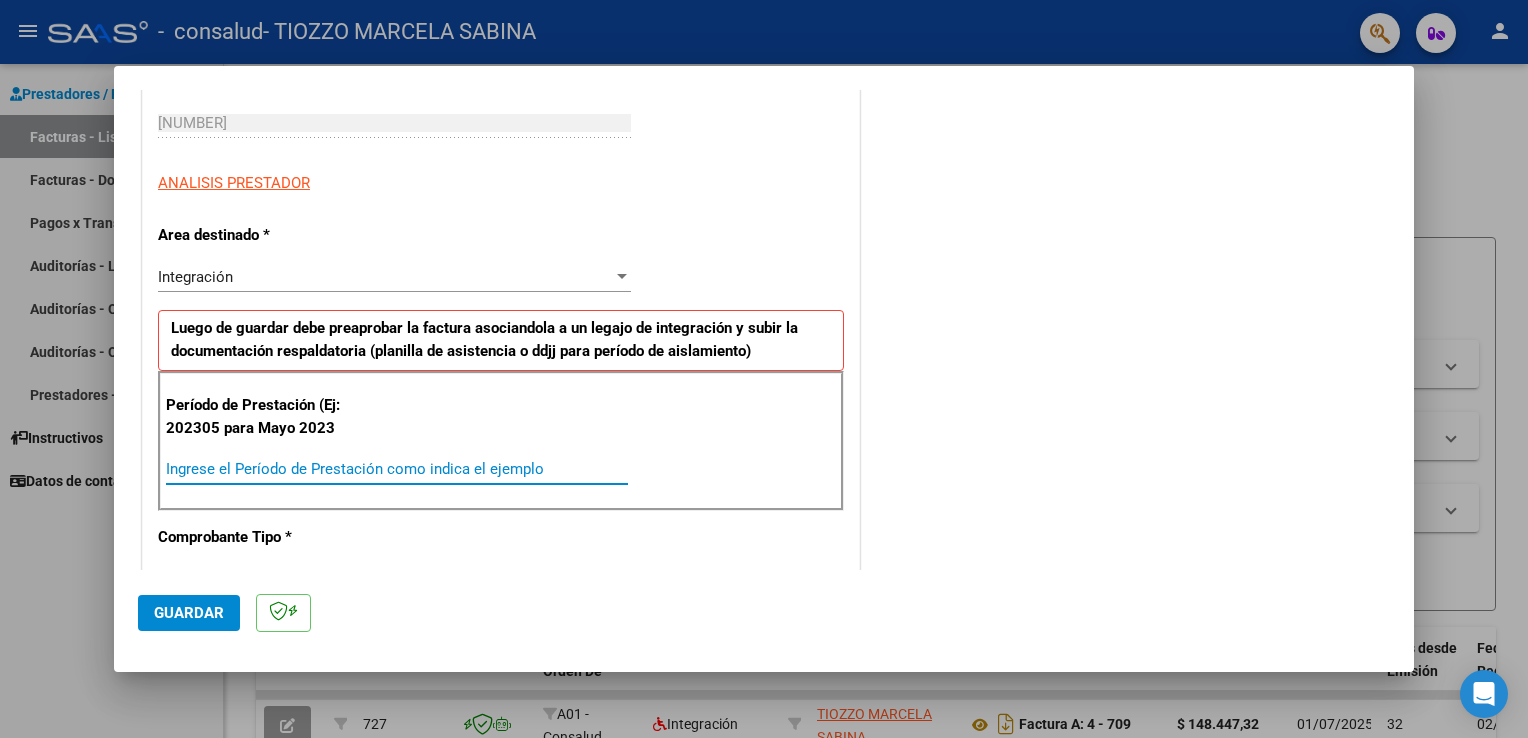 click on "Ingrese el Período de Prestación como indica el ejemplo" at bounding box center [397, 469] 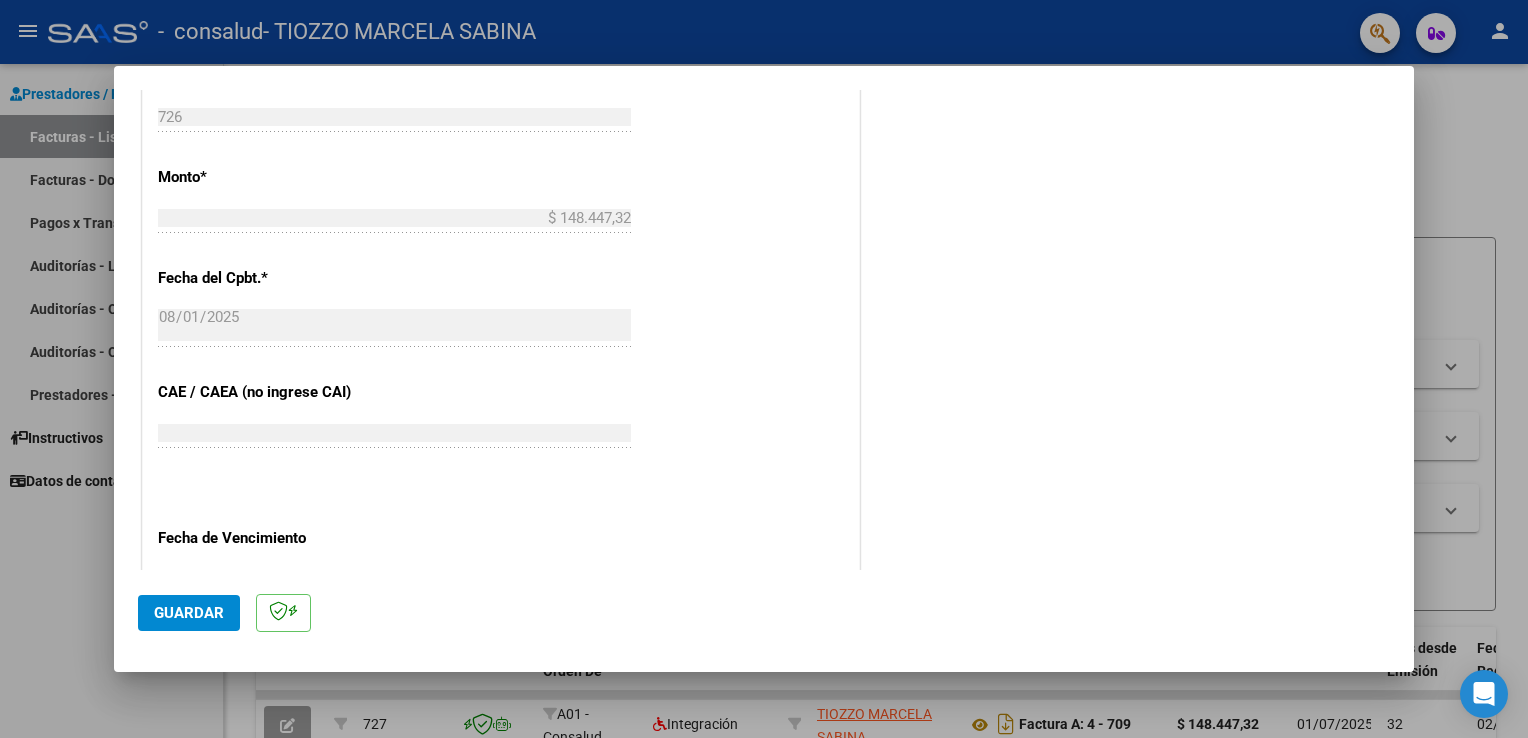 scroll, scrollTop: 1100, scrollLeft: 0, axis: vertical 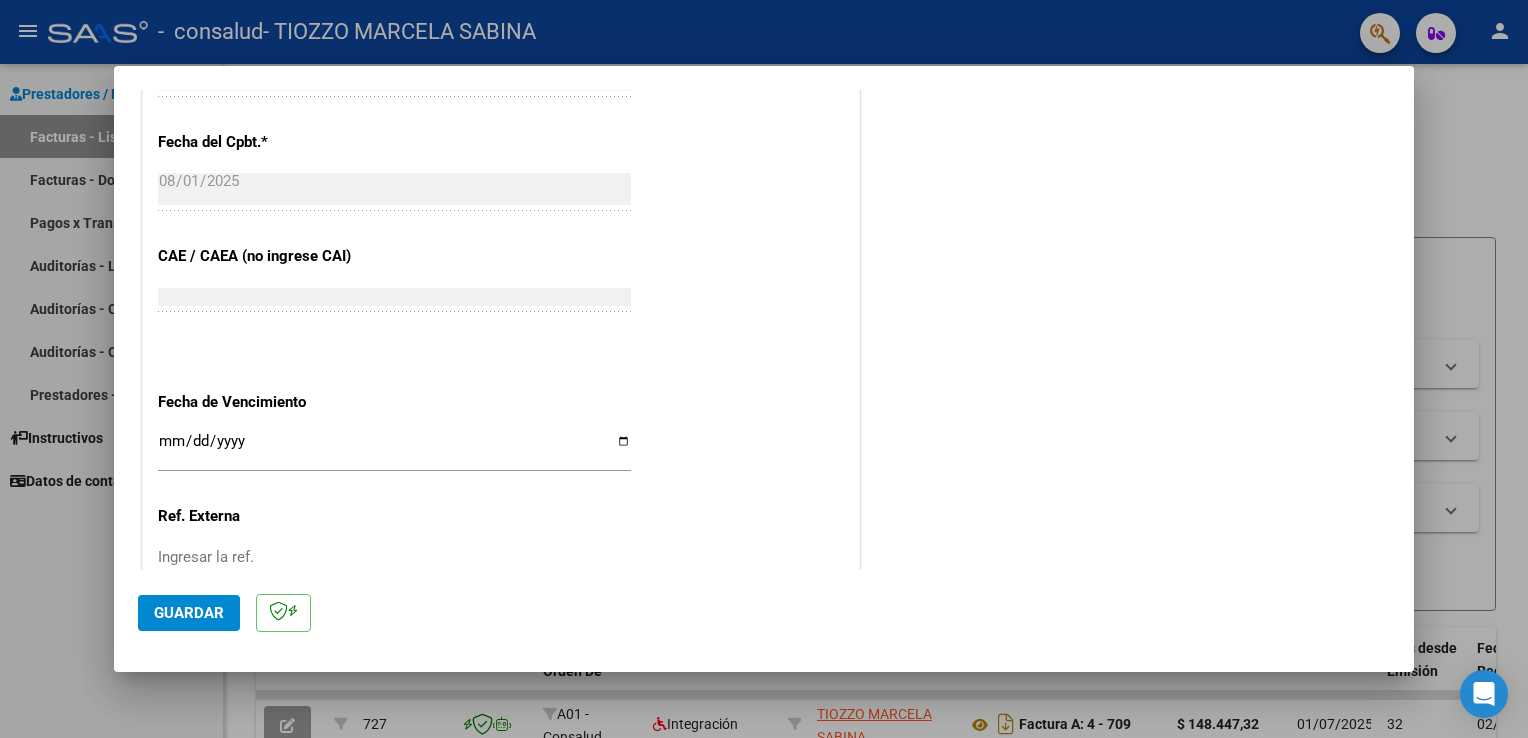 type on "202507" 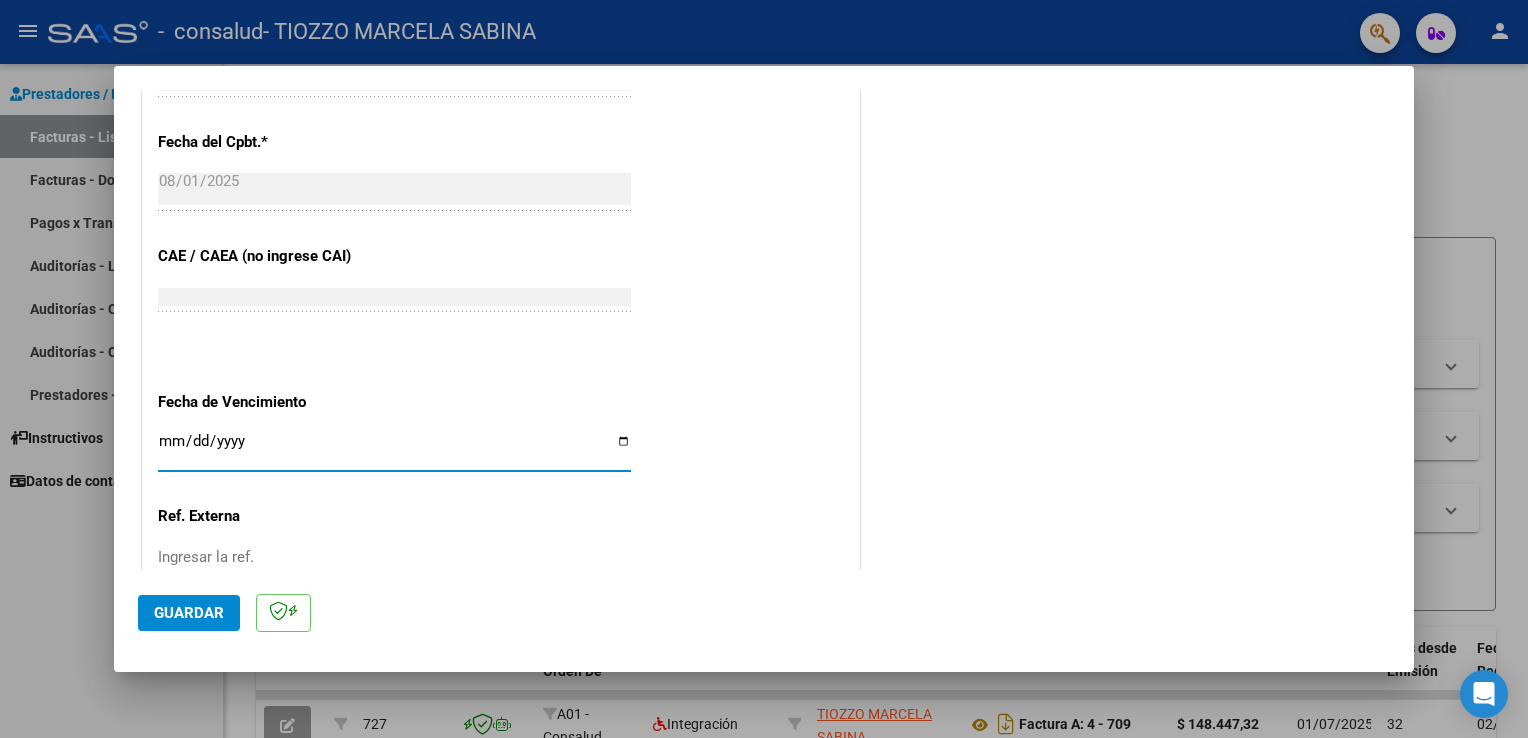 click on "Ingresar la fecha" at bounding box center (394, 449) 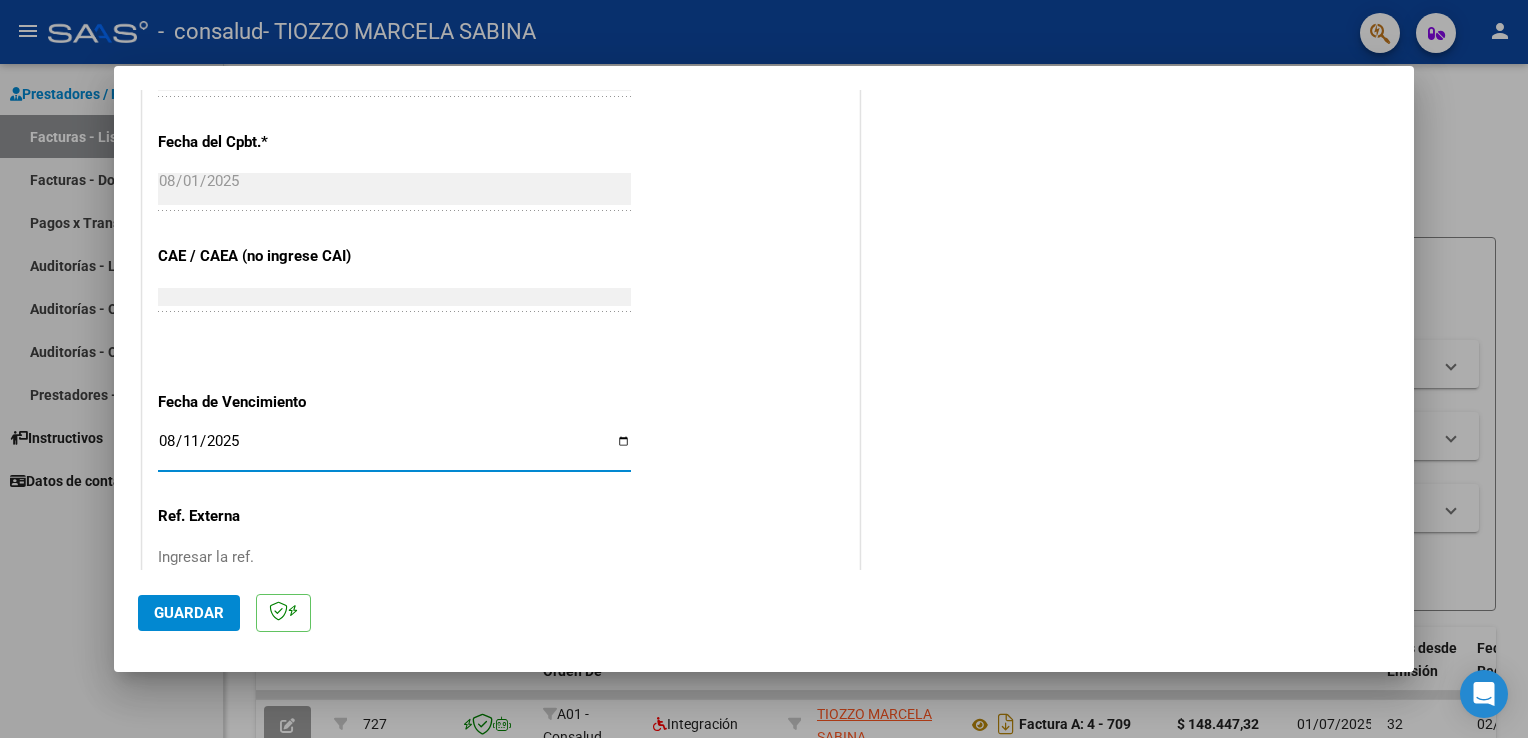 type on "2025-08-11" 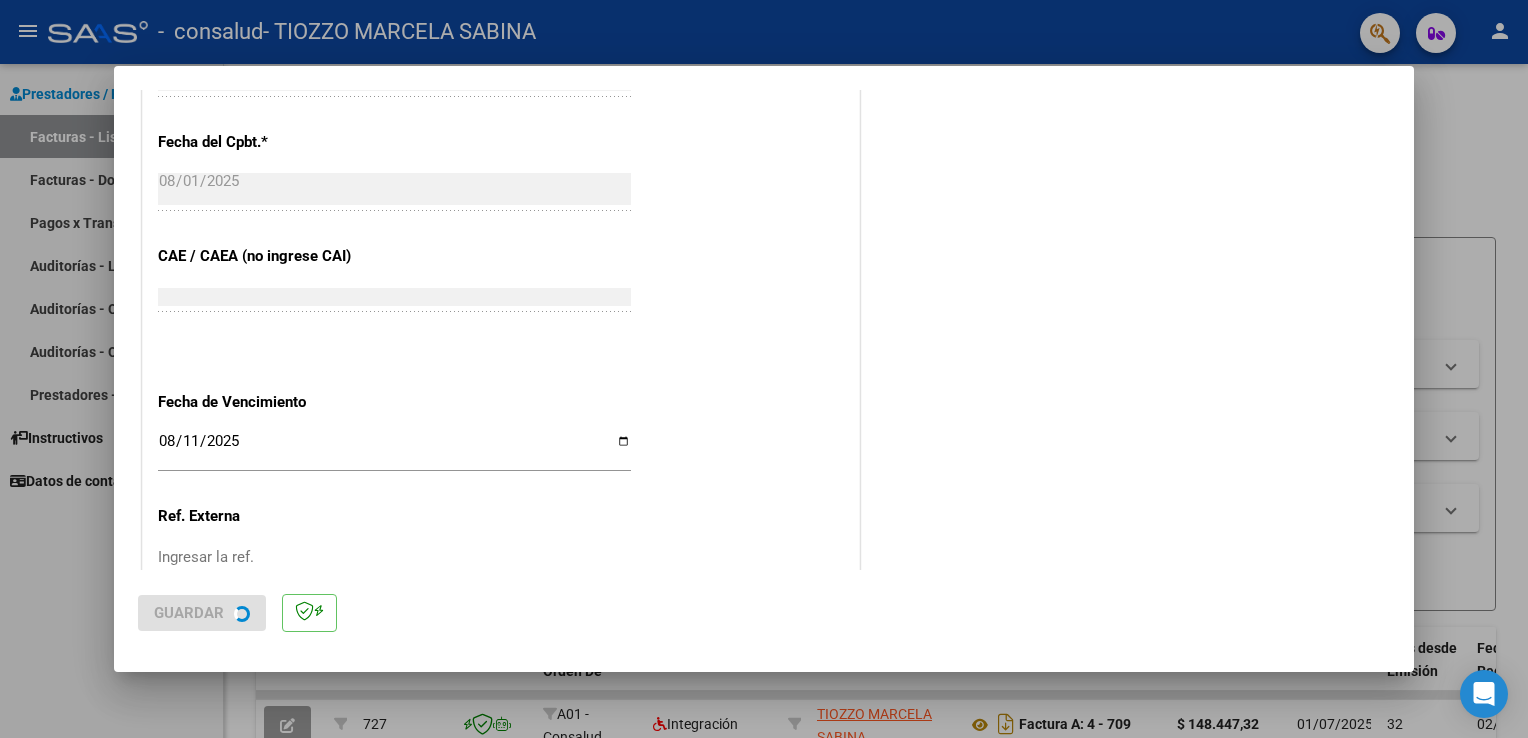 scroll, scrollTop: 0, scrollLeft: 0, axis: both 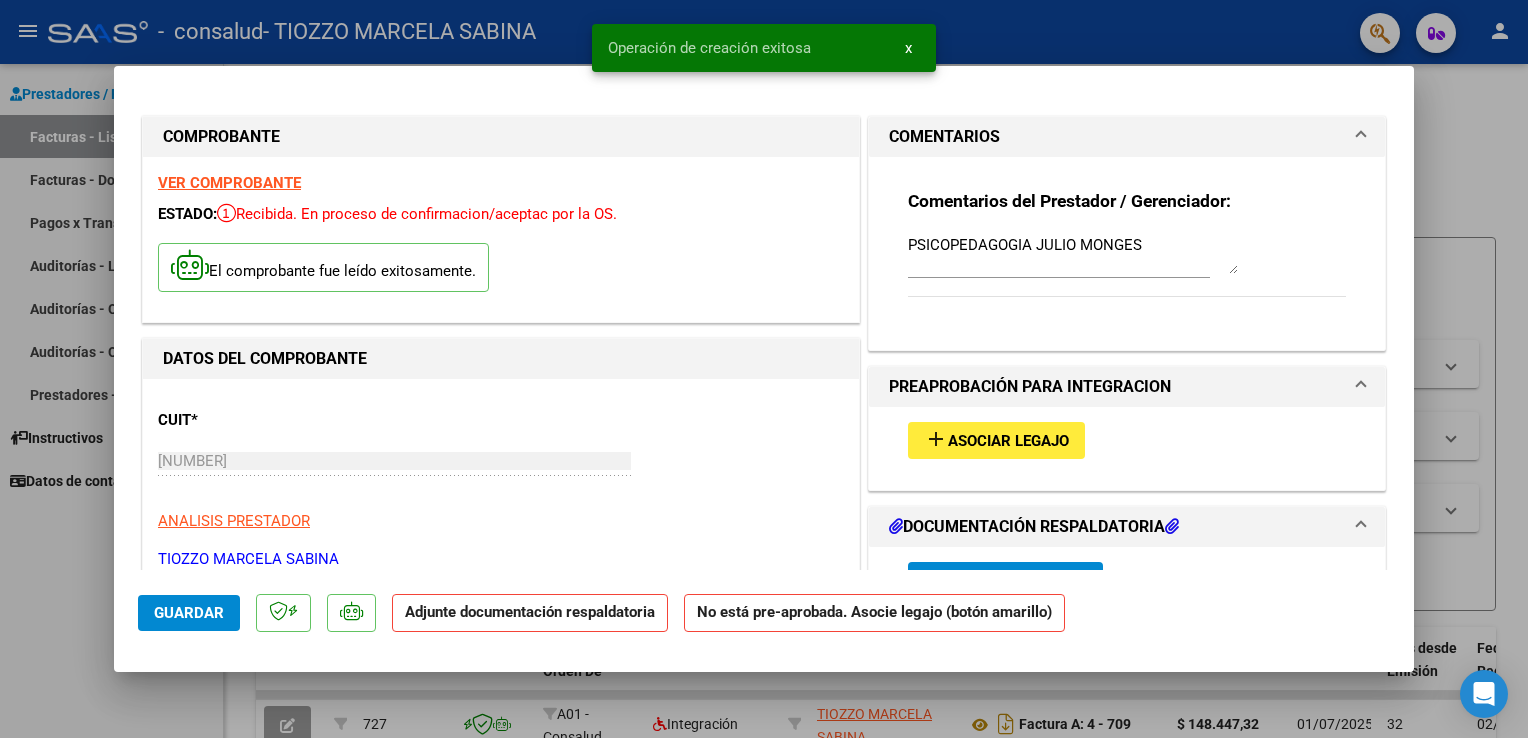 click on "Asociar Legajo" at bounding box center [1008, 441] 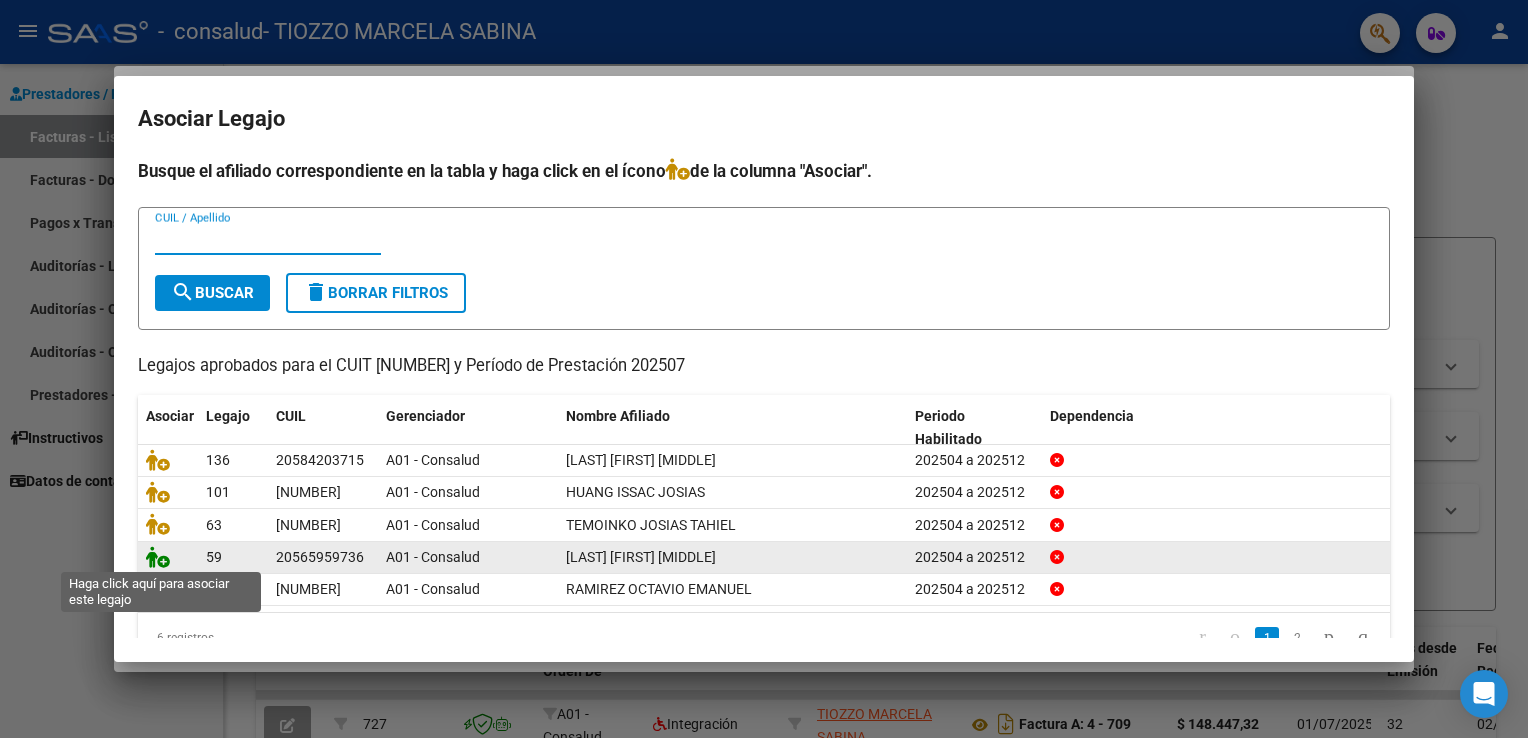 click 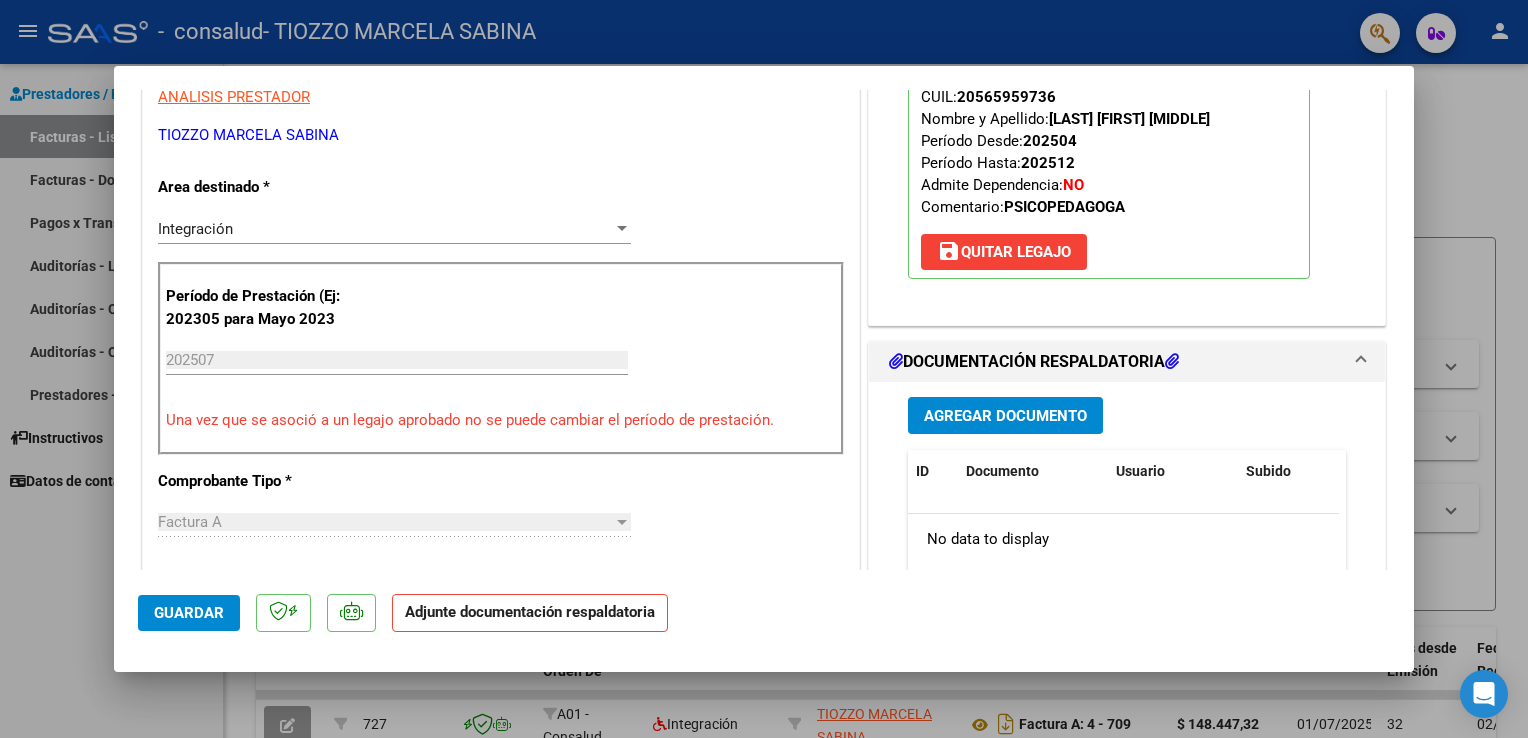 scroll, scrollTop: 500, scrollLeft: 0, axis: vertical 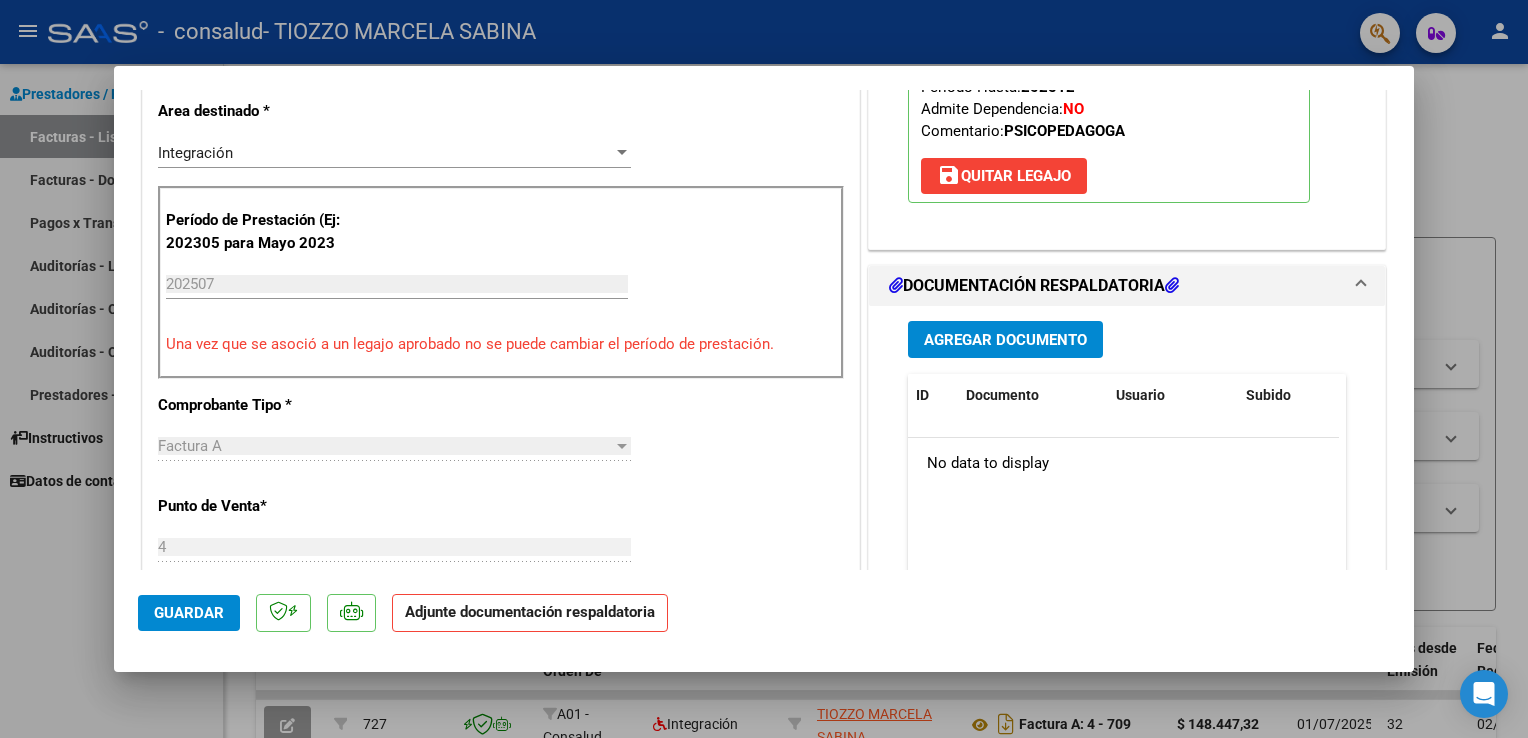 click on "Agregar Documento" at bounding box center [1005, 340] 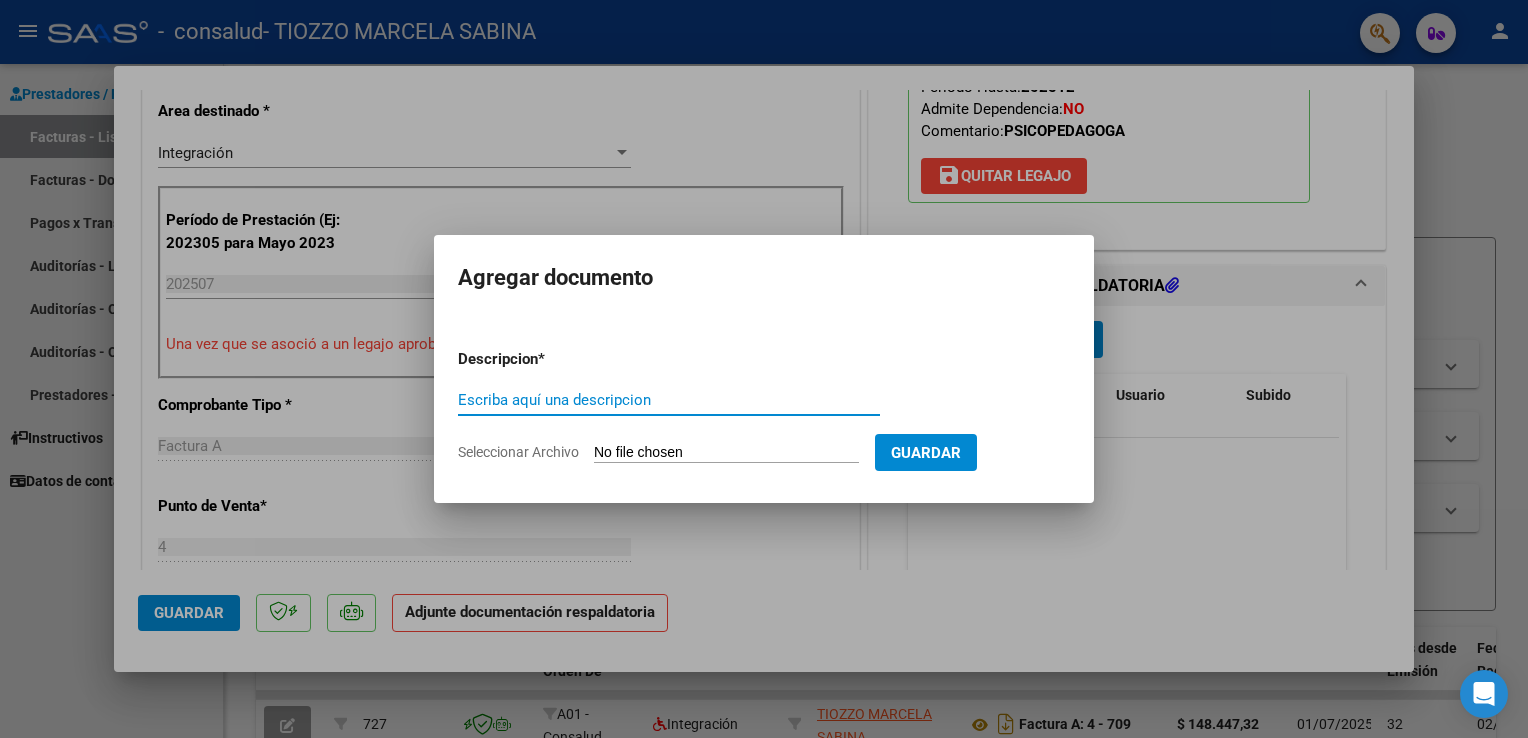 click on "Escriba aquí una descripcion" at bounding box center [669, 400] 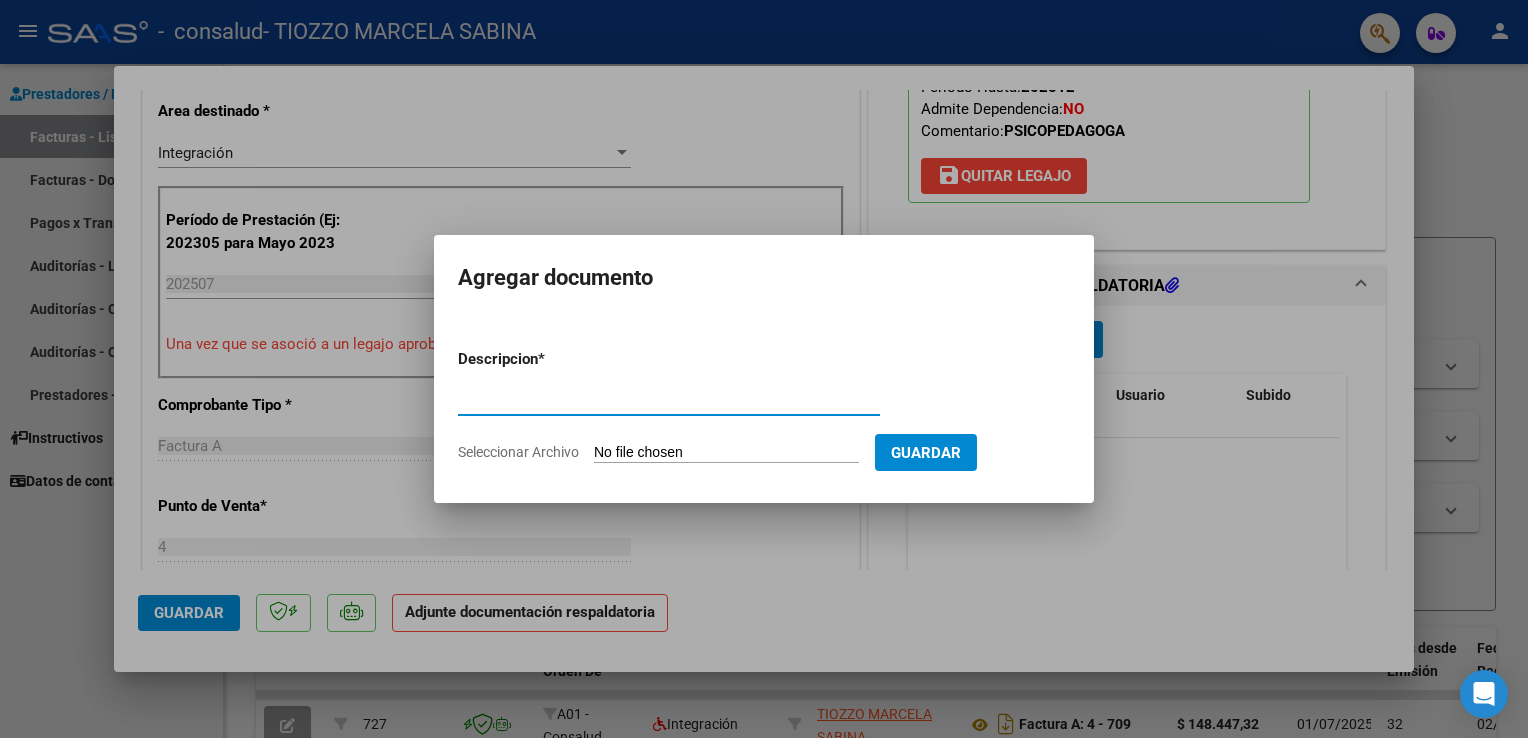 type on "PLANILLA ASISTENCIA" 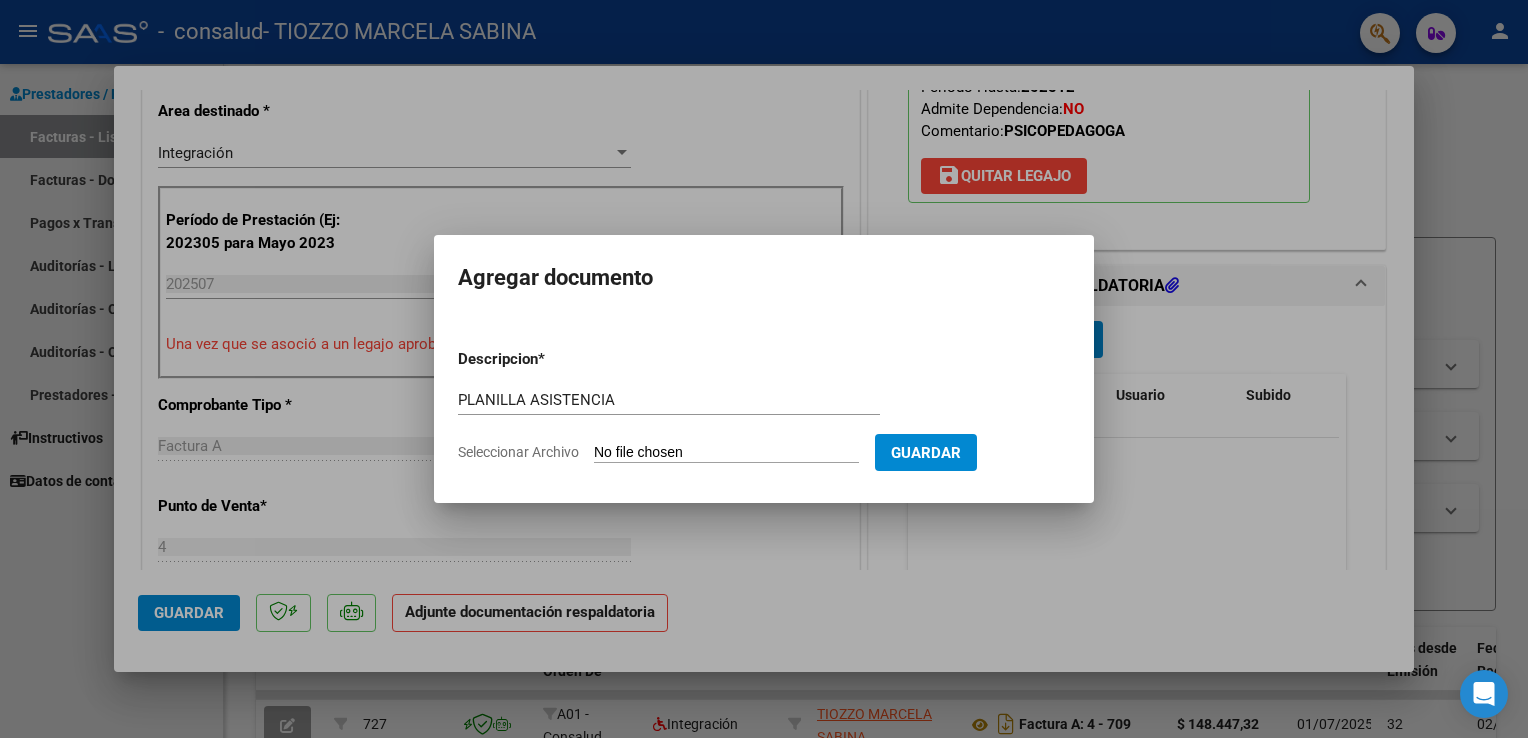 click on "Seleccionar Archivo" at bounding box center [726, 453] 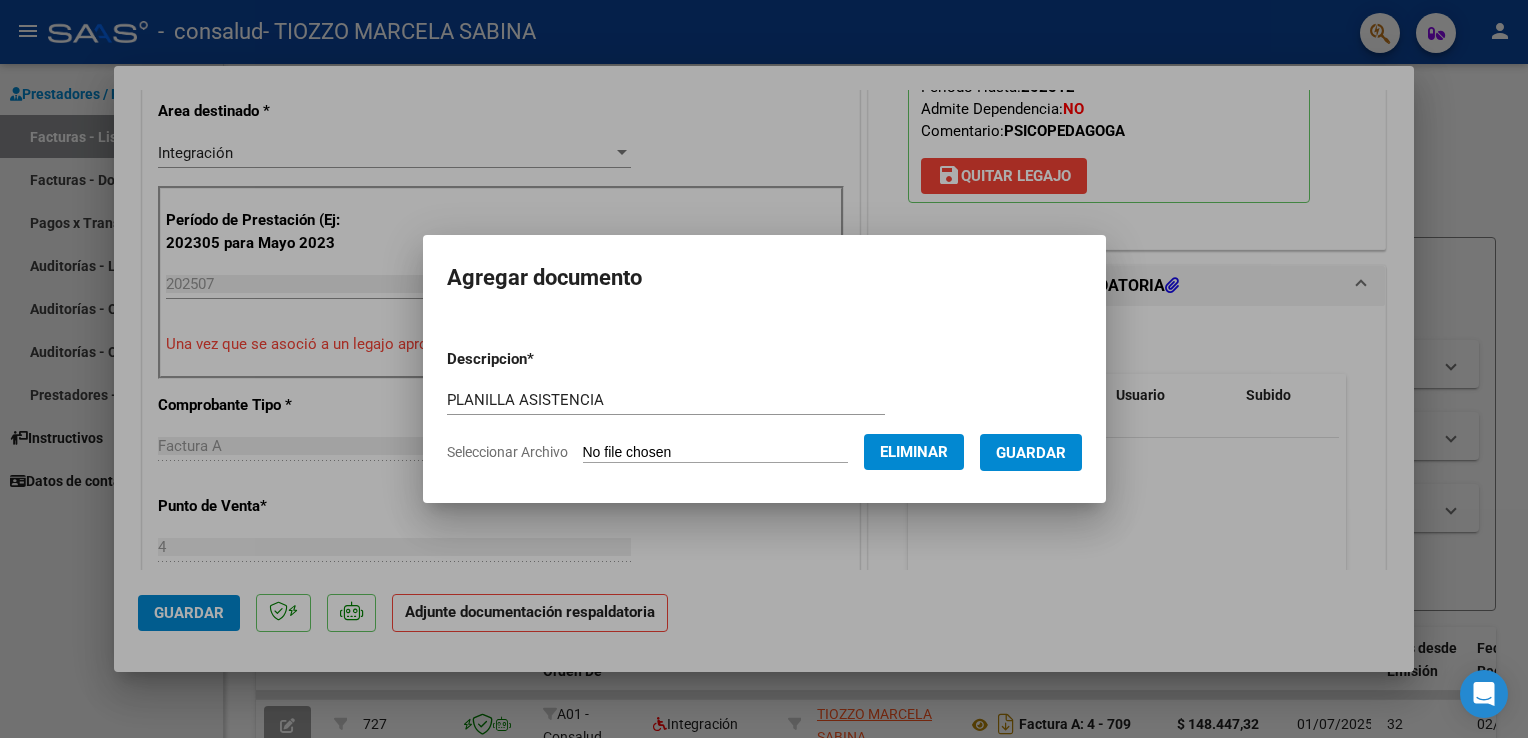 click on "Guardar" at bounding box center (1031, 453) 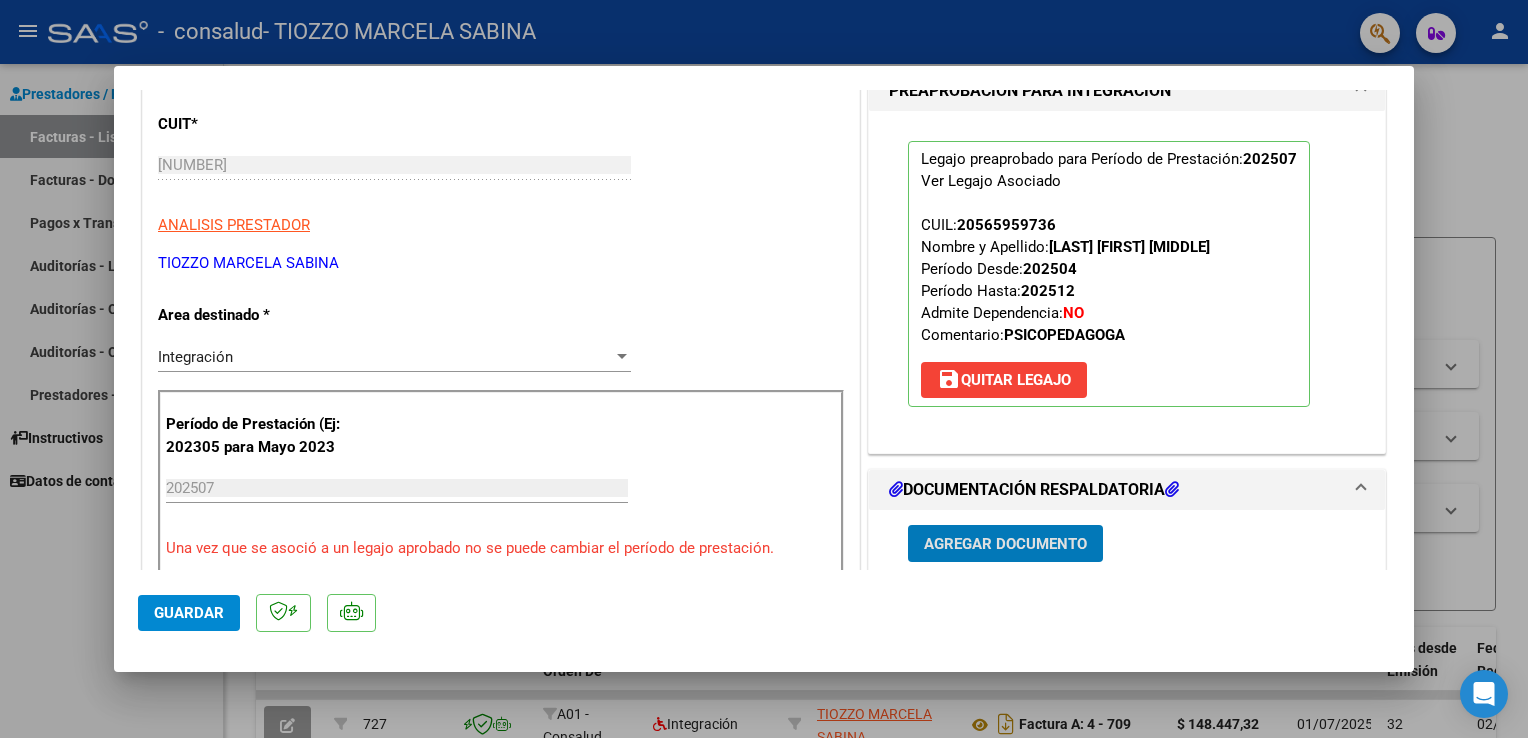 scroll, scrollTop: 600, scrollLeft: 0, axis: vertical 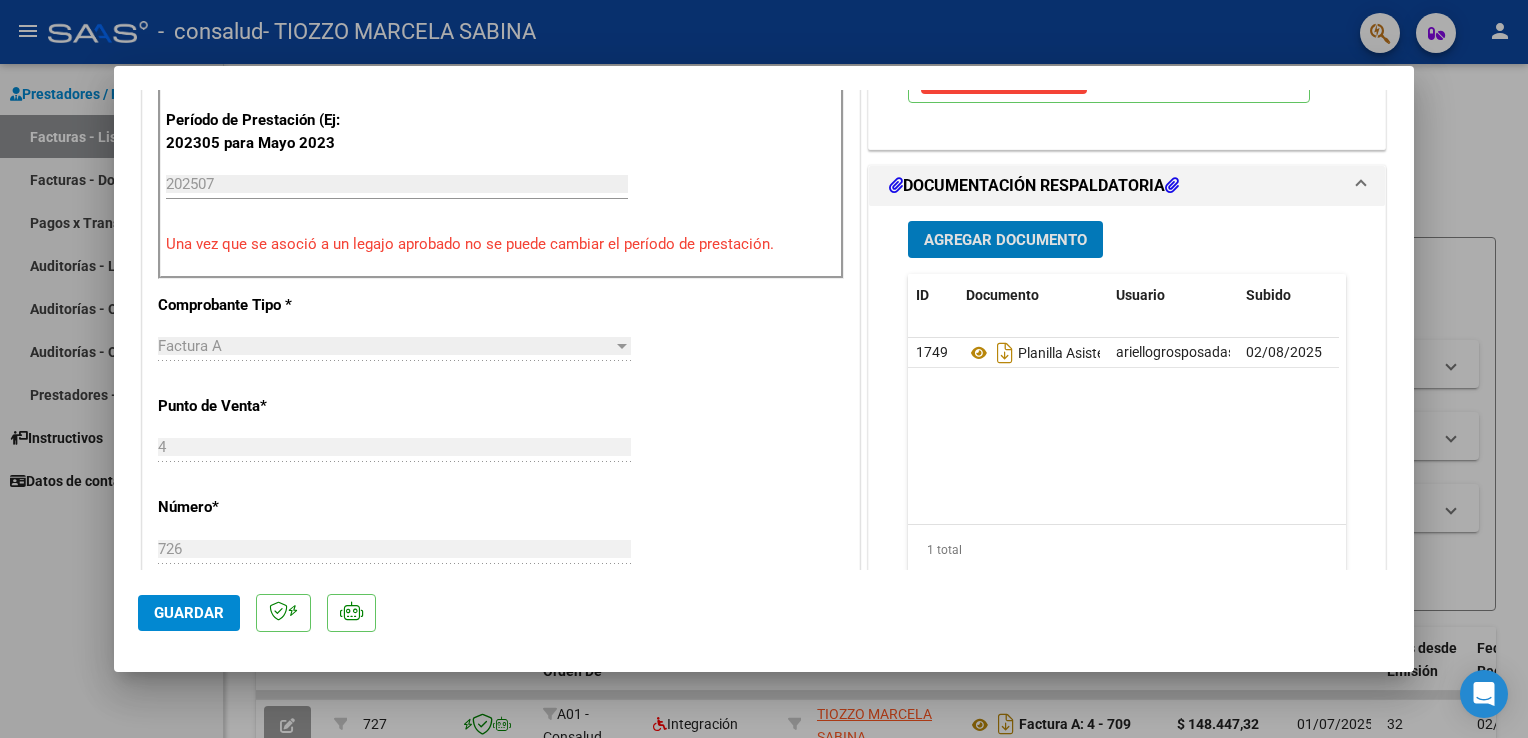 click on "Guardar" 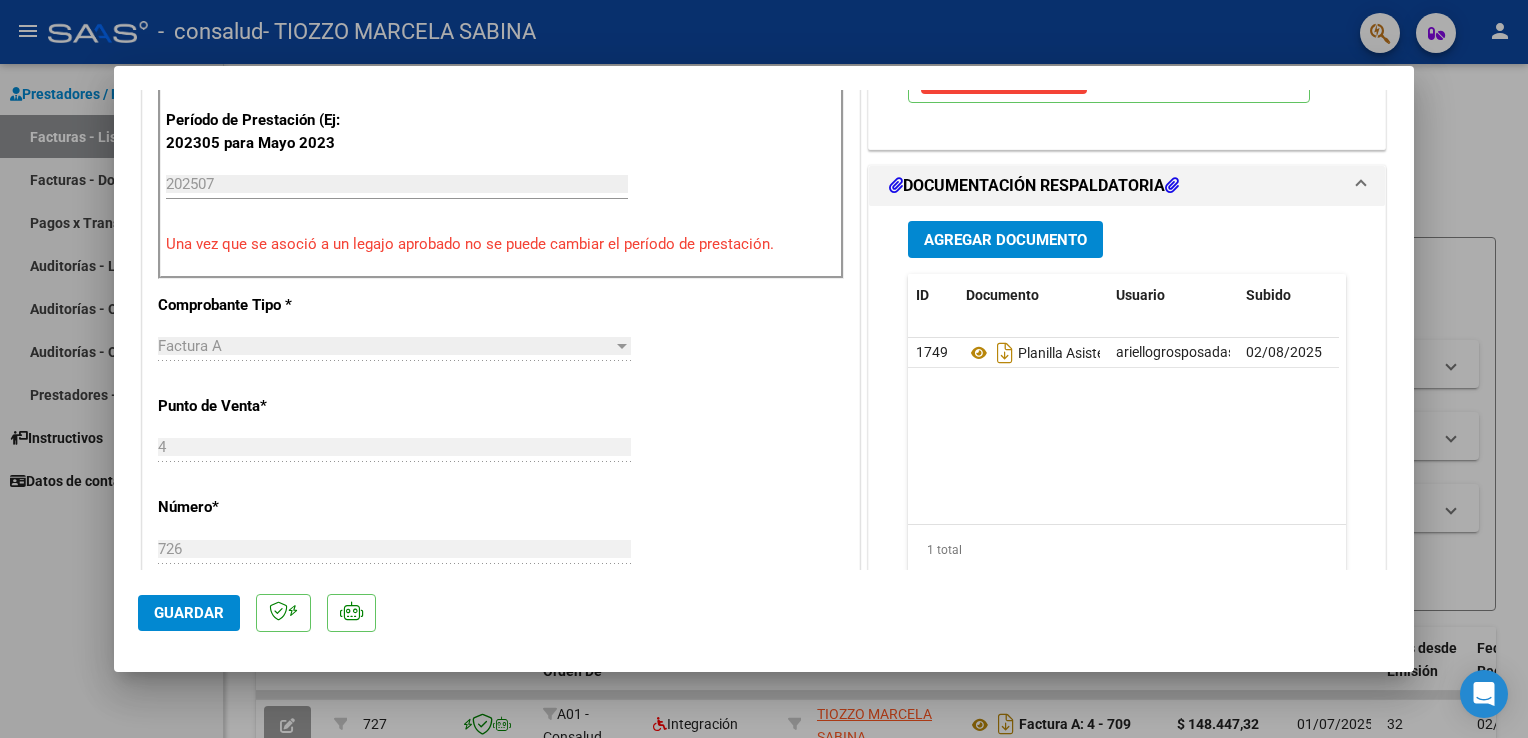 click on "Guardar" 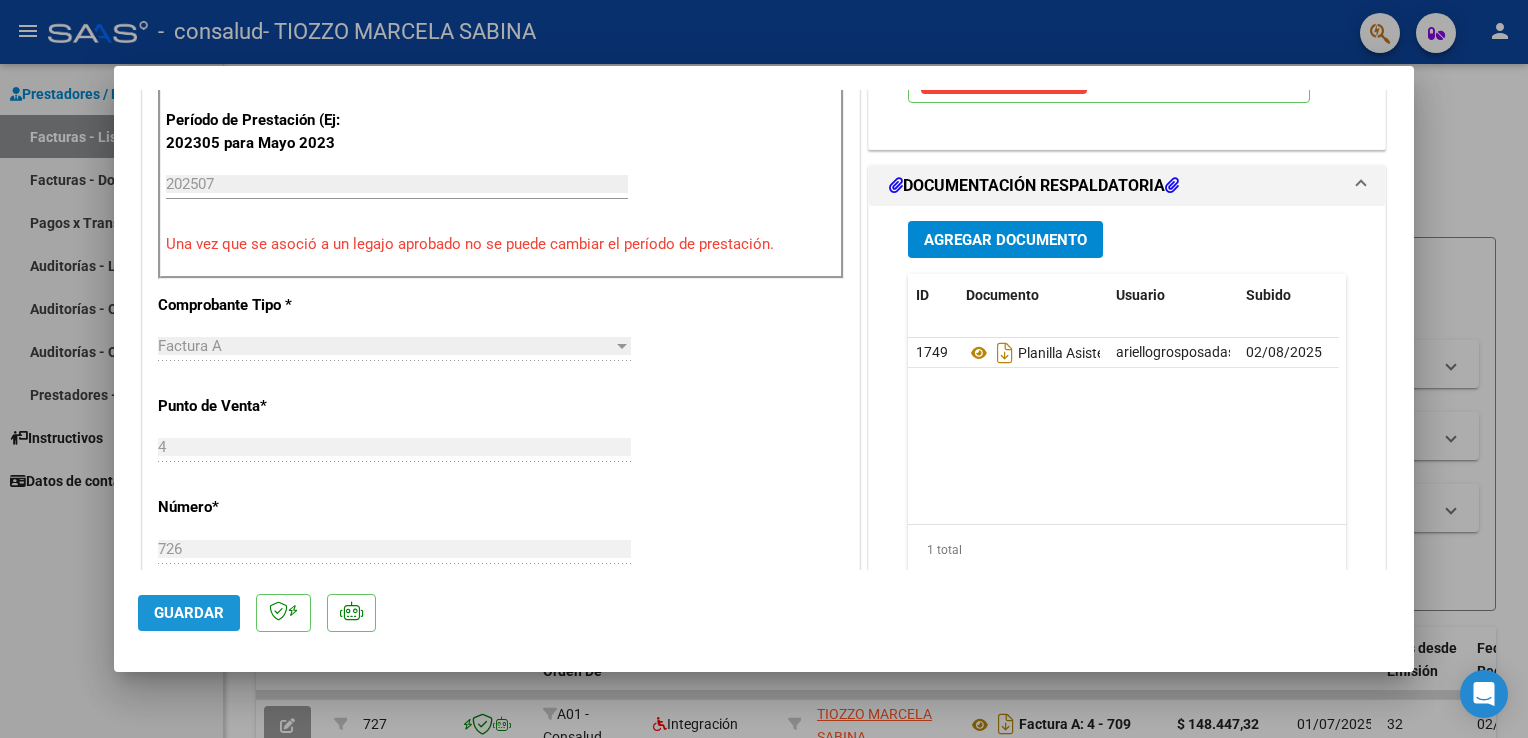 click on "Guardar" 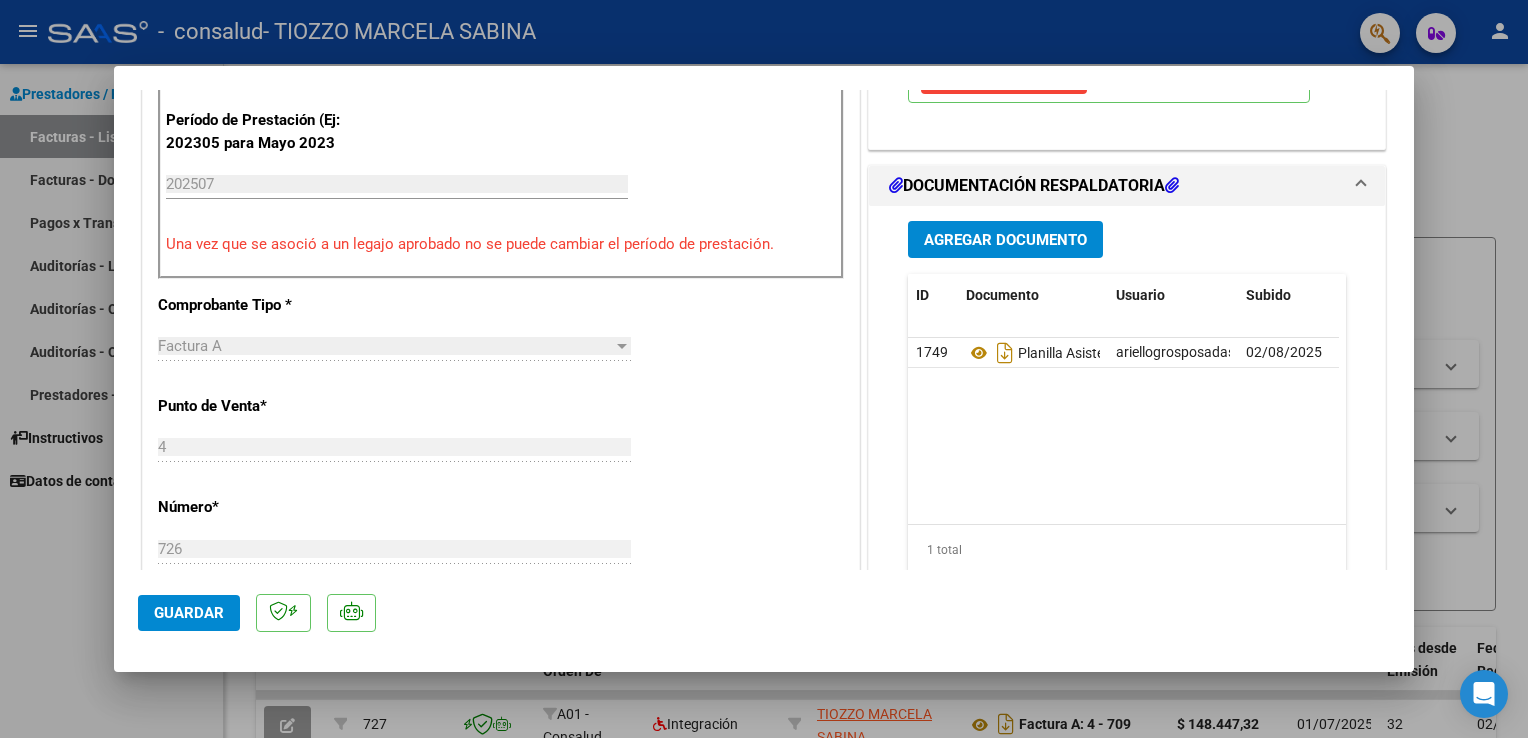 click at bounding box center (764, 369) 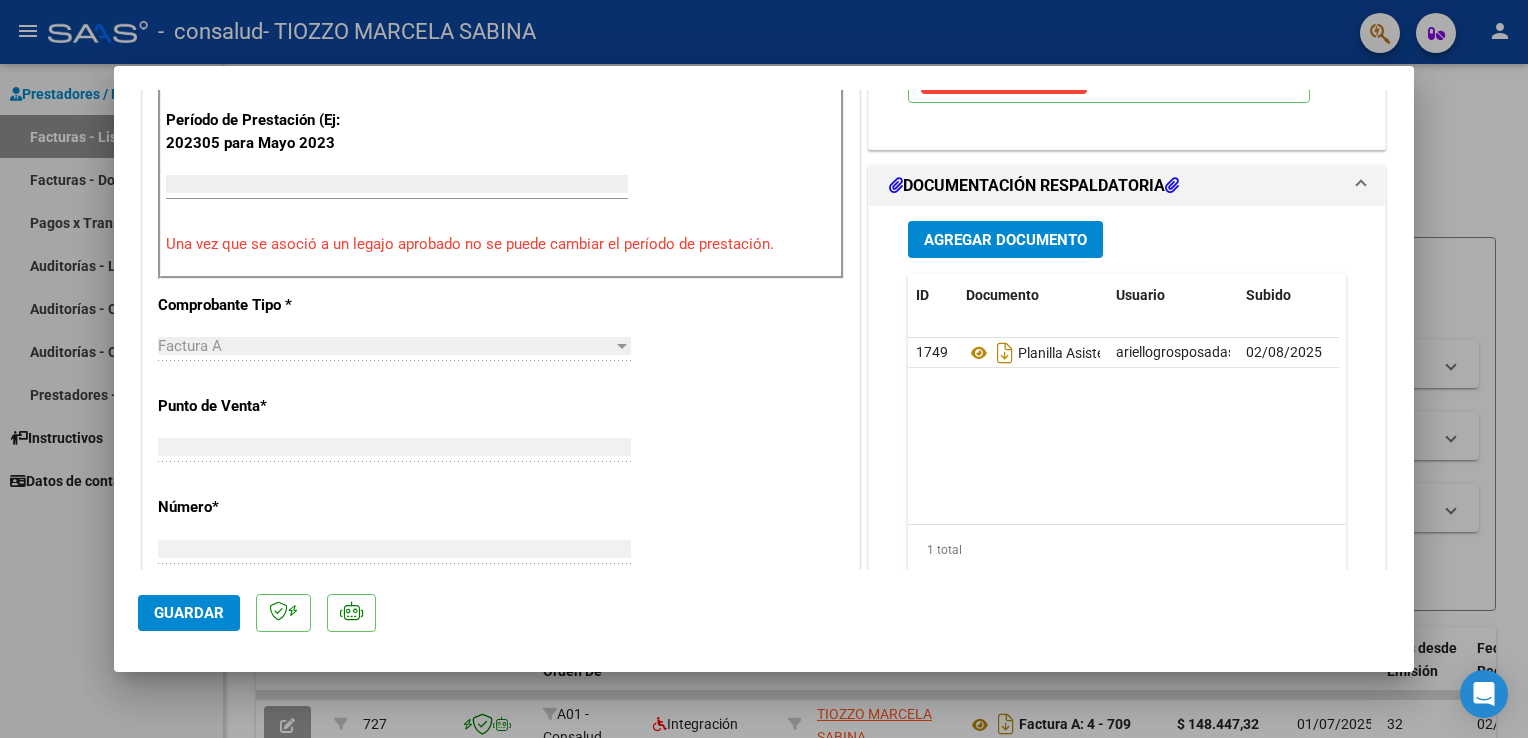 scroll, scrollTop: 559, scrollLeft: 0, axis: vertical 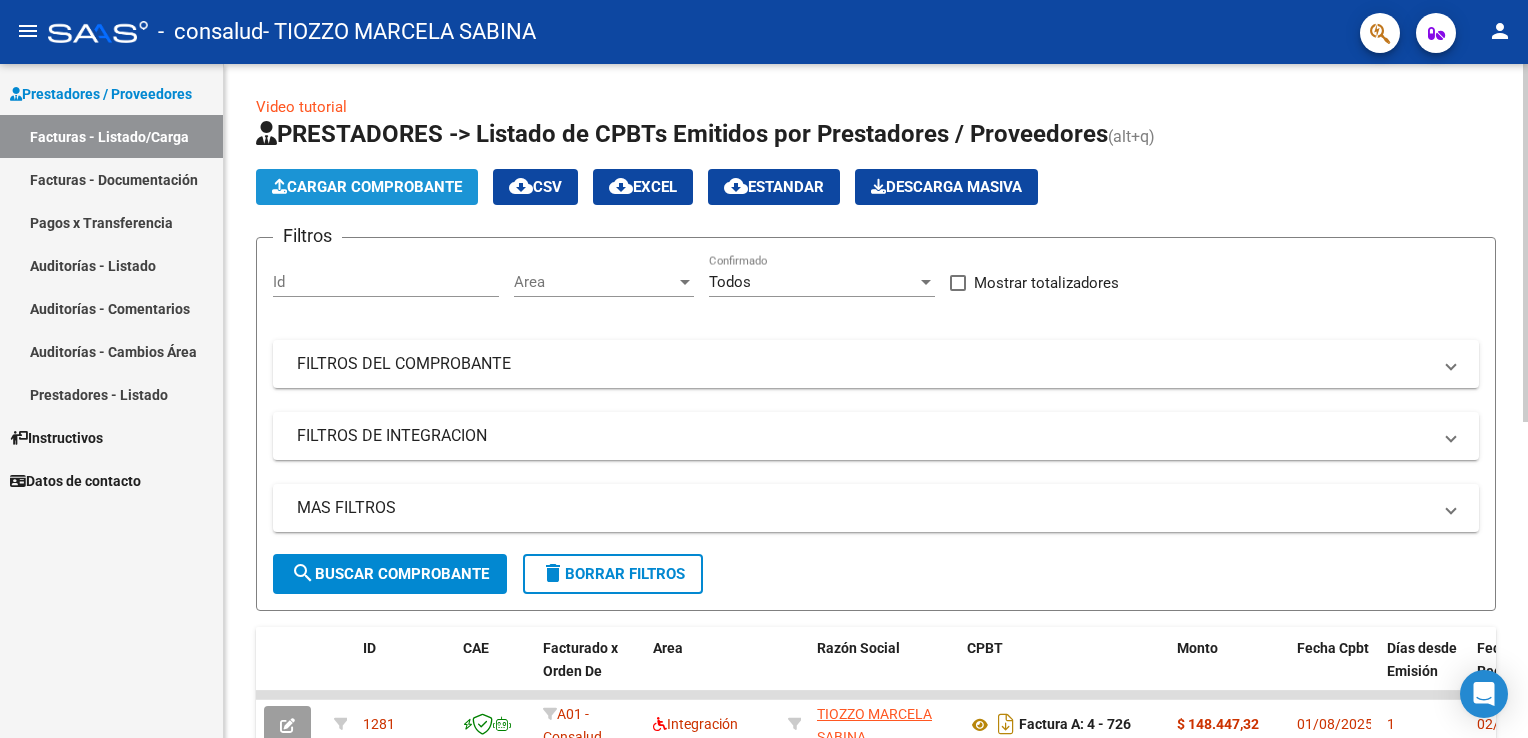 click on "Cargar Comprobante" 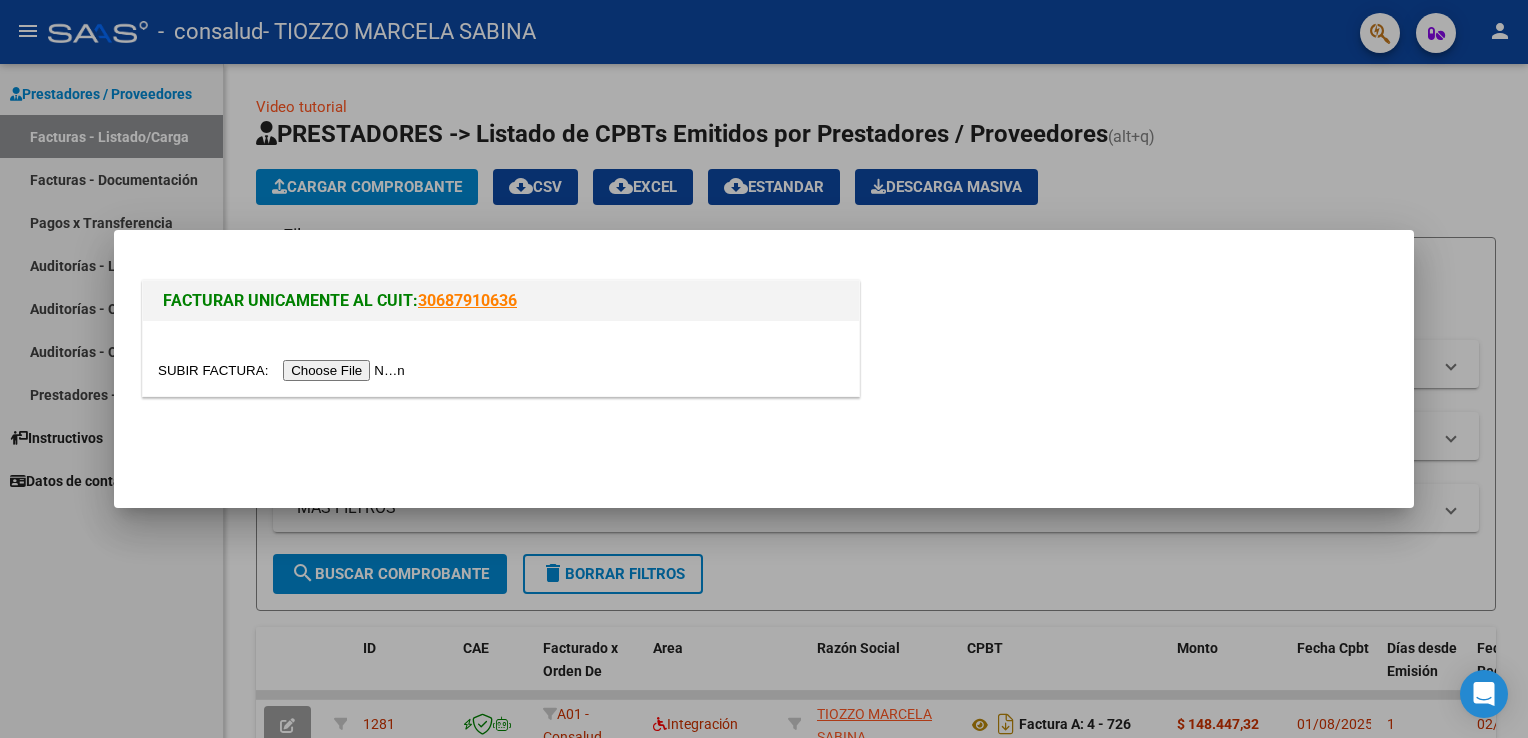 click at bounding box center (284, 370) 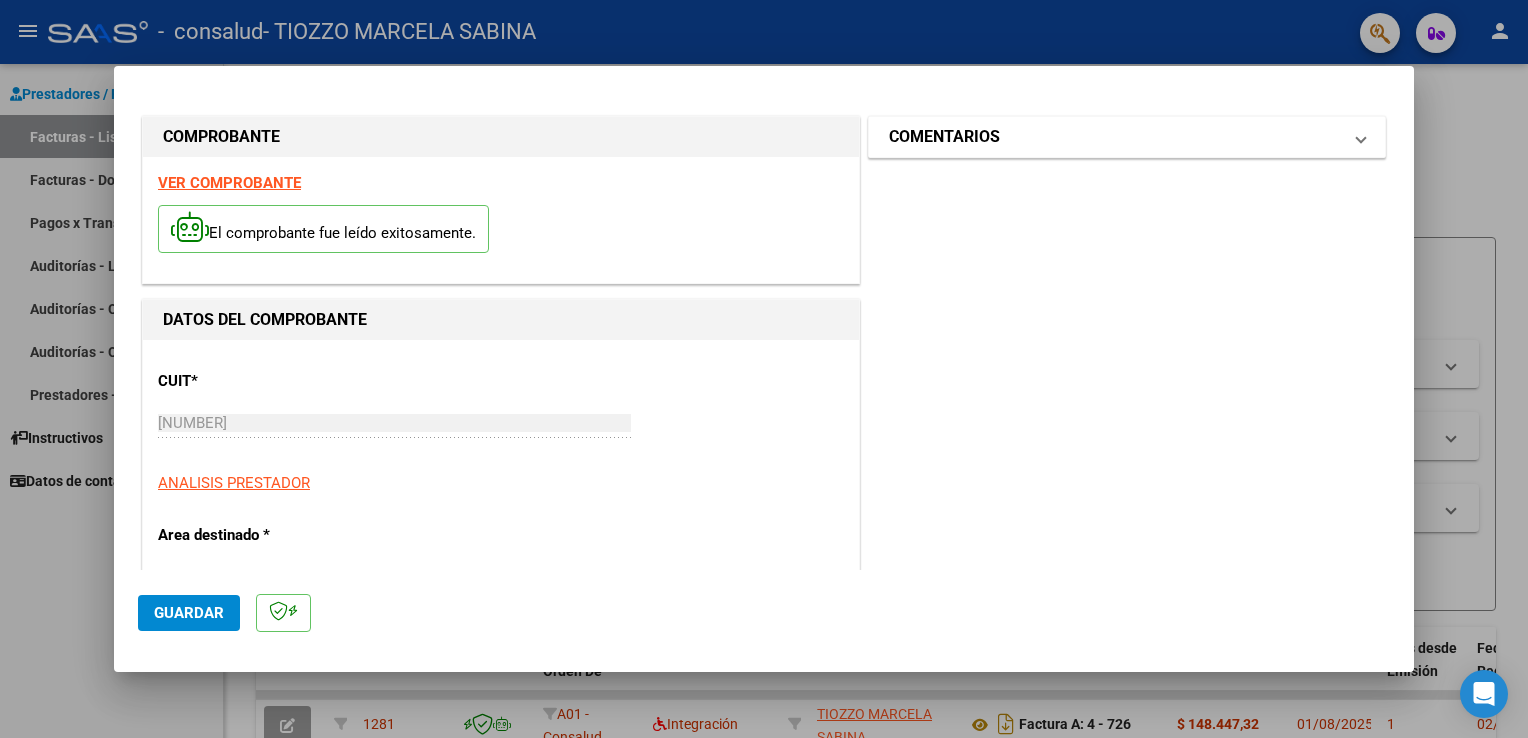 click on "COMENTARIOS" at bounding box center [944, 137] 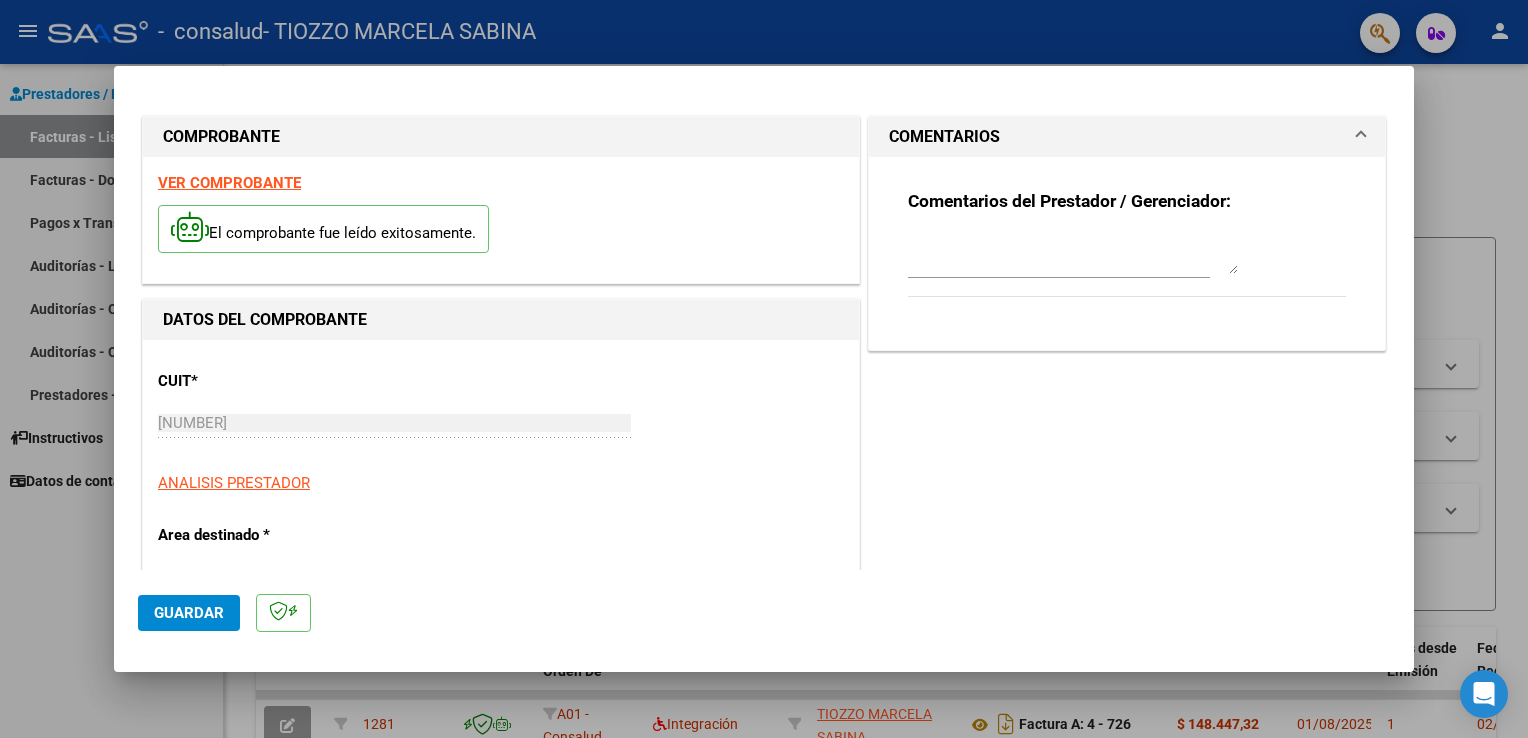 click at bounding box center (1073, 254) 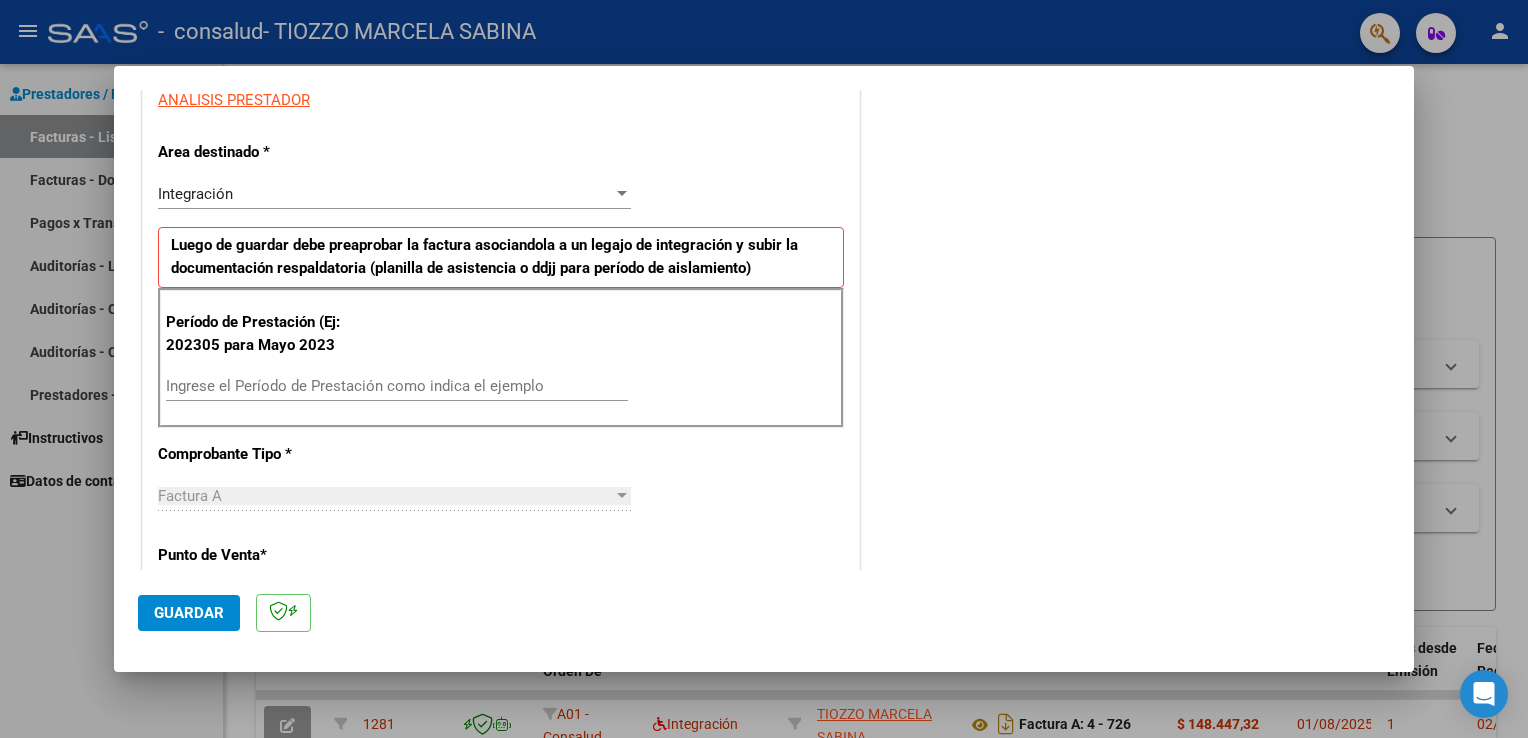 scroll, scrollTop: 400, scrollLeft: 0, axis: vertical 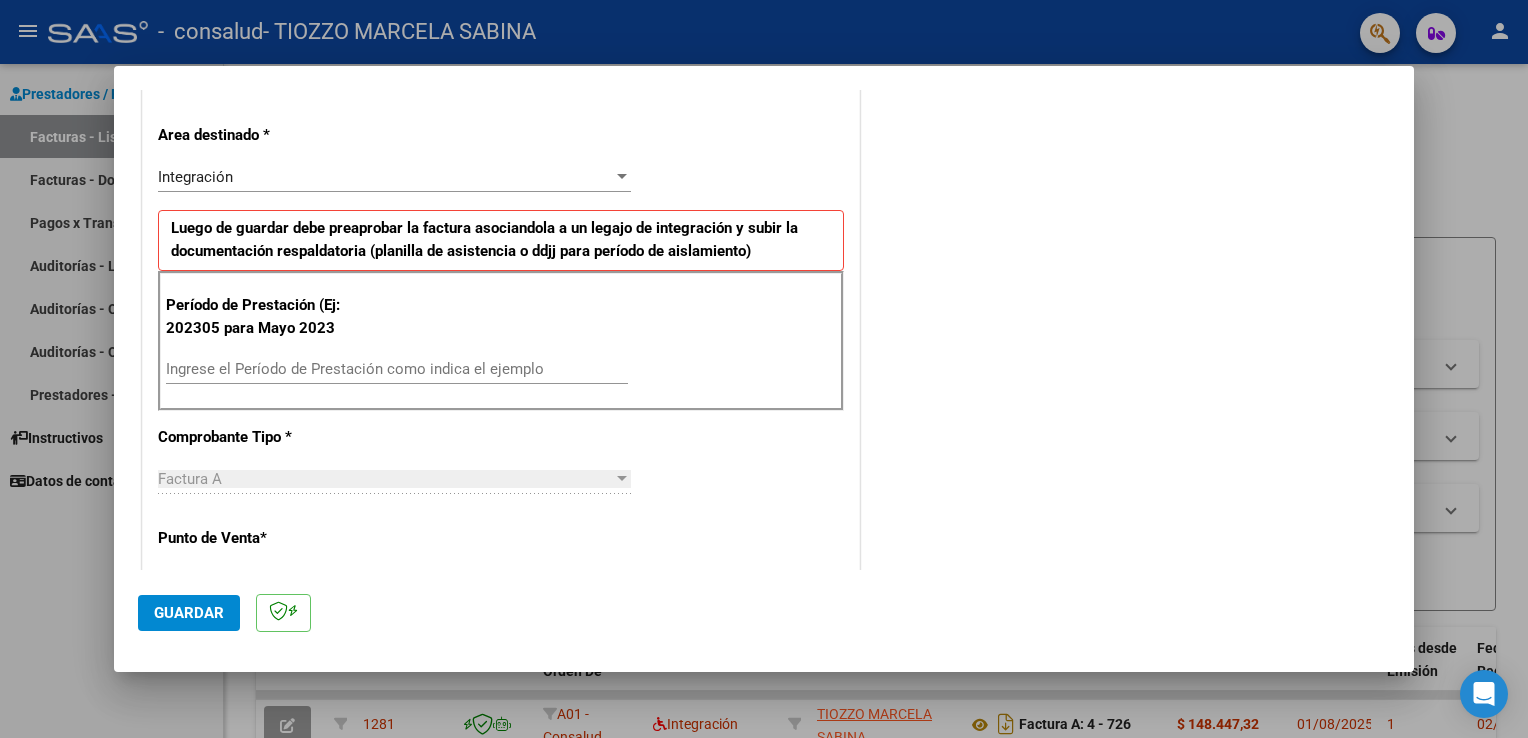 type on "PSICOPEDAGOGIA JULIO CABRERA PATRICIO" 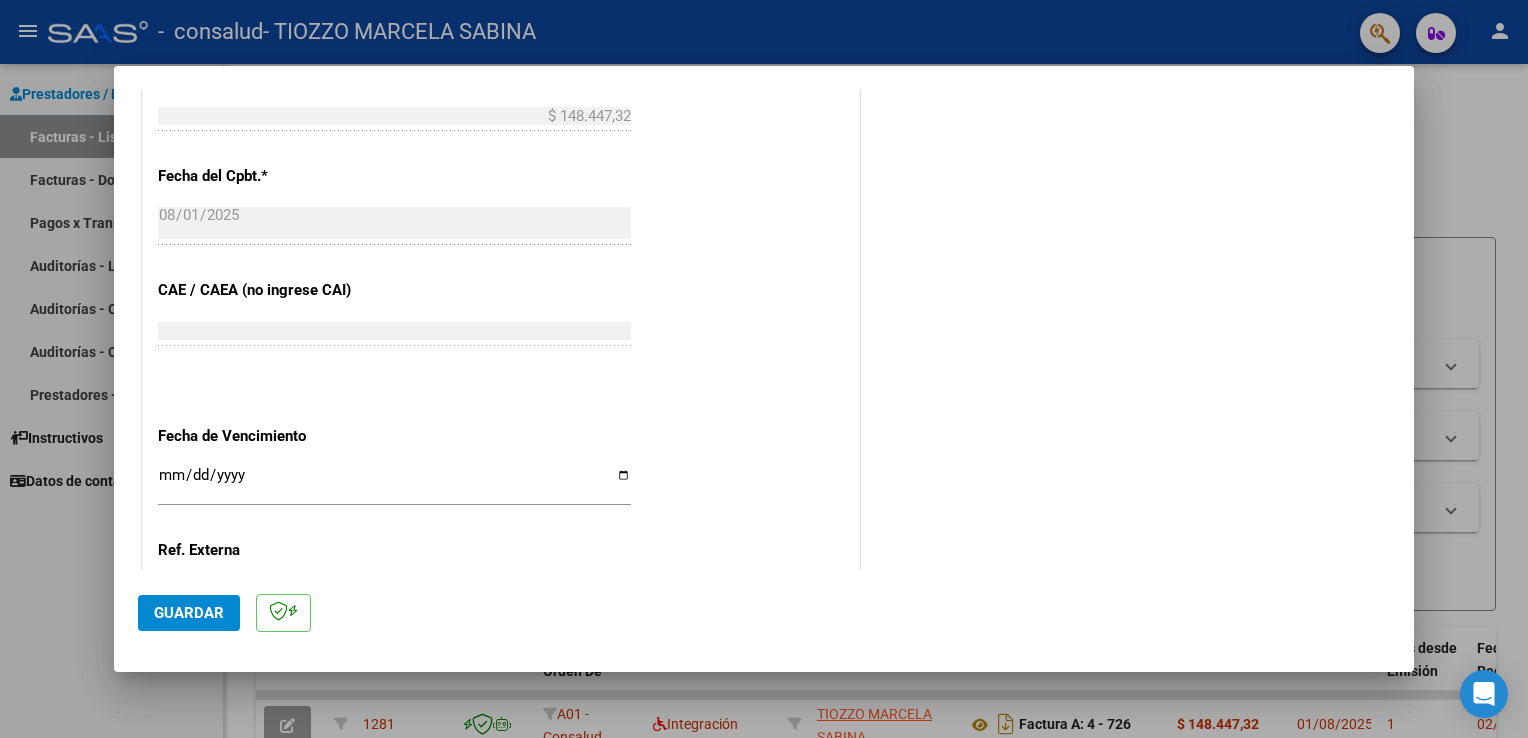 scroll, scrollTop: 1100, scrollLeft: 0, axis: vertical 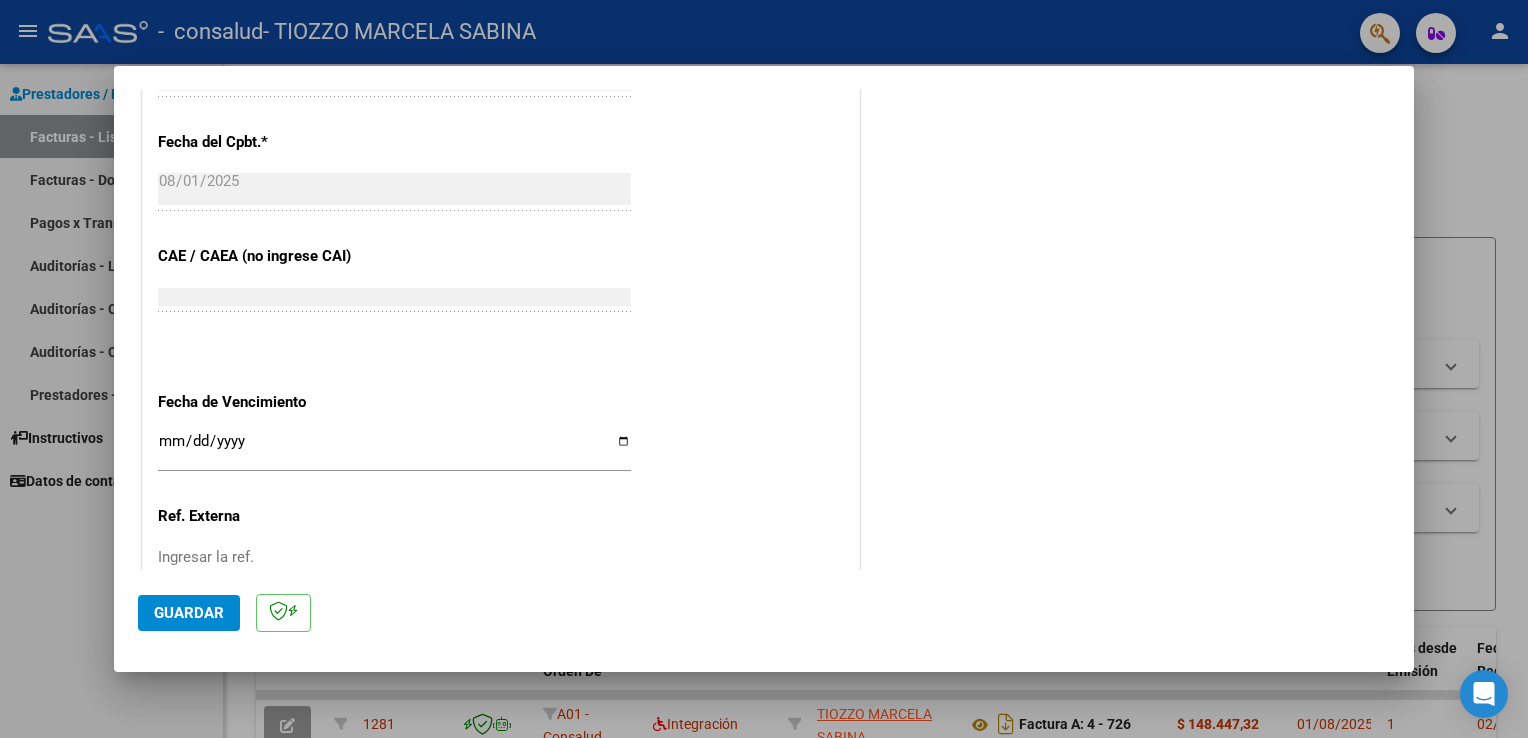 type on "202507" 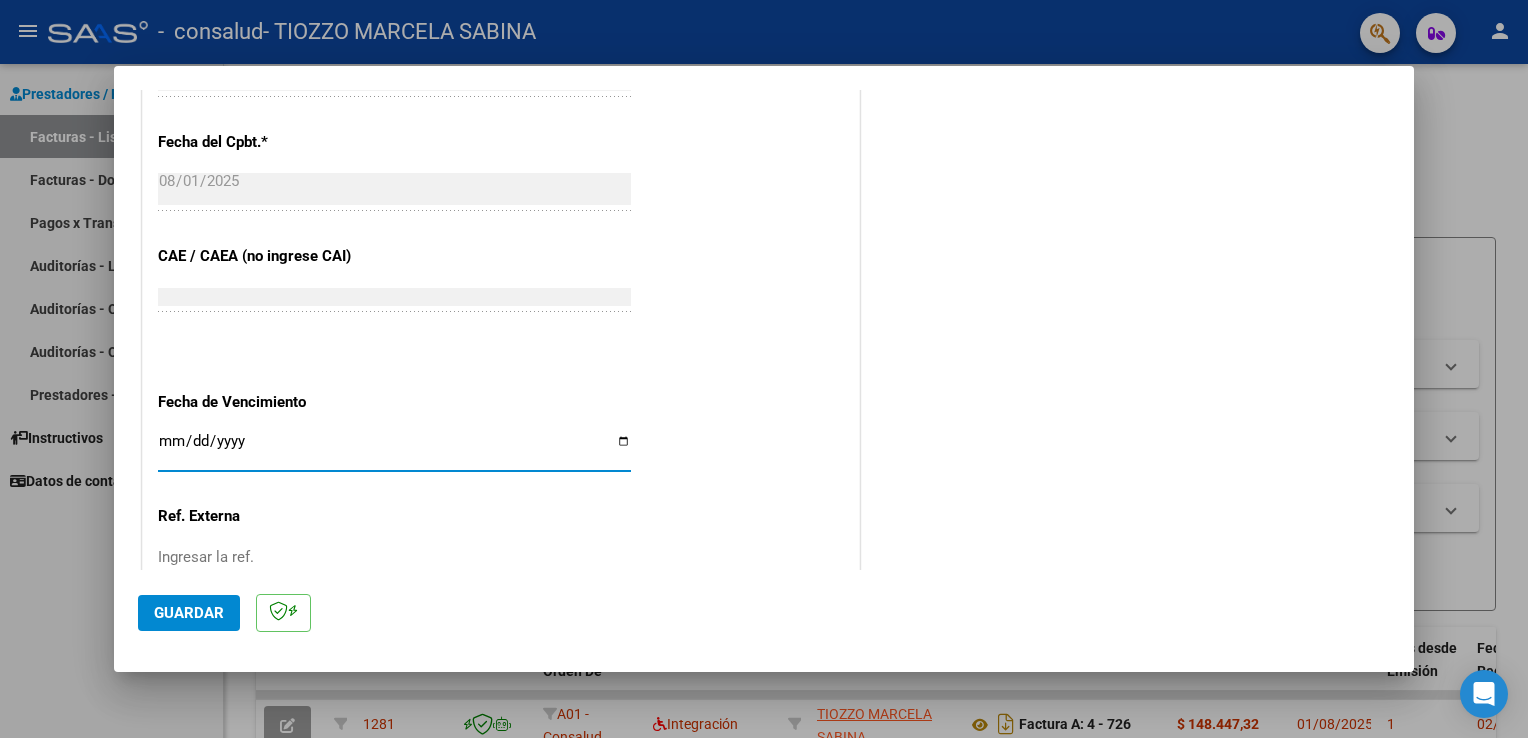 click on "Ingresar la fecha" at bounding box center [394, 449] 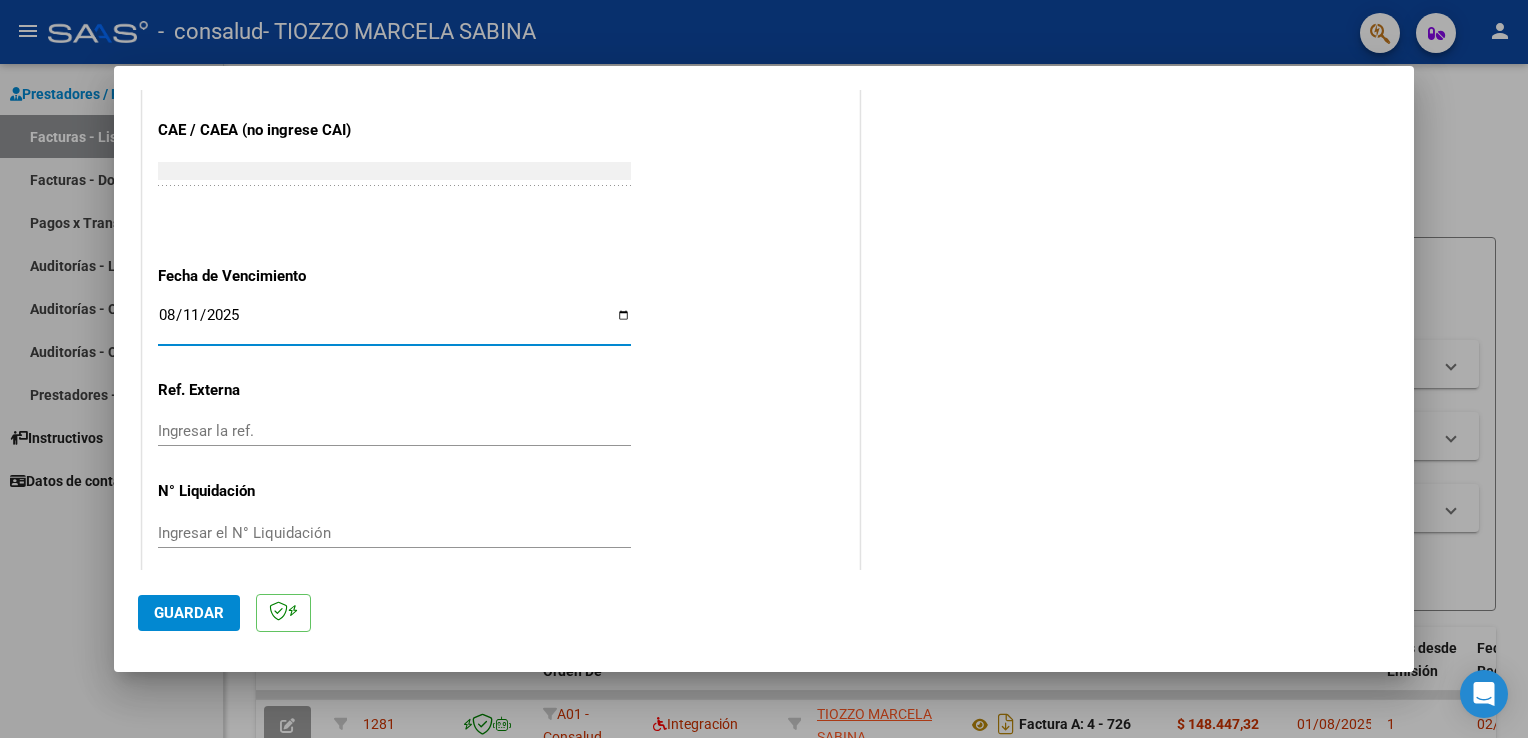 scroll, scrollTop: 1240, scrollLeft: 0, axis: vertical 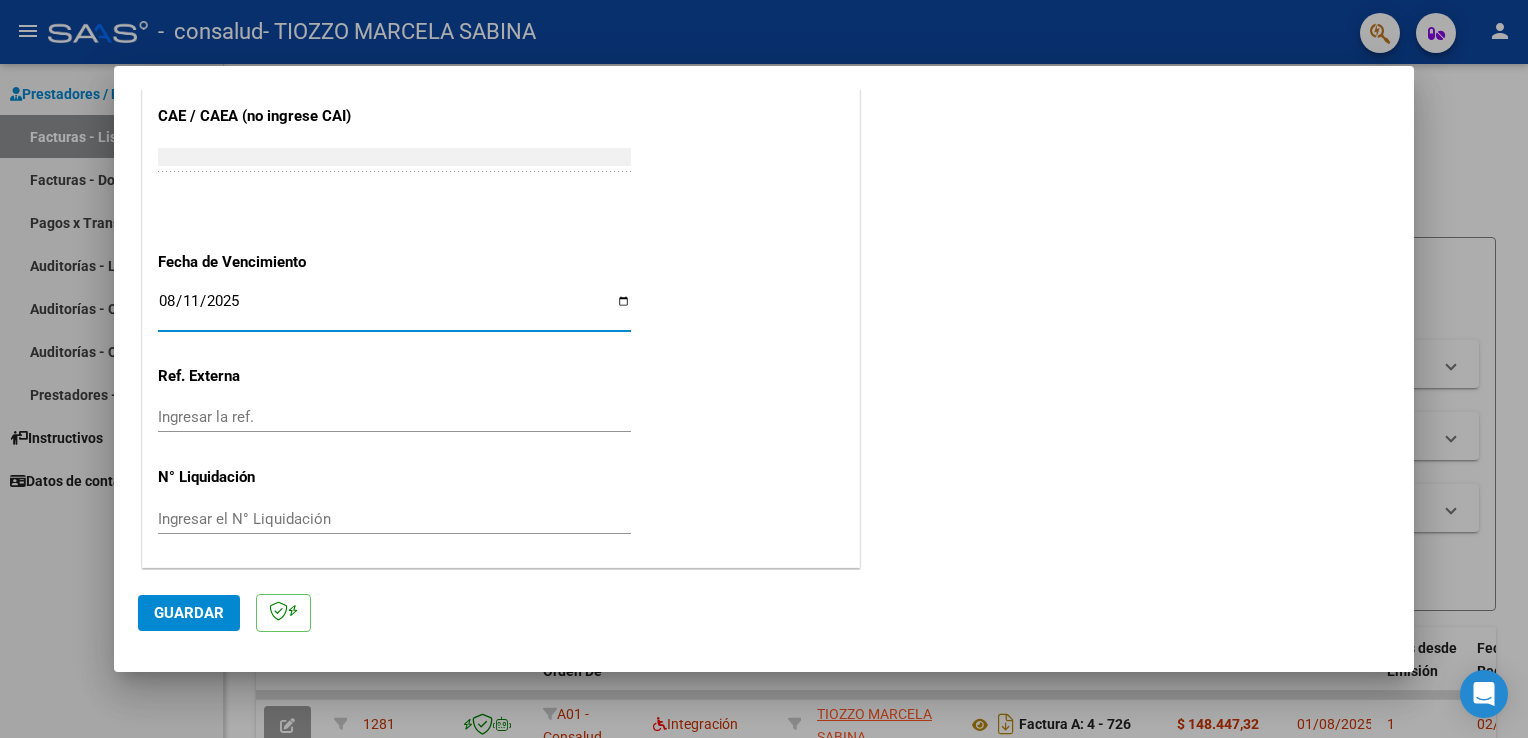 click on "Guardar" 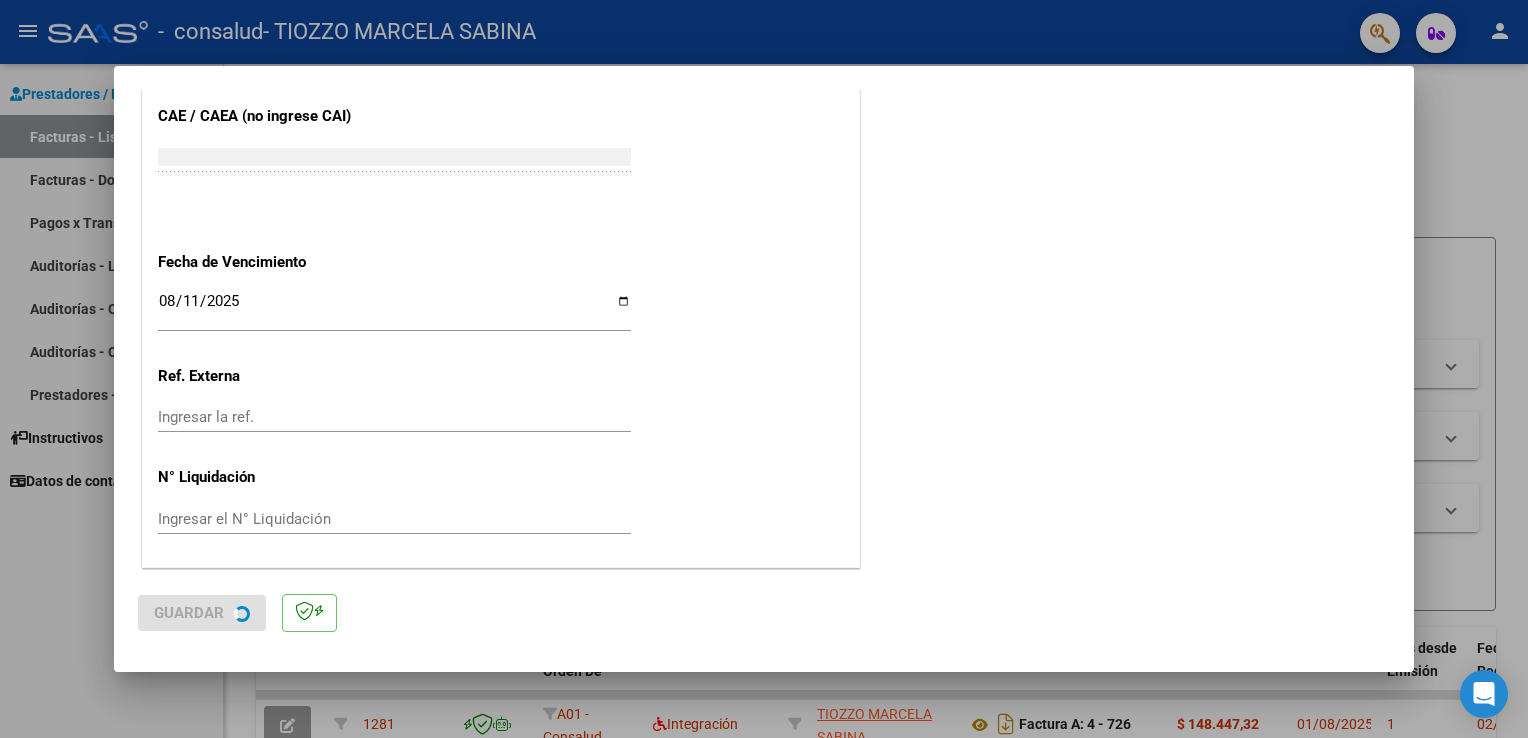 scroll, scrollTop: 0, scrollLeft: 0, axis: both 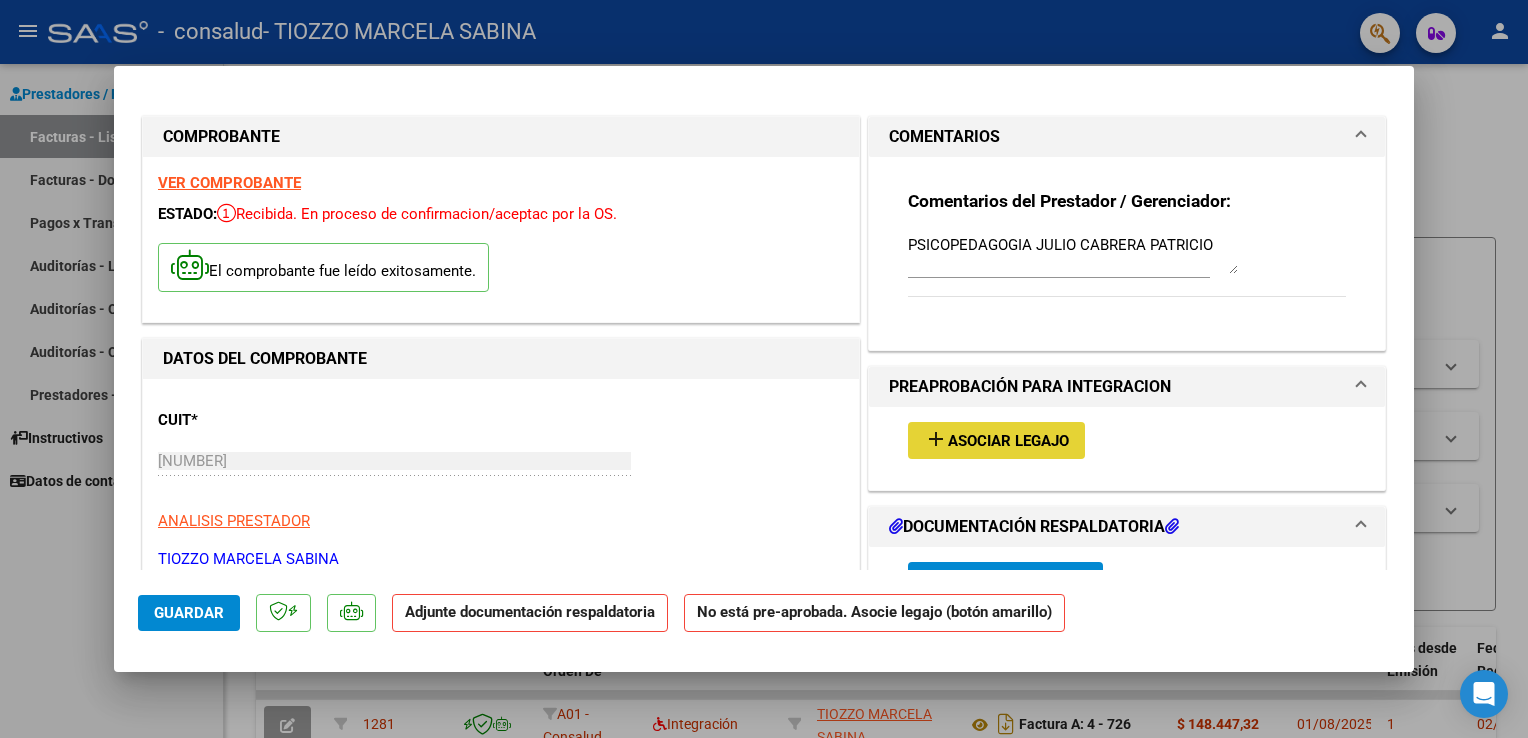 click on "Asociar Legajo" at bounding box center (1008, 441) 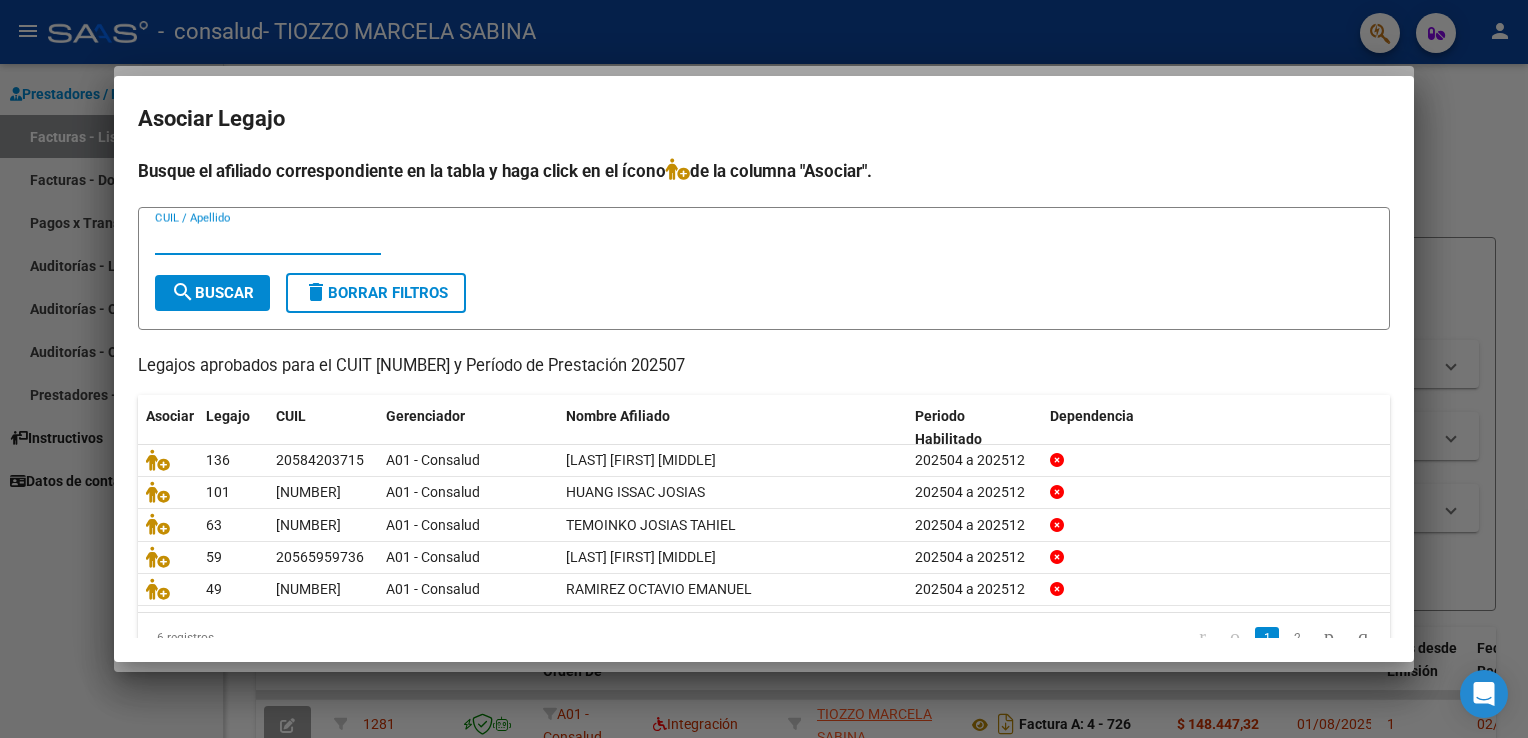 click at bounding box center (764, 369) 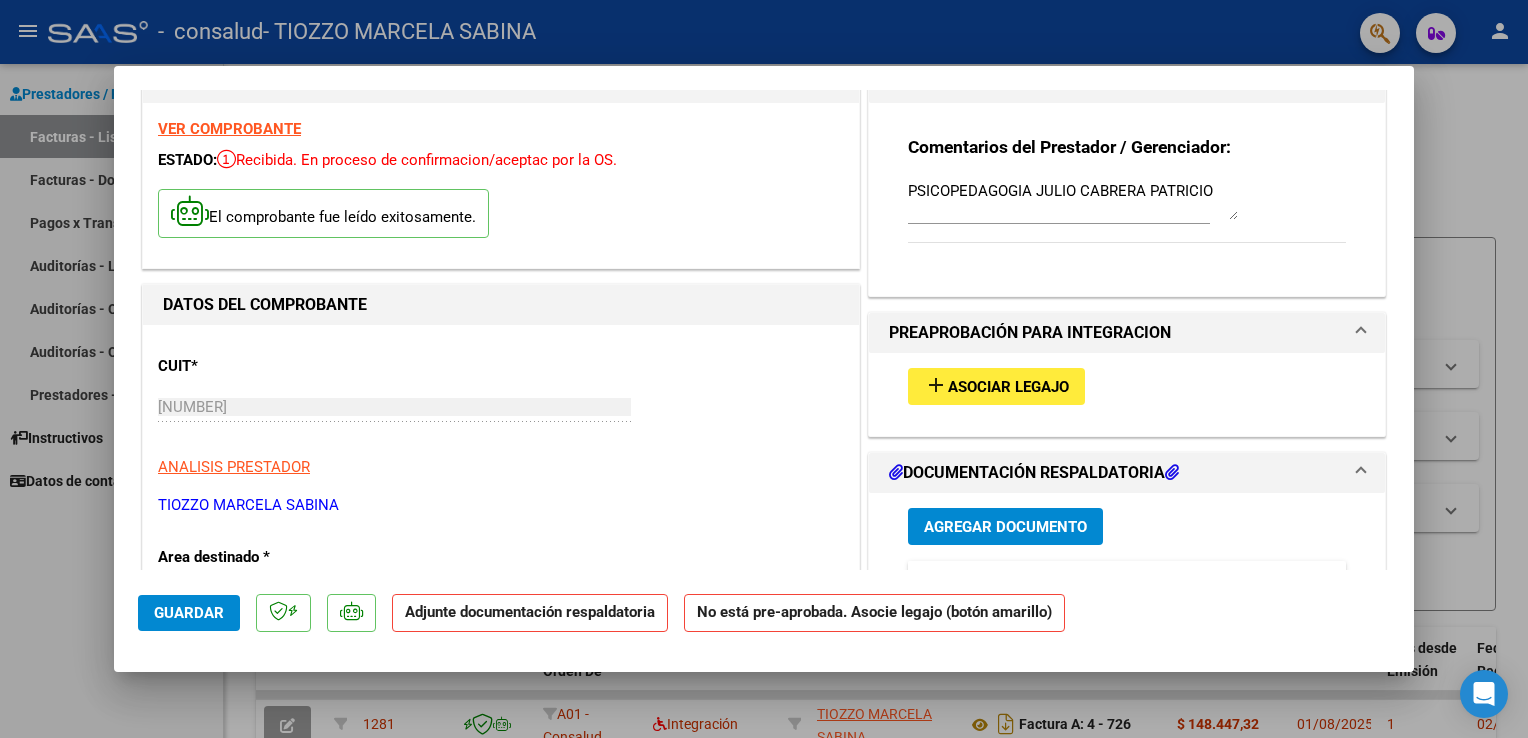 scroll, scrollTop: 300, scrollLeft: 0, axis: vertical 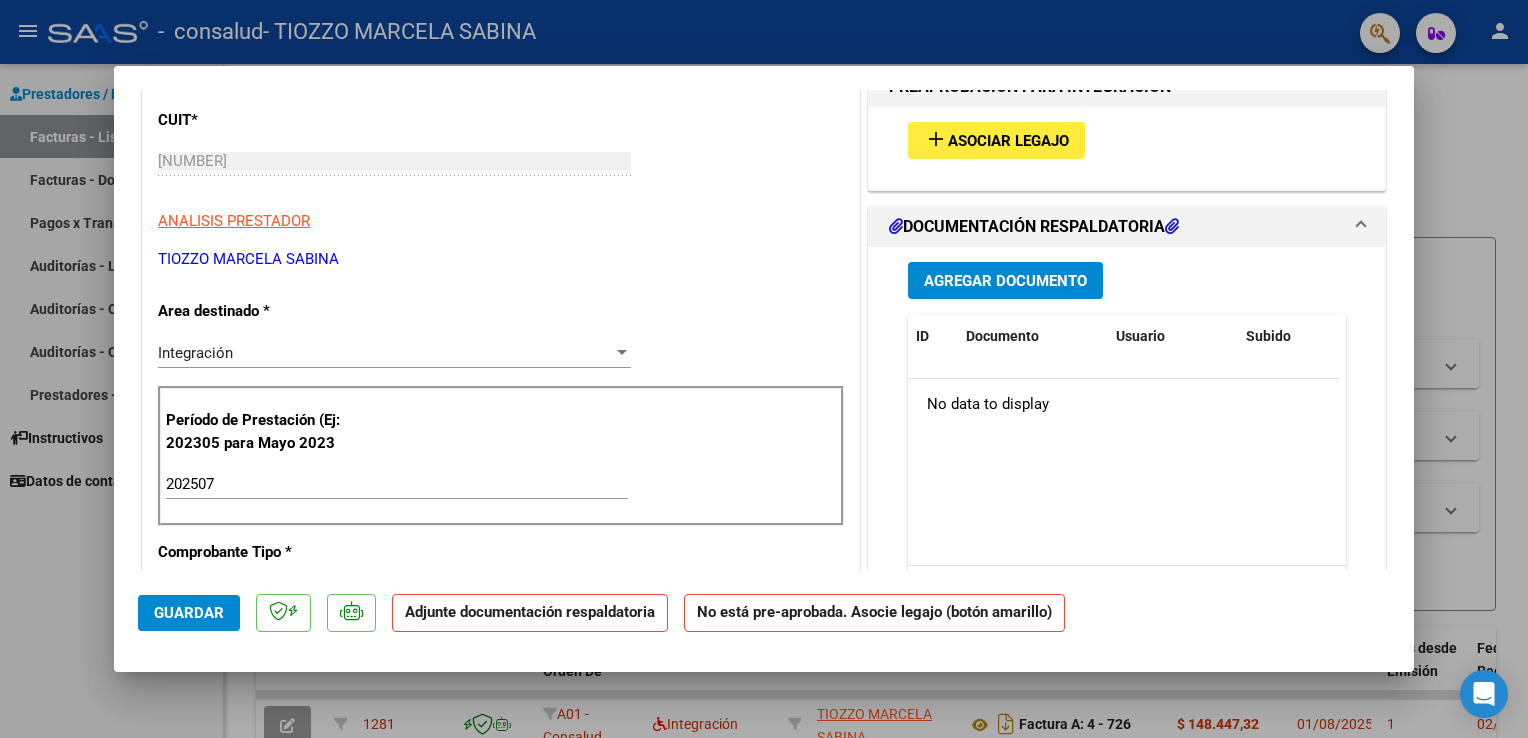 click on "Agregar Documento" at bounding box center (1005, 281) 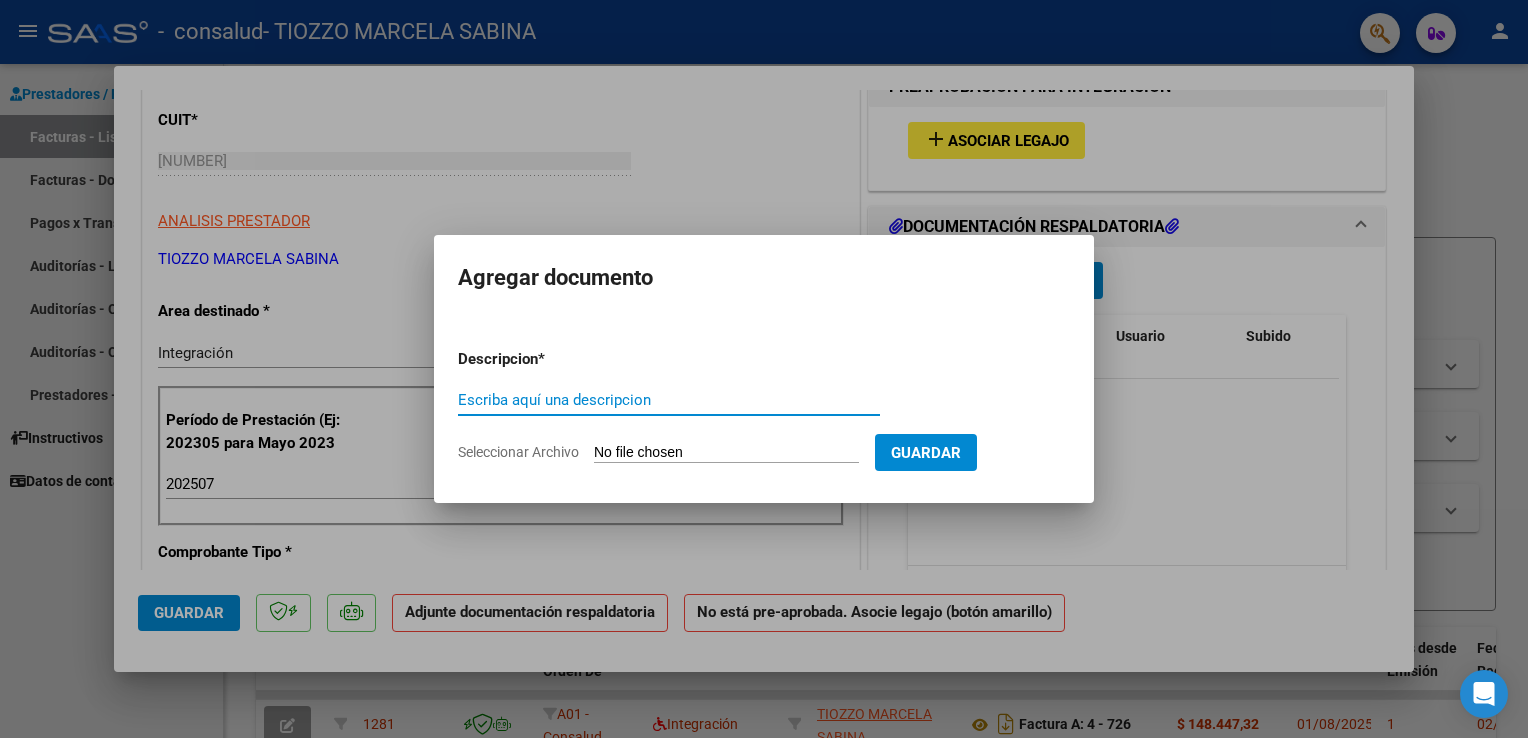 click on "Escriba aquí una descripcion" at bounding box center [669, 400] 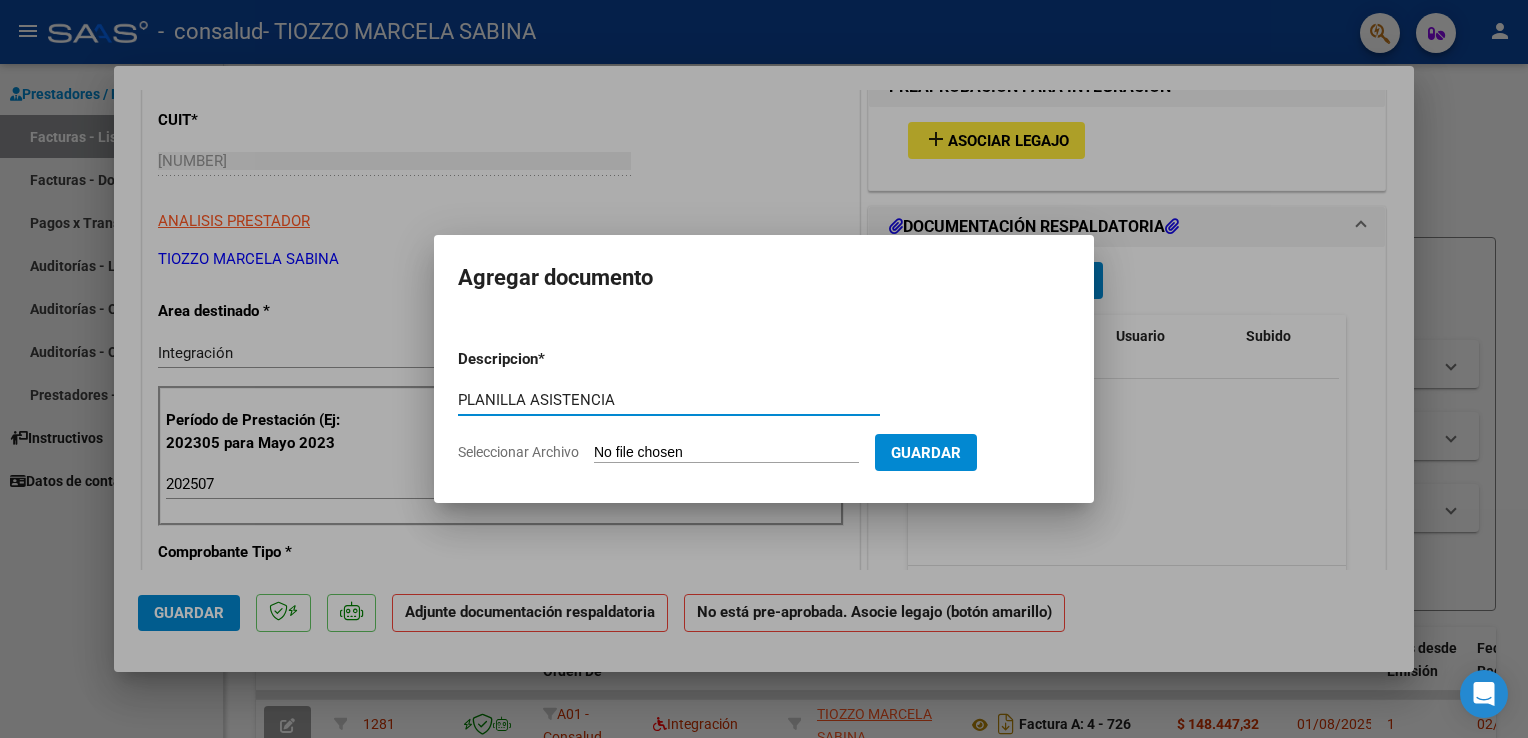 type on "PLANILLA ASISTENCIA" 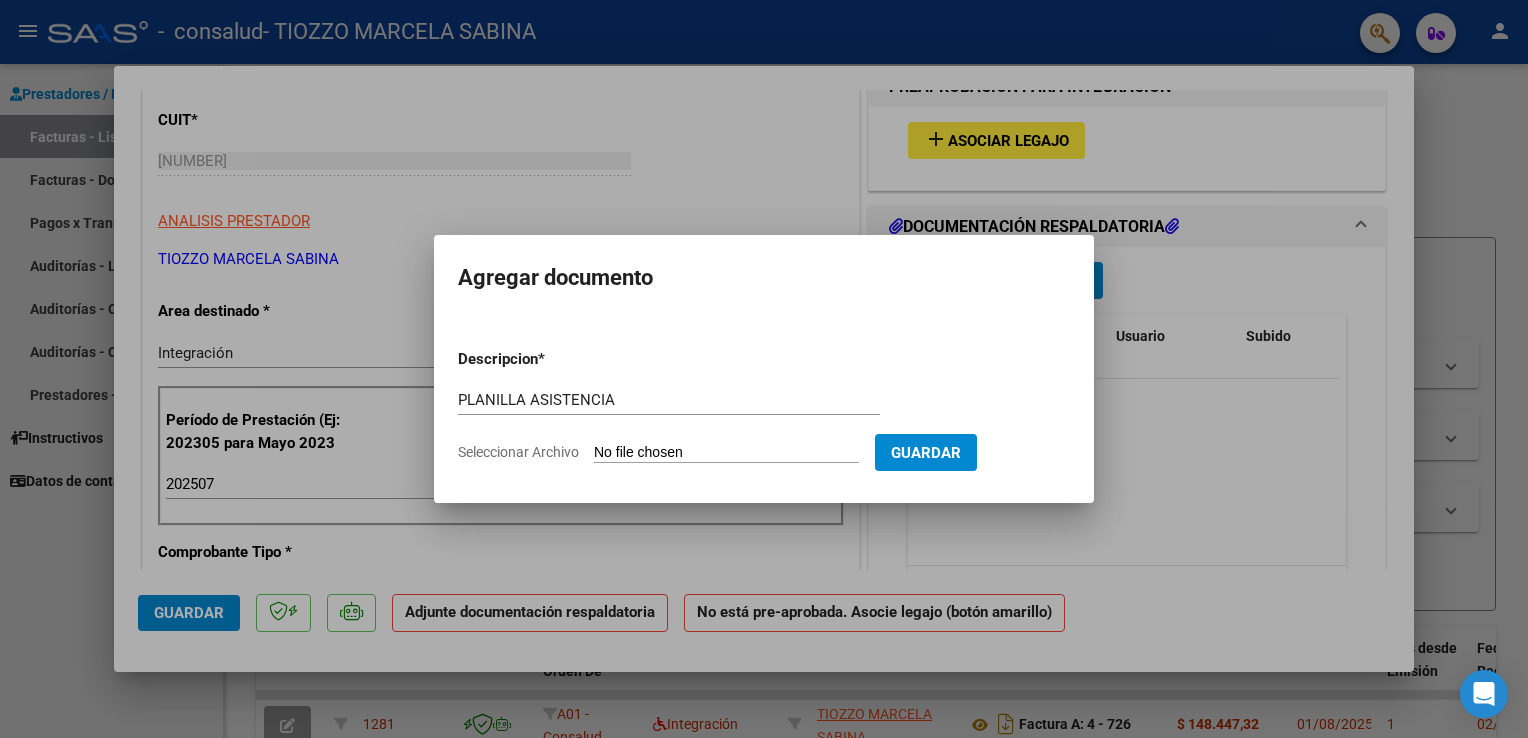 type on "C:\fakepath\Cabrera Patricio psp .pdf" 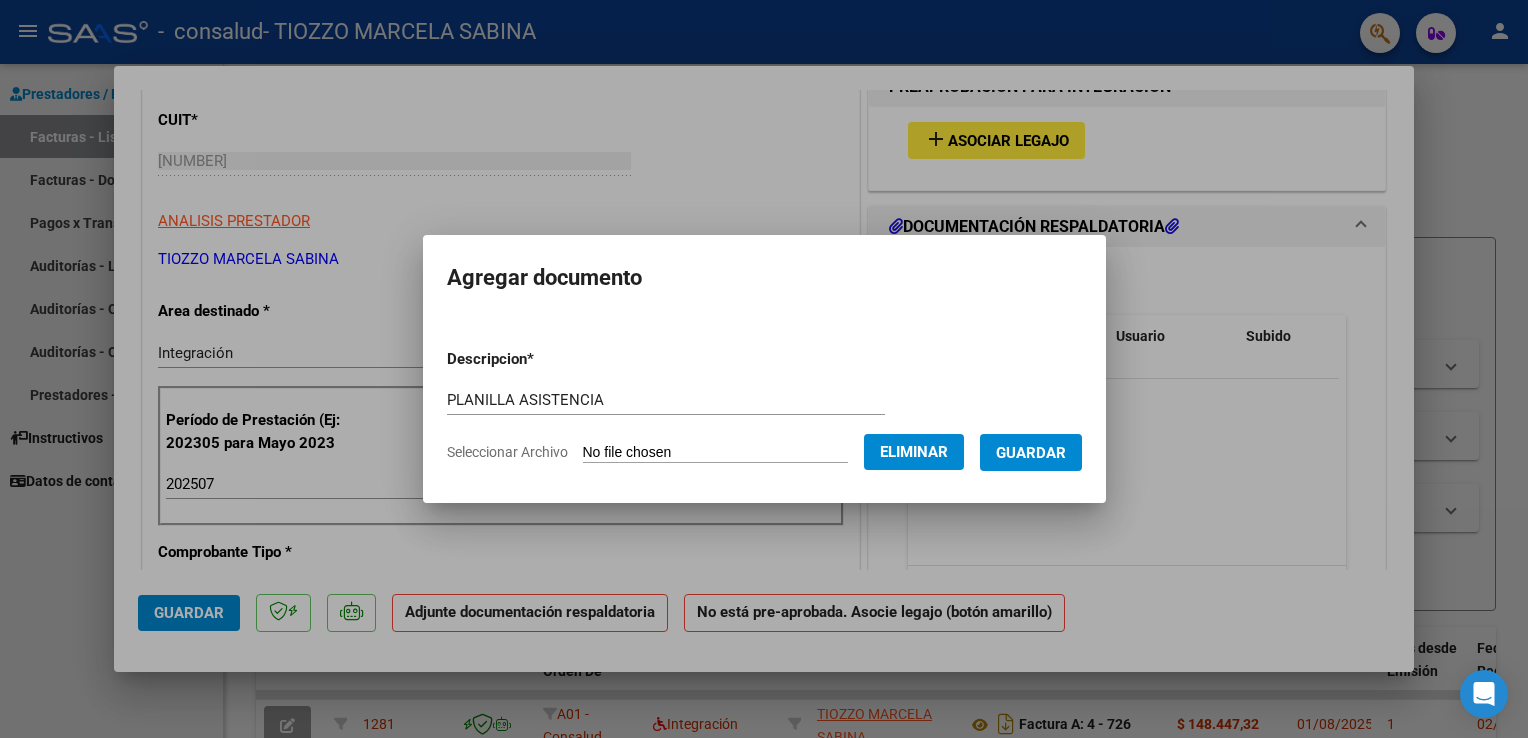 click on "Guardar" at bounding box center (1031, 453) 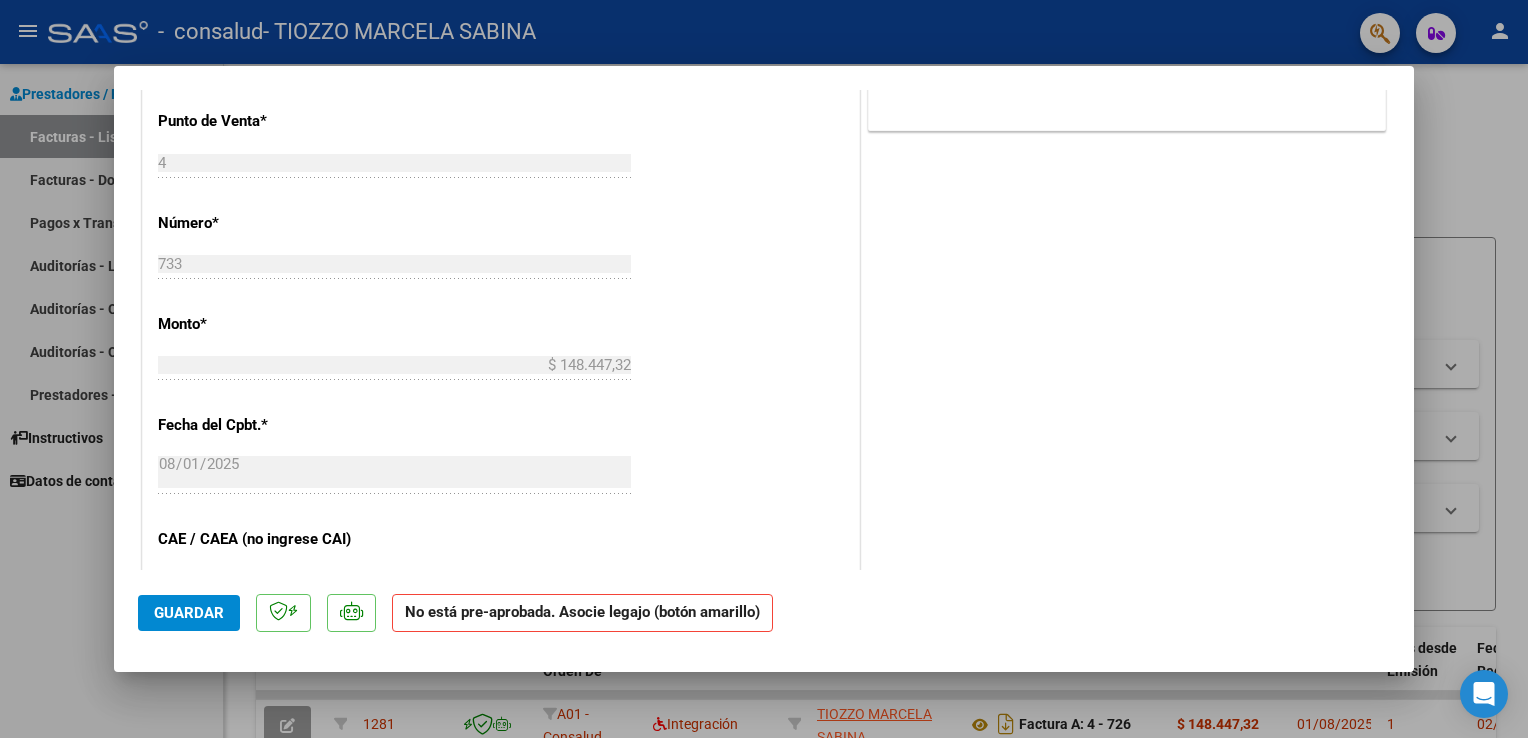 scroll, scrollTop: 900, scrollLeft: 0, axis: vertical 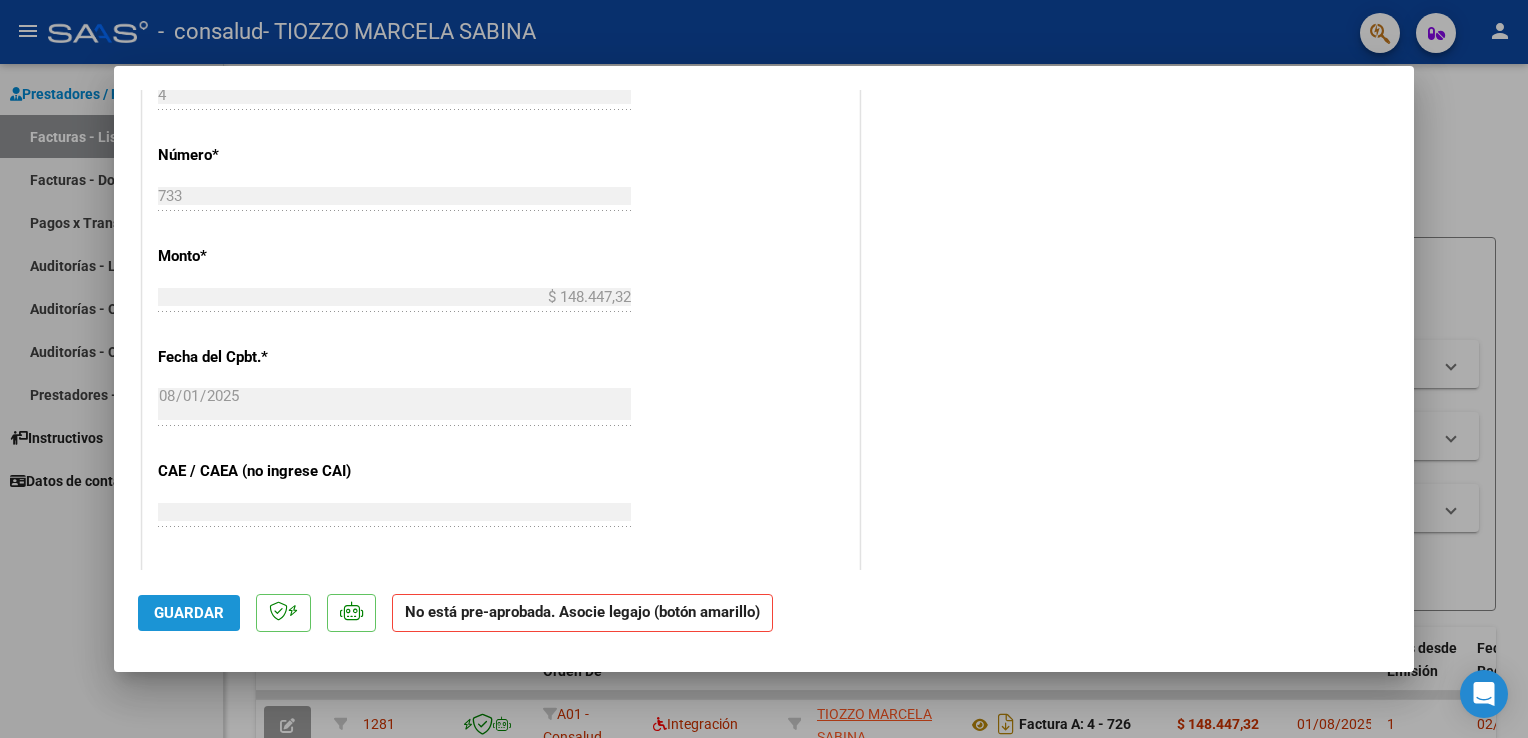 click on "Guardar" 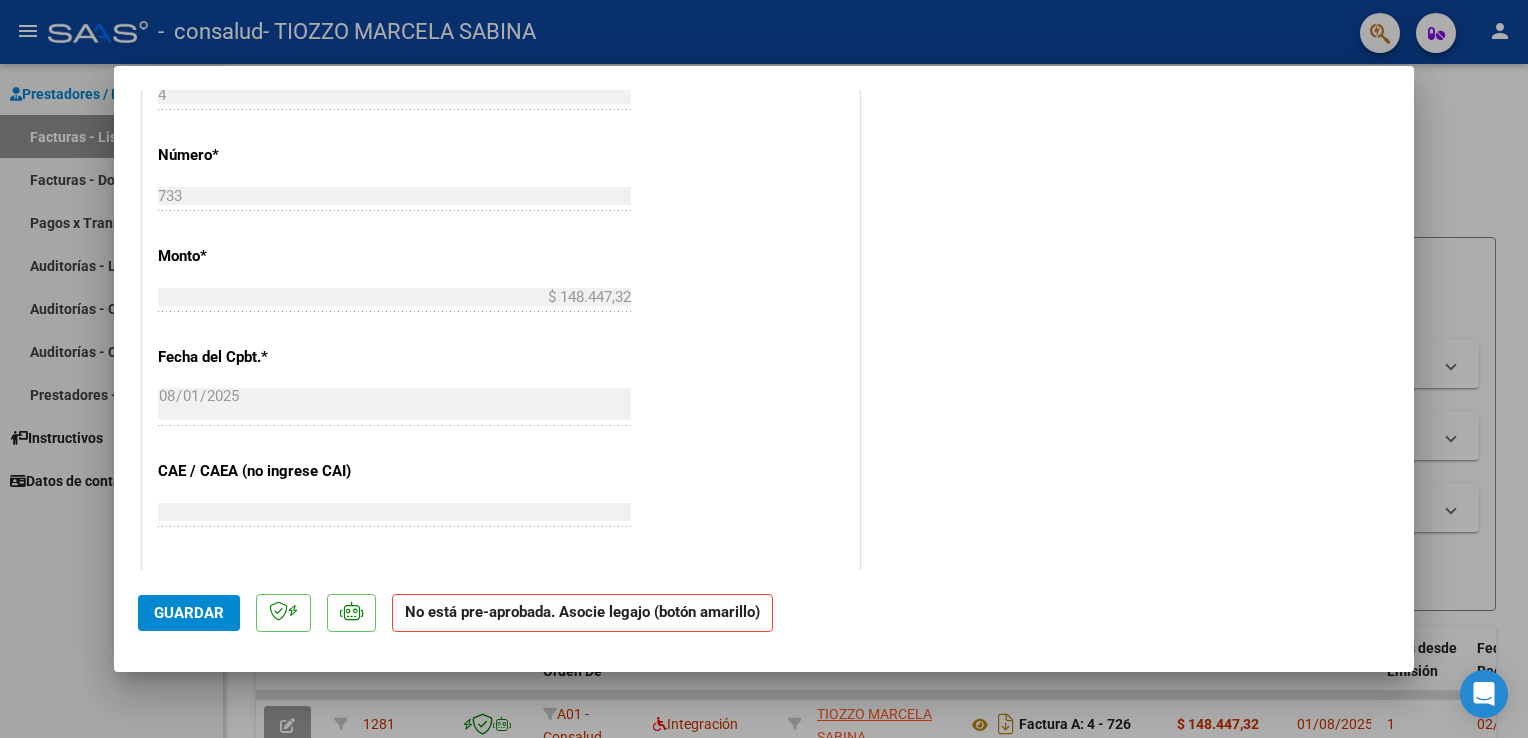 click at bounding box center (764, 369) 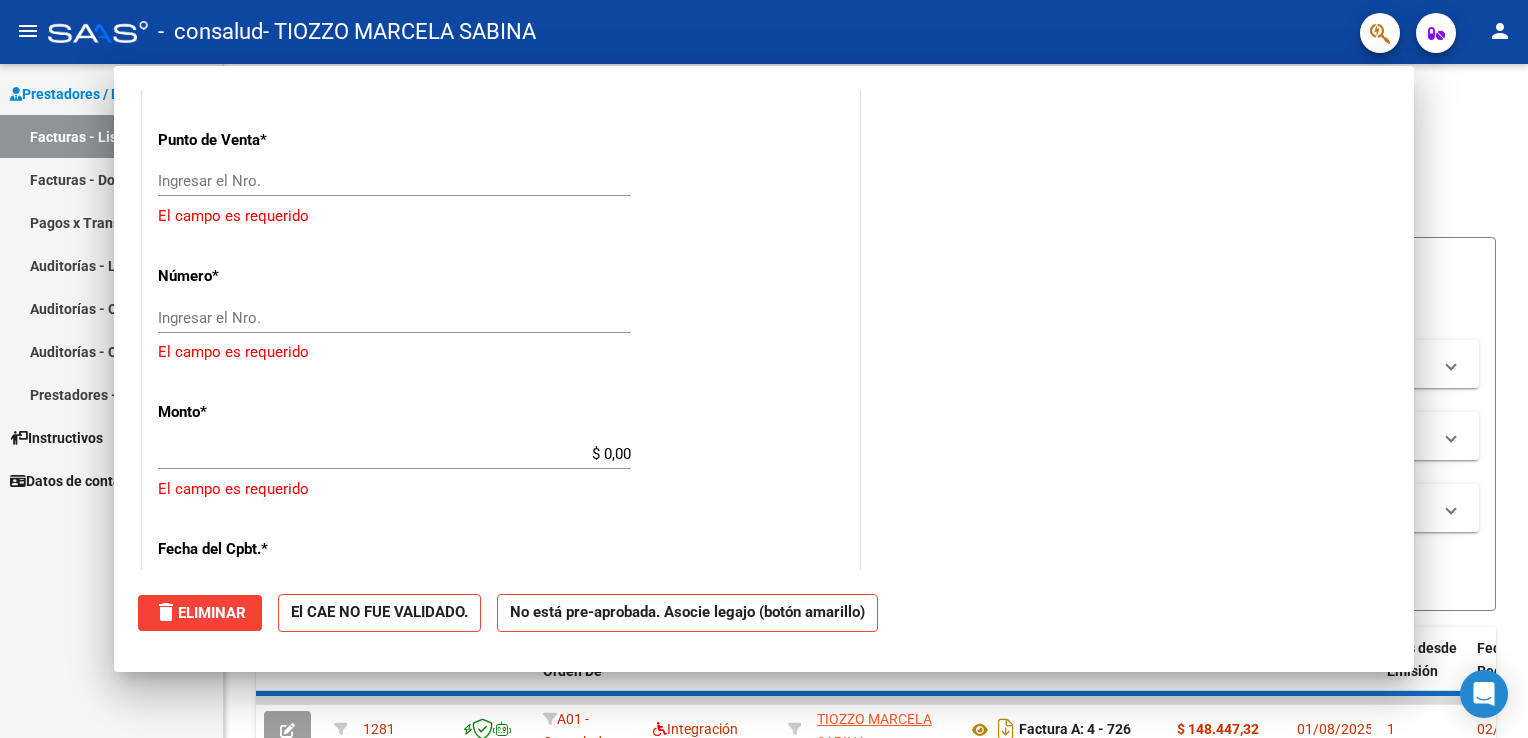 scroll, scrollTop: 0, scrollLeft: 0, axis: both 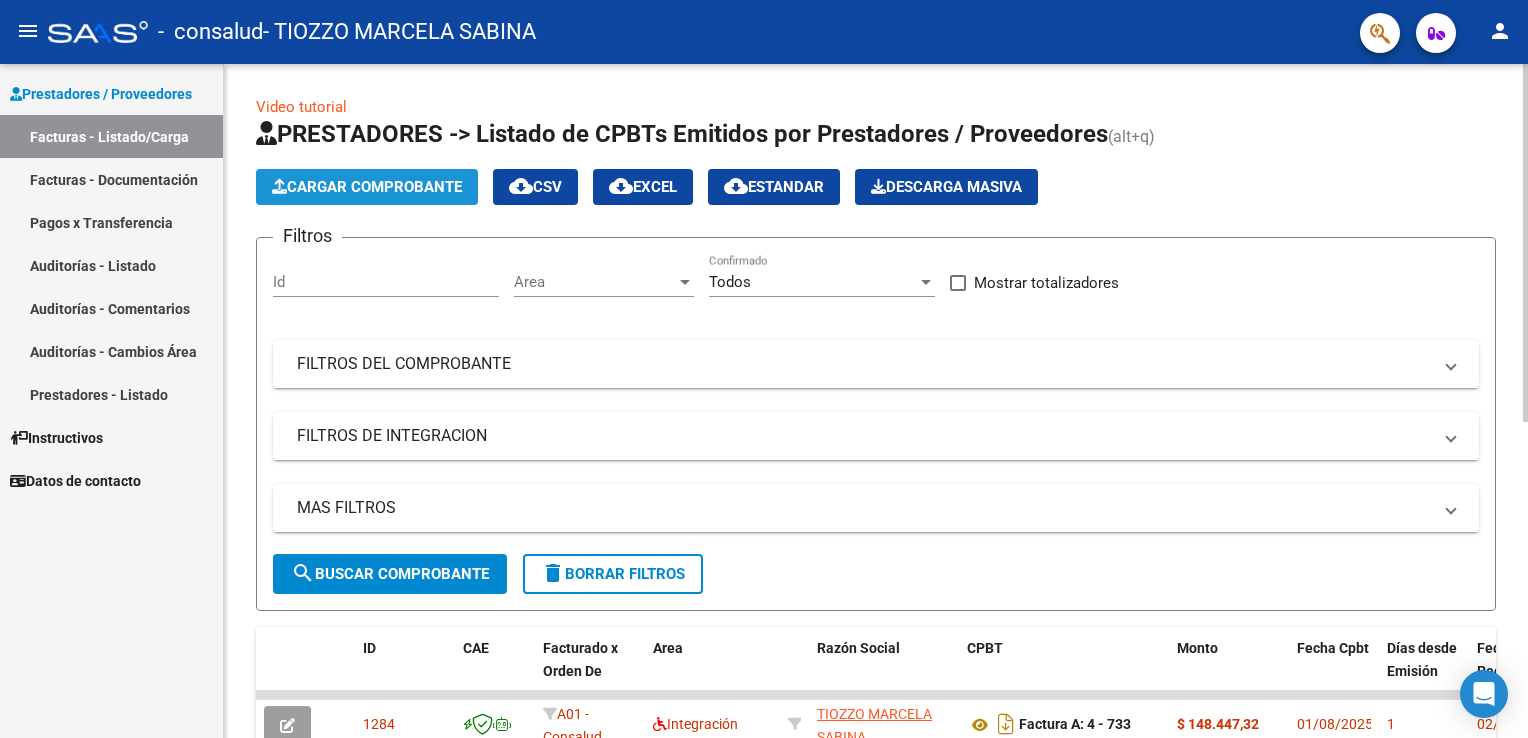 click on "Cargar Comprobante" 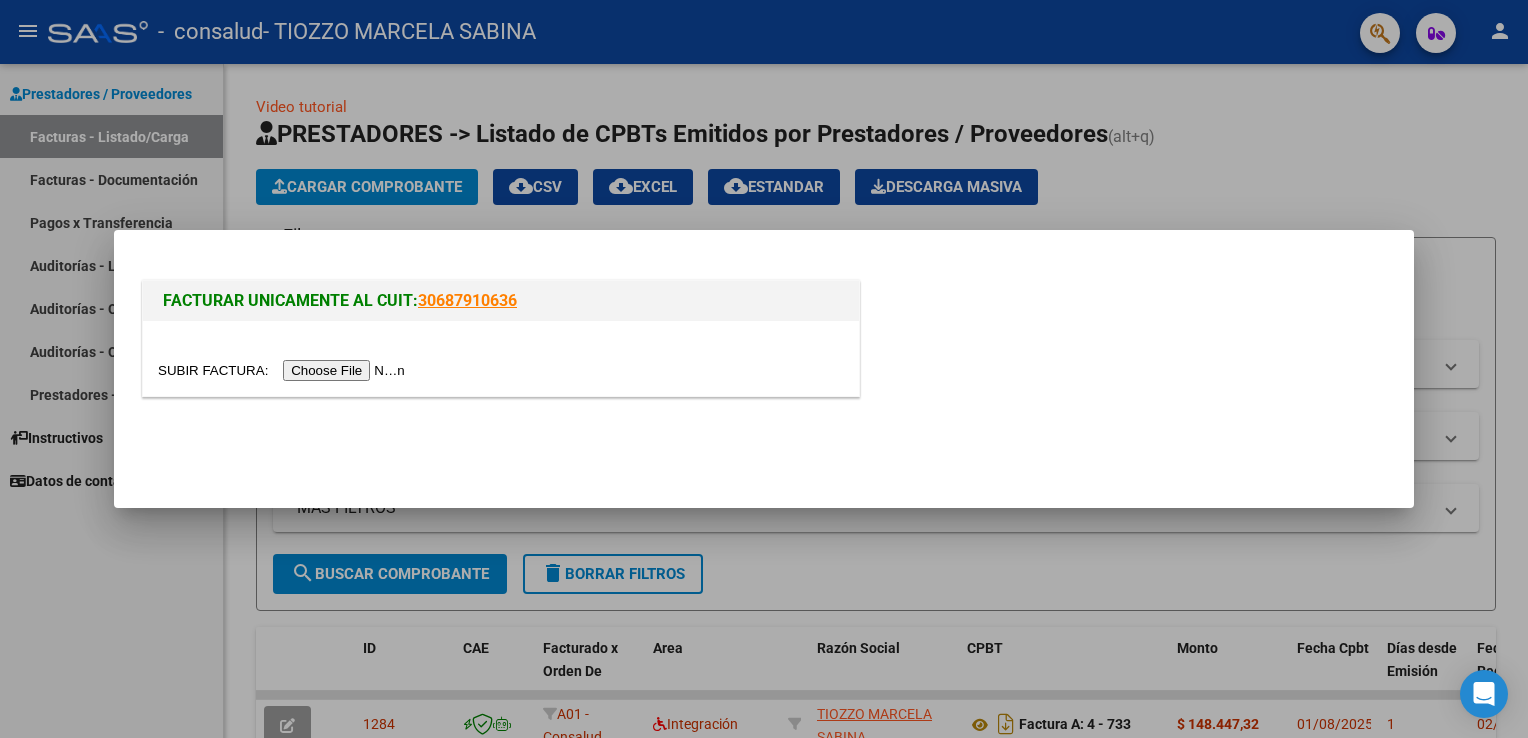 click at bounding box center [284, 370] 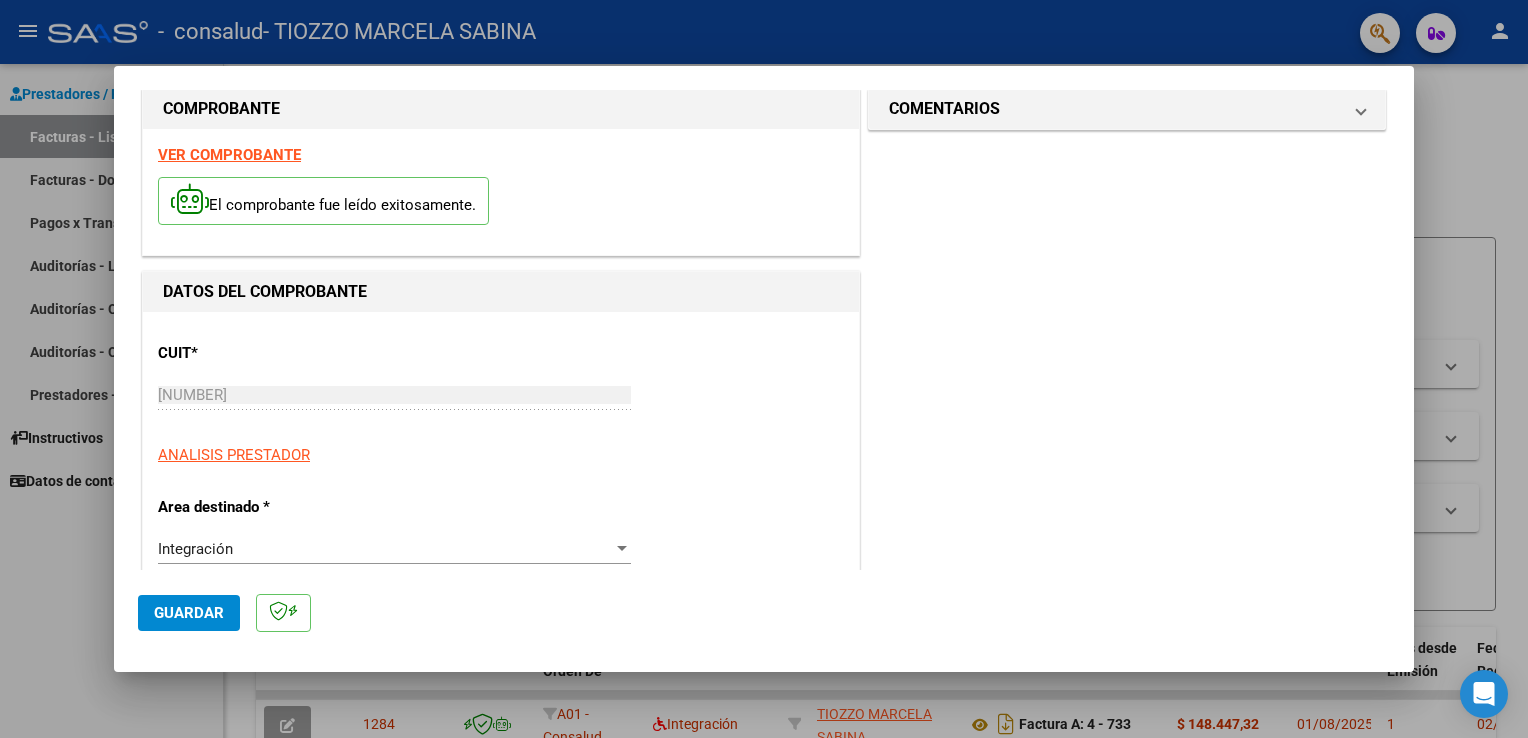 scroll, scrollTop: 0, scrollLeft: 0, axis: both 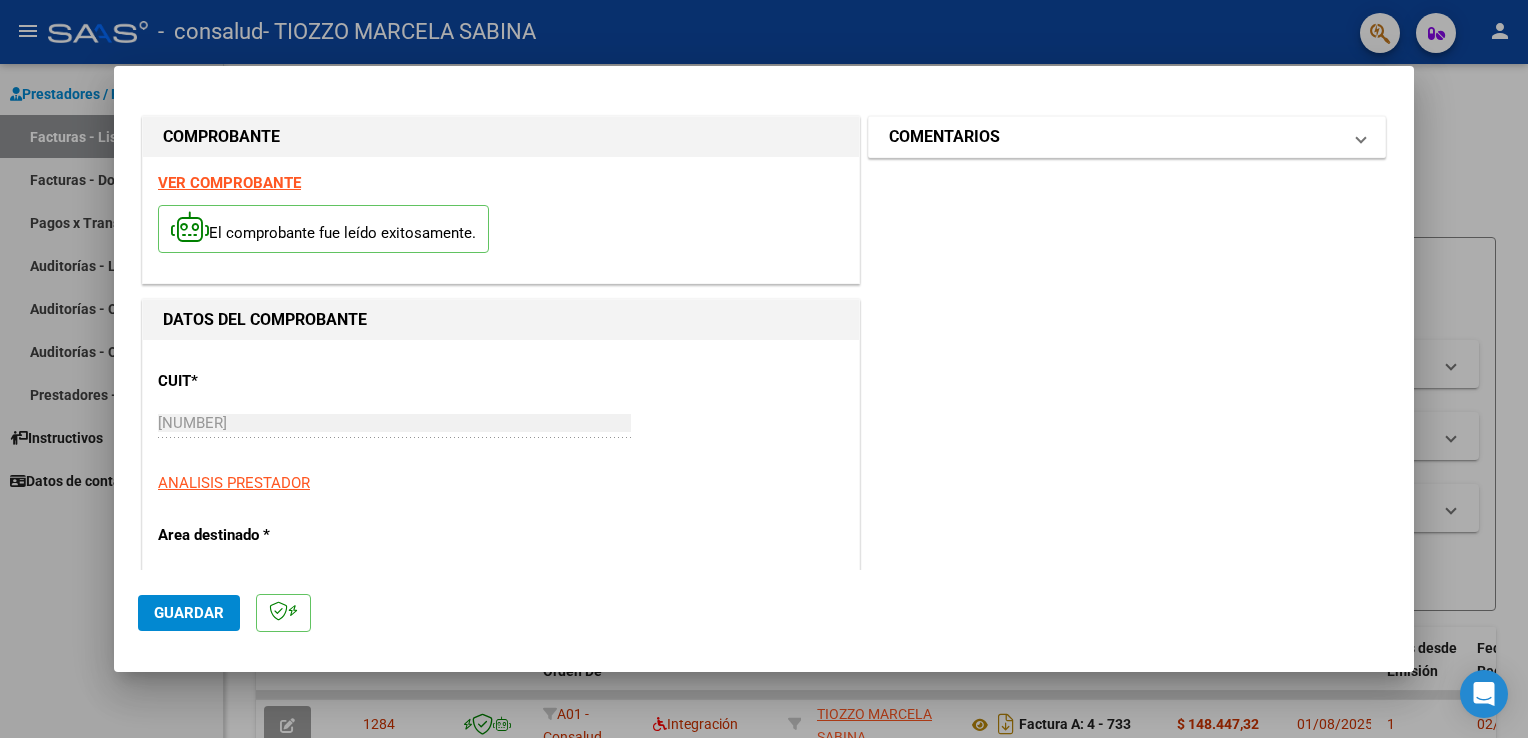 click on "COMENTARIOS" at bounding box center (944, 137) 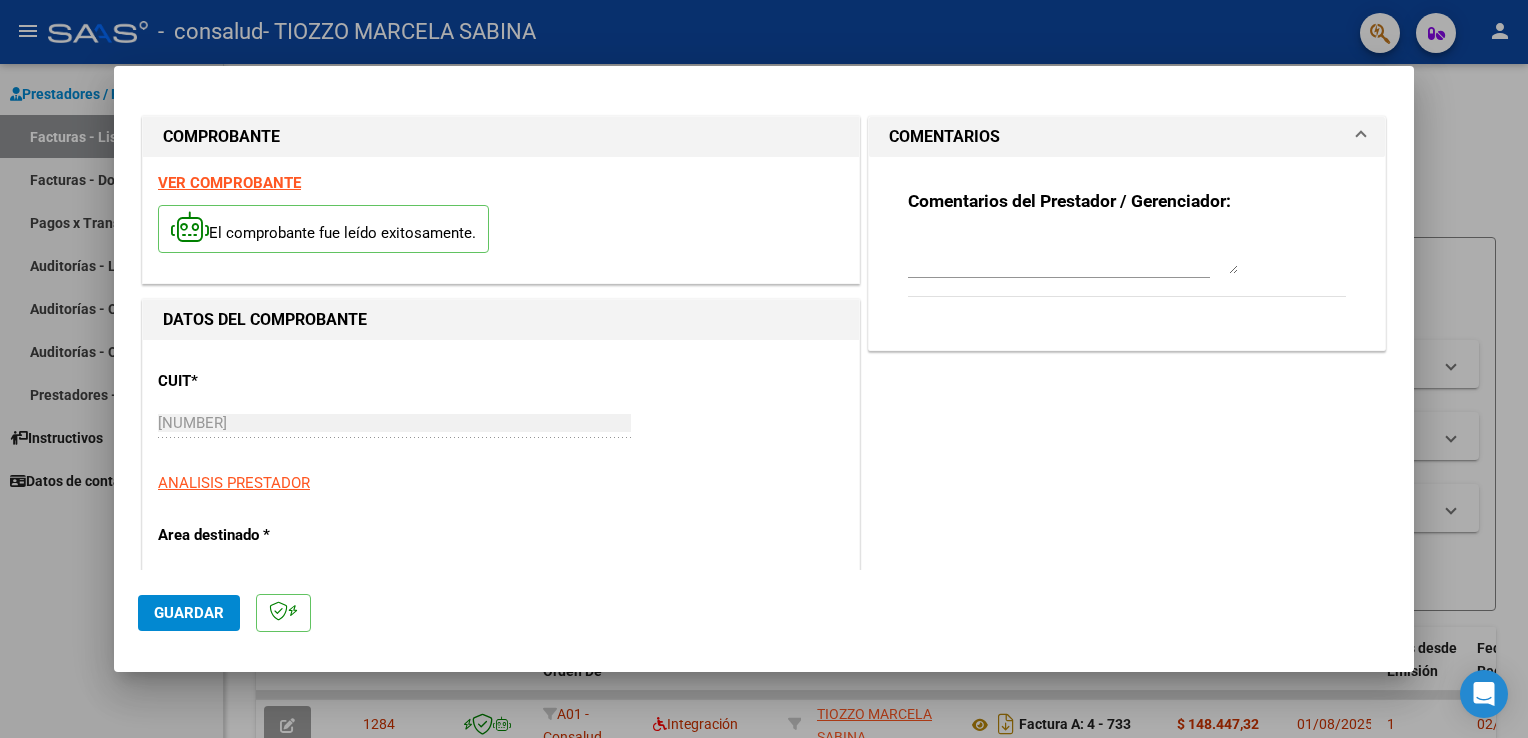 click at bounding box center [1073, 254] 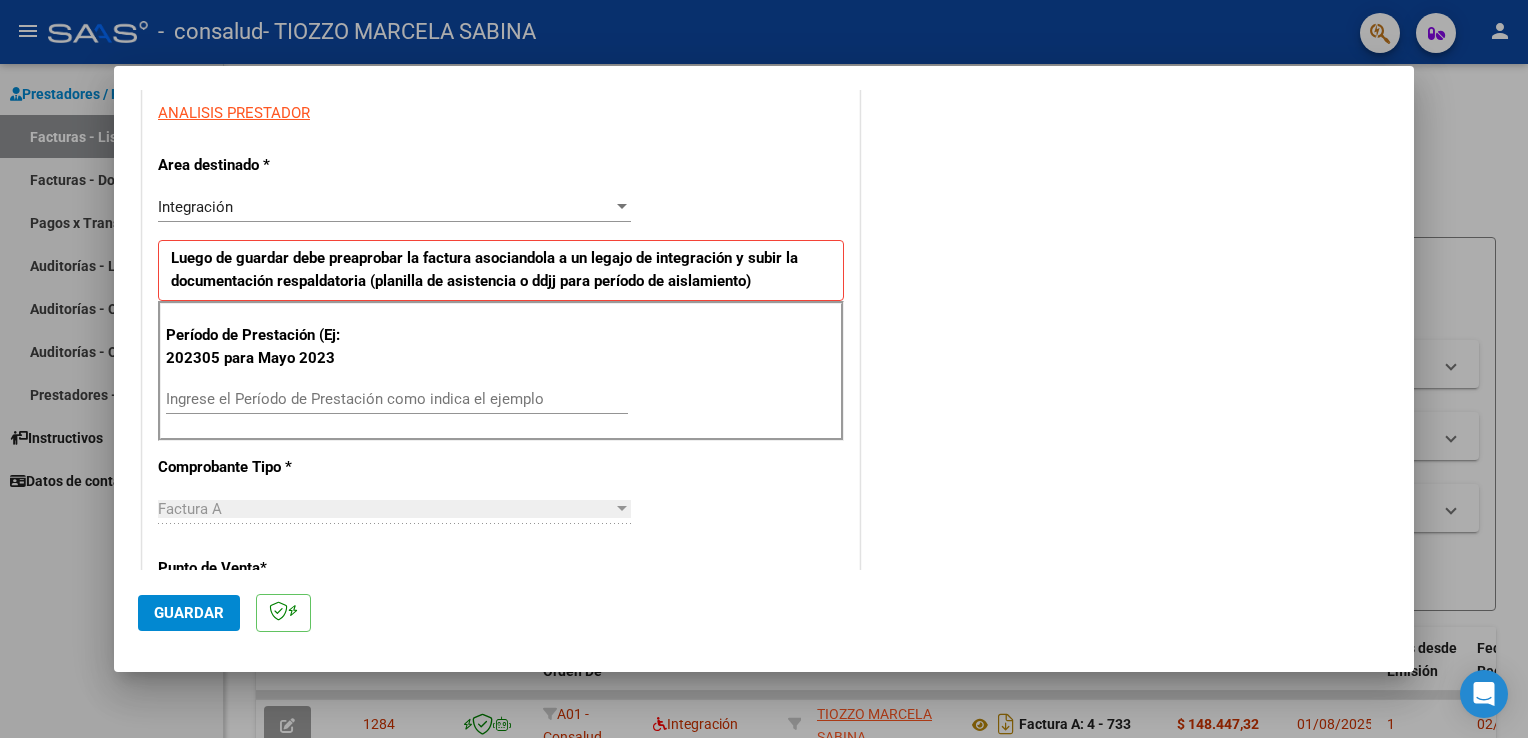 scroll, scrollTop: 400, scrollLeft: 0, axis: vertical 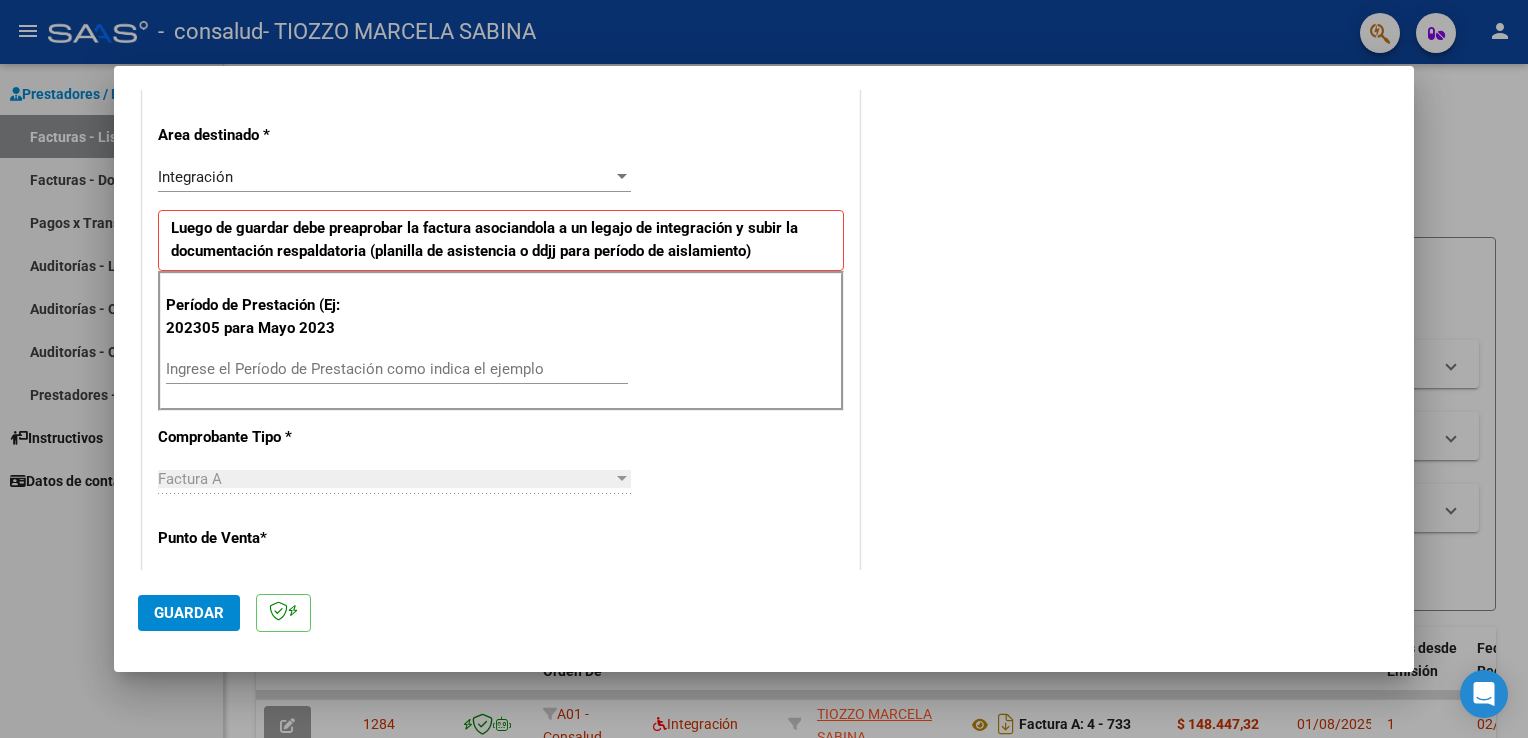 type on "PSICOPEDAGOGIA RAMIREZ JULIO" 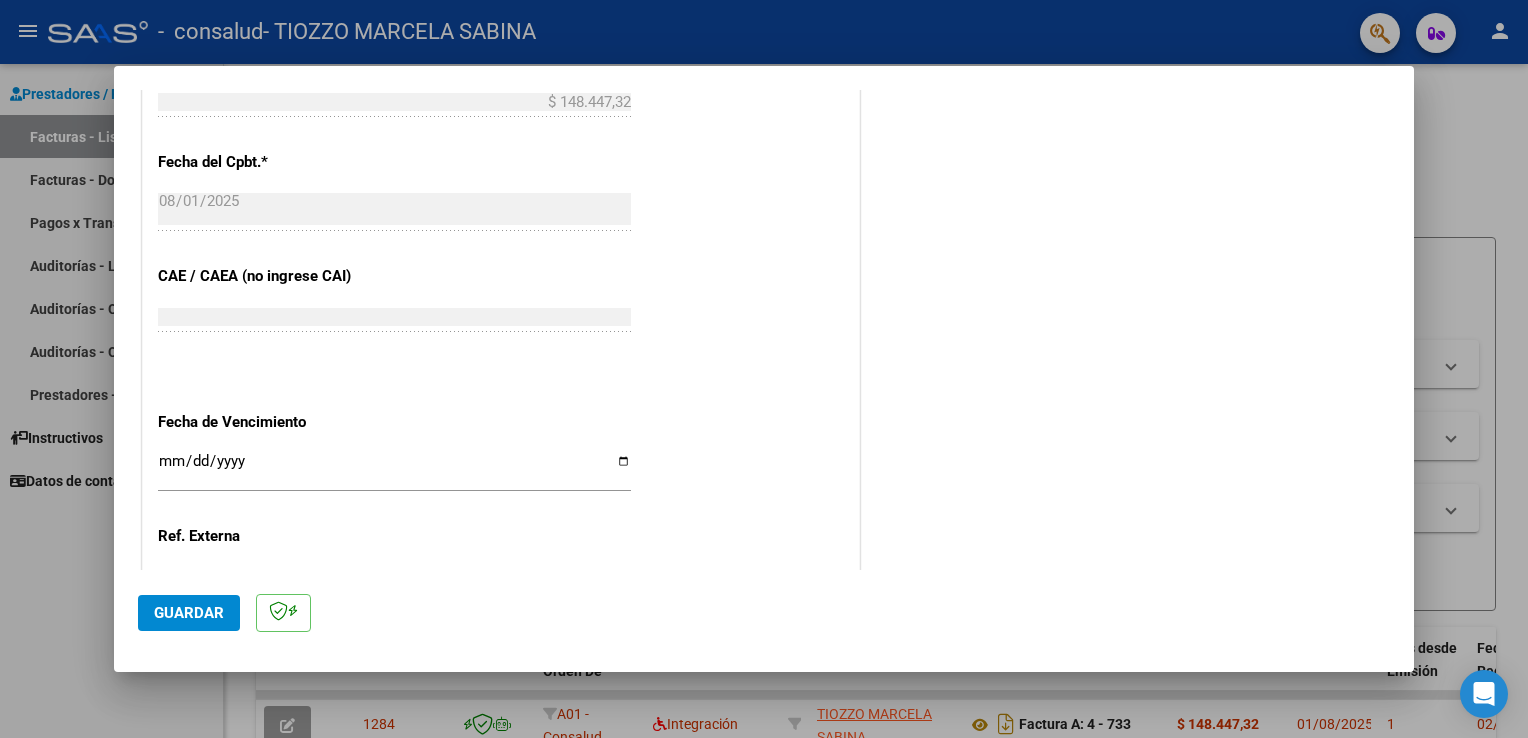 scroll, scrollTop: 1100, scrollLeft: 0, axis: vertical 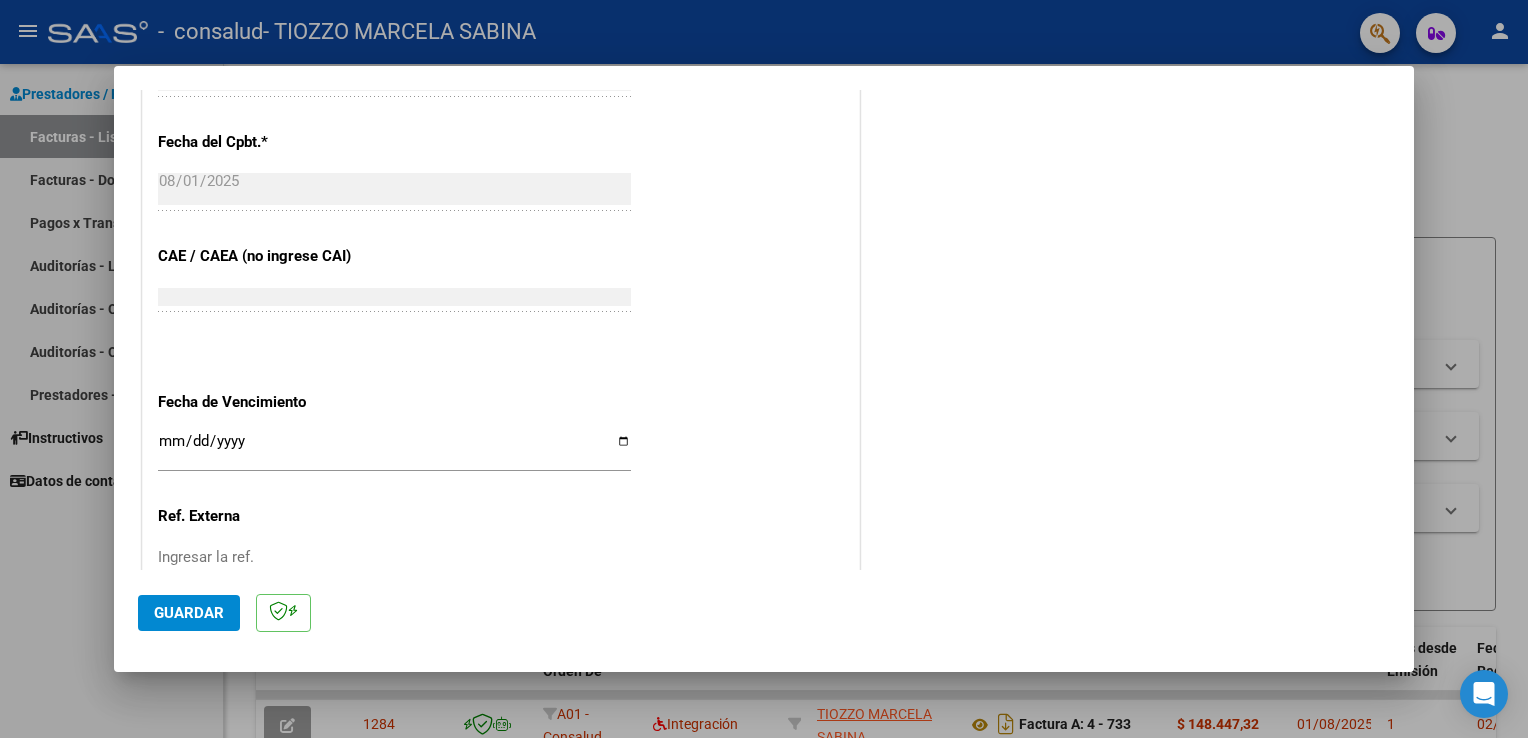 type on "202507" 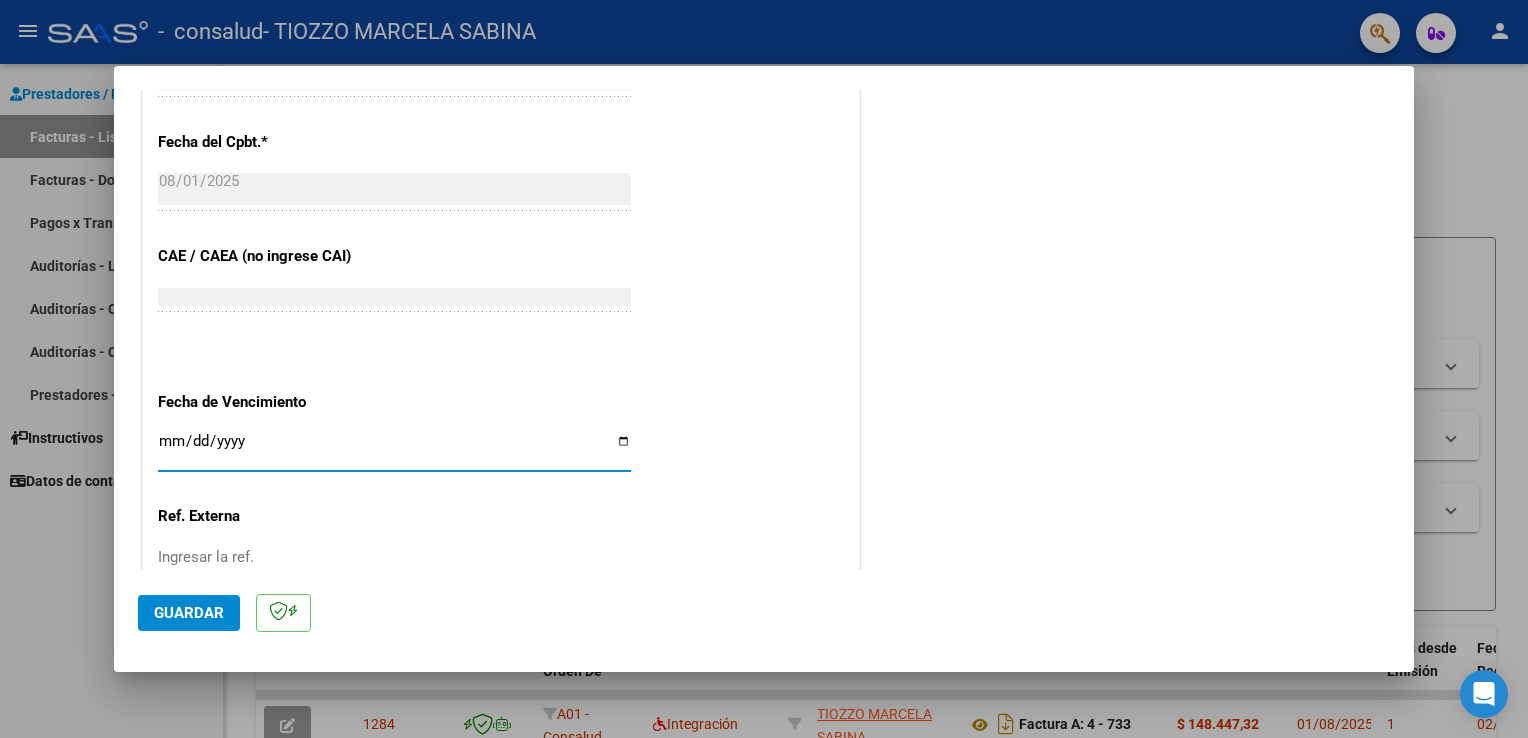 click on "Ingresar la fecha" at bounding box center [394, 449] 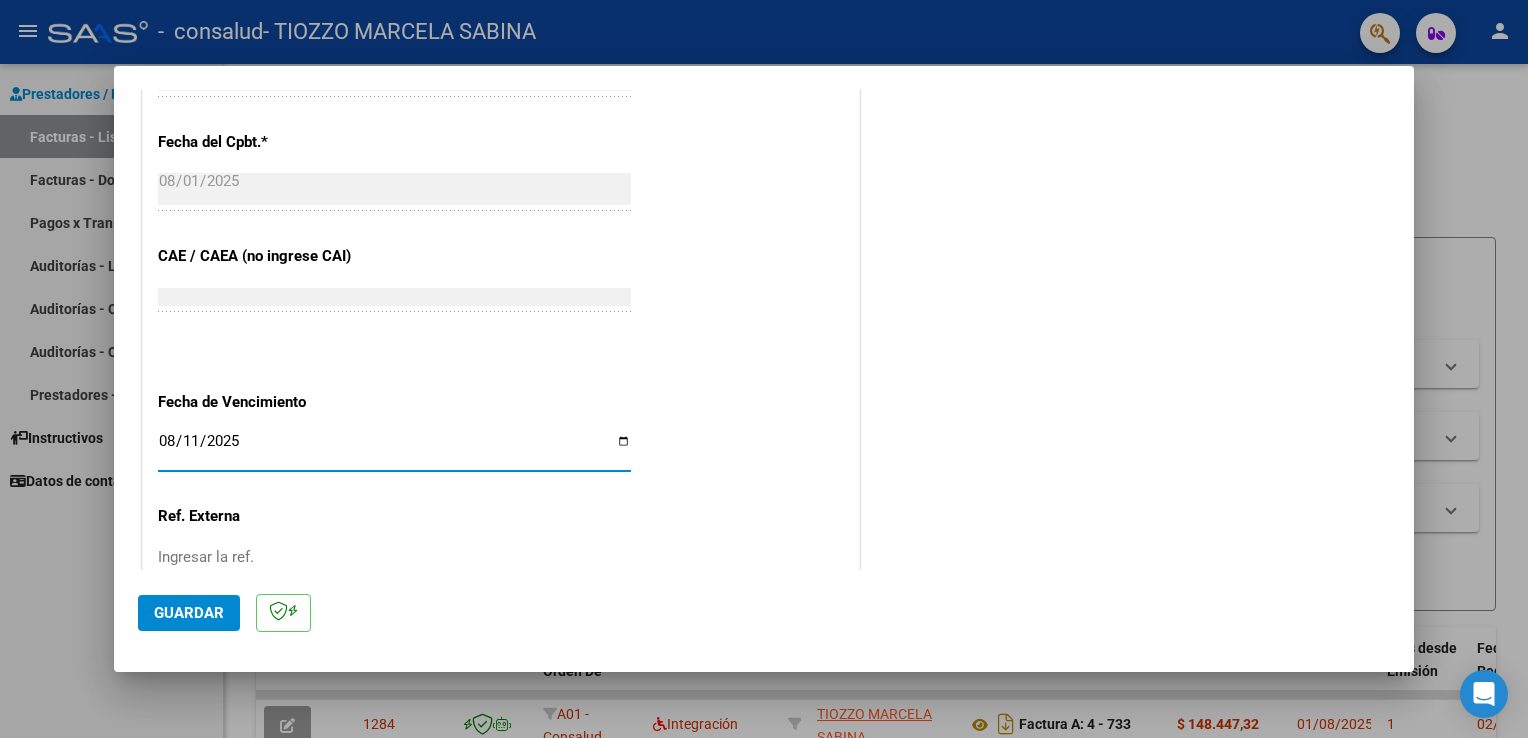 type on "2025-08-11" 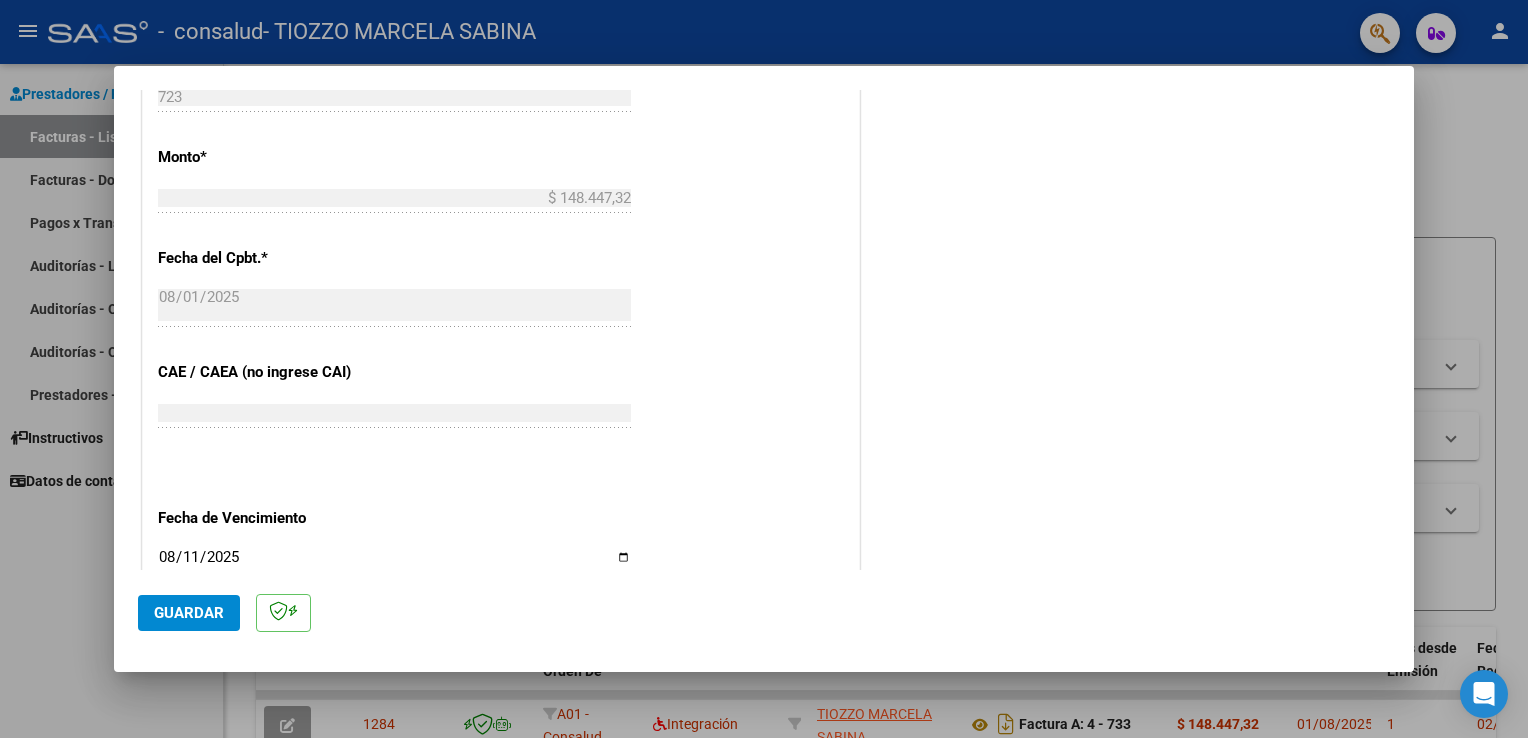 scroll, scrollTop: 1000, scrollLeft: 0, axis: vertical 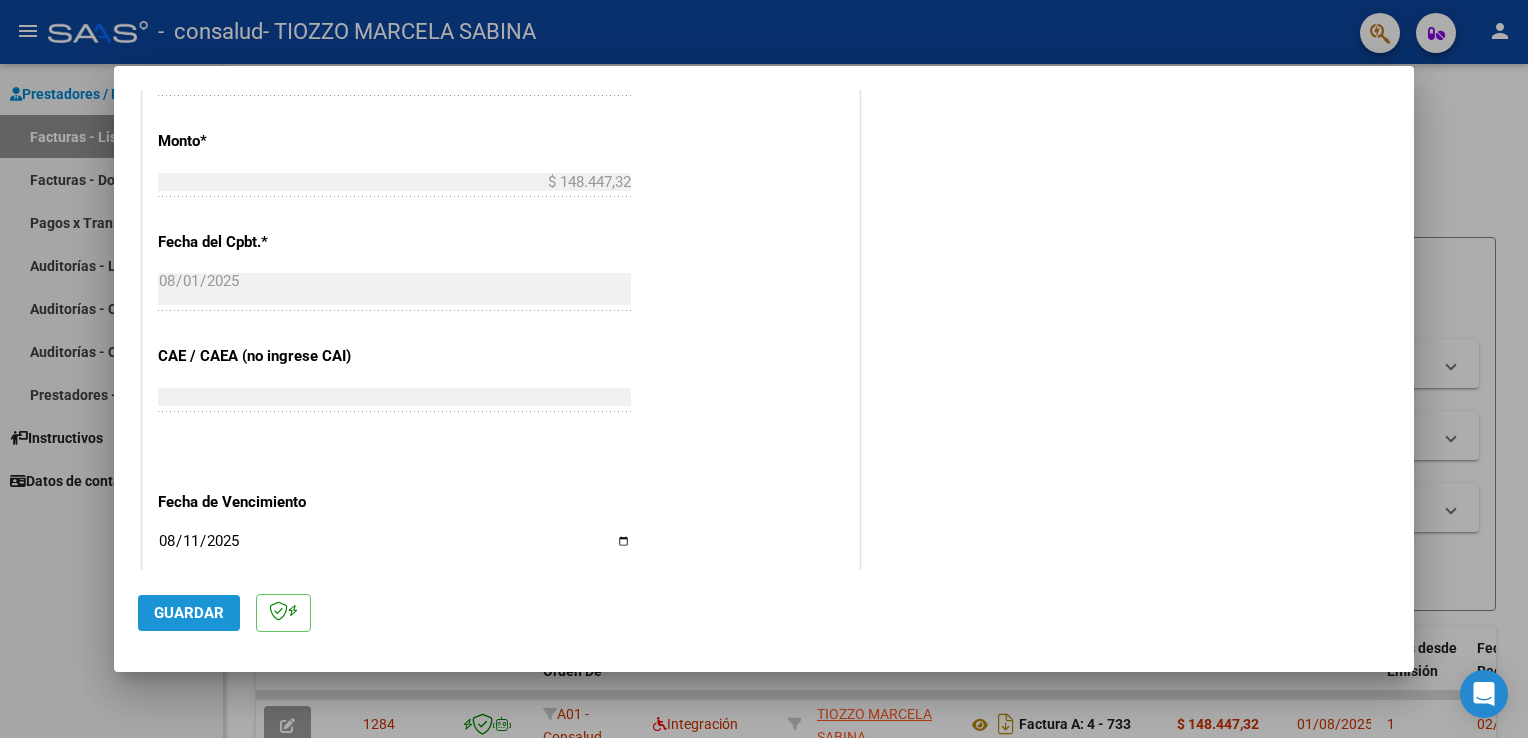 click on "Guardar" 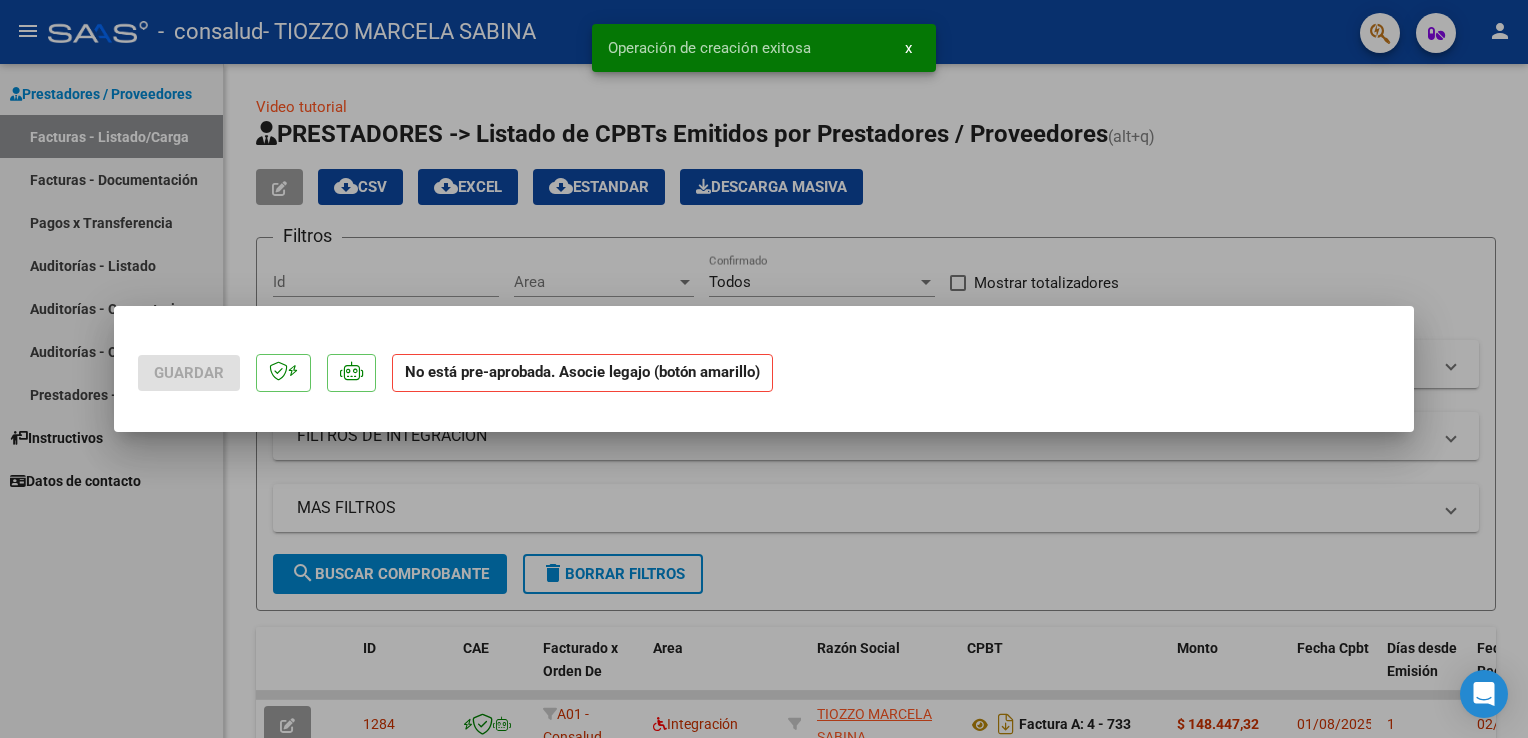 scroll, scrollTop: 0, scrollLeft: 0, axis: both 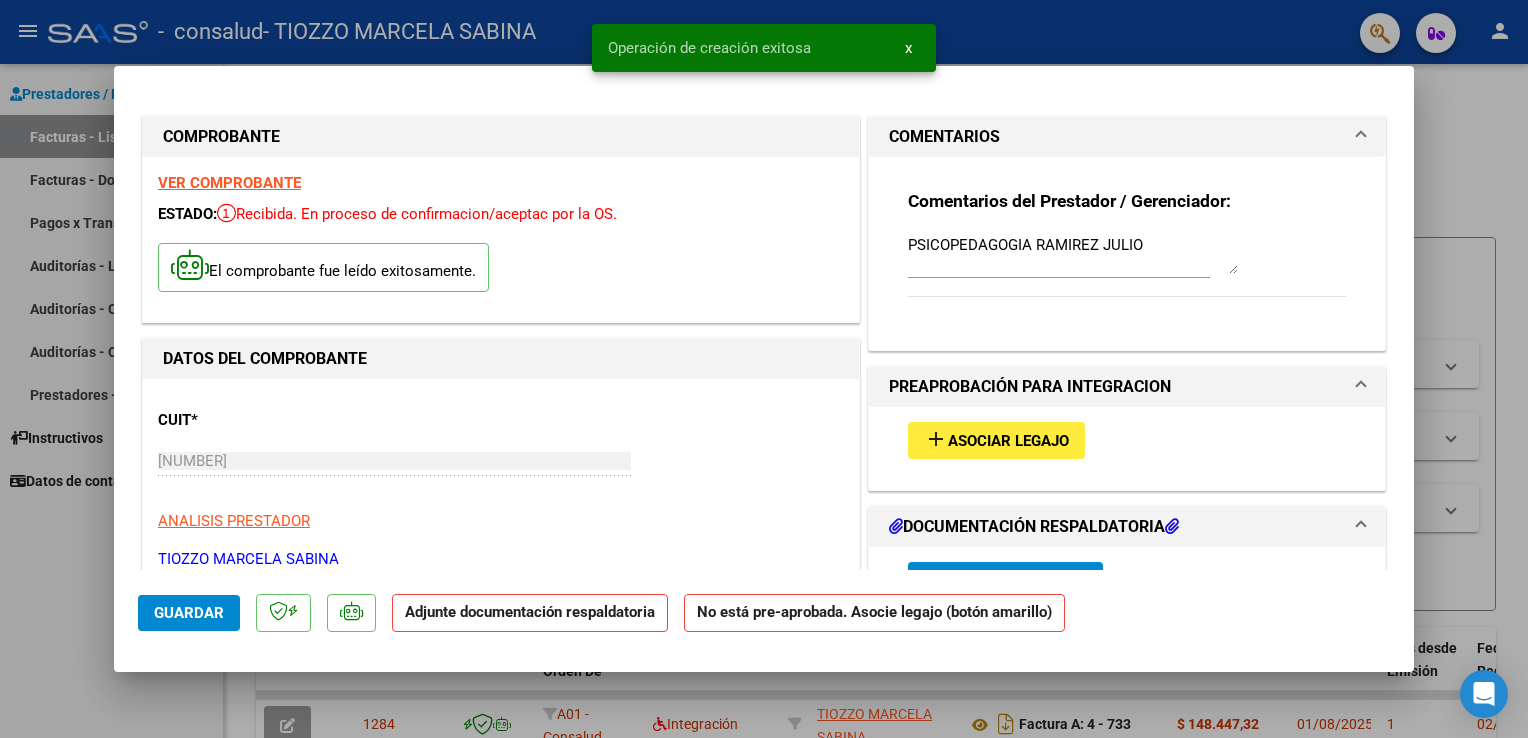 click on "Asociar Legajo" at bounding box center (1008, 441) 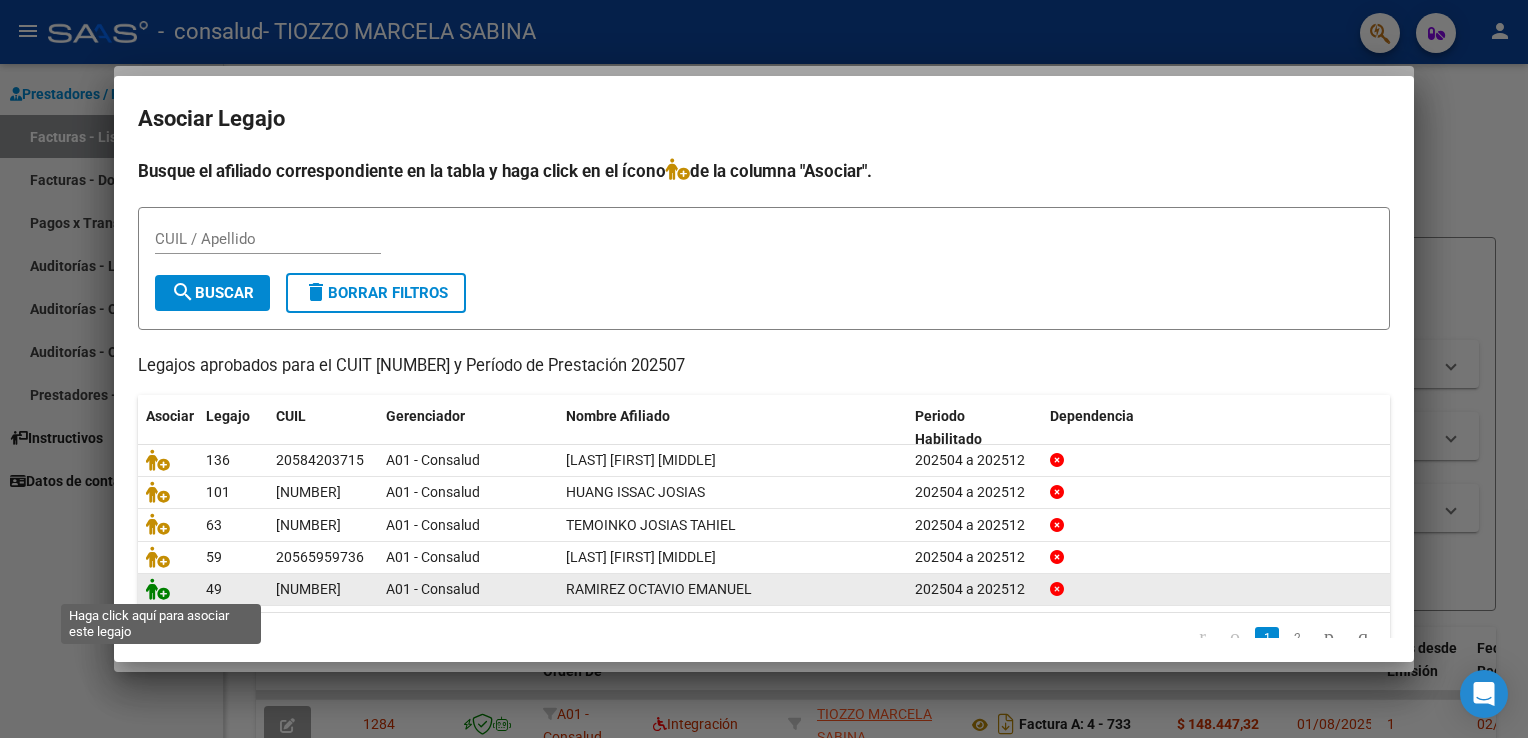 click 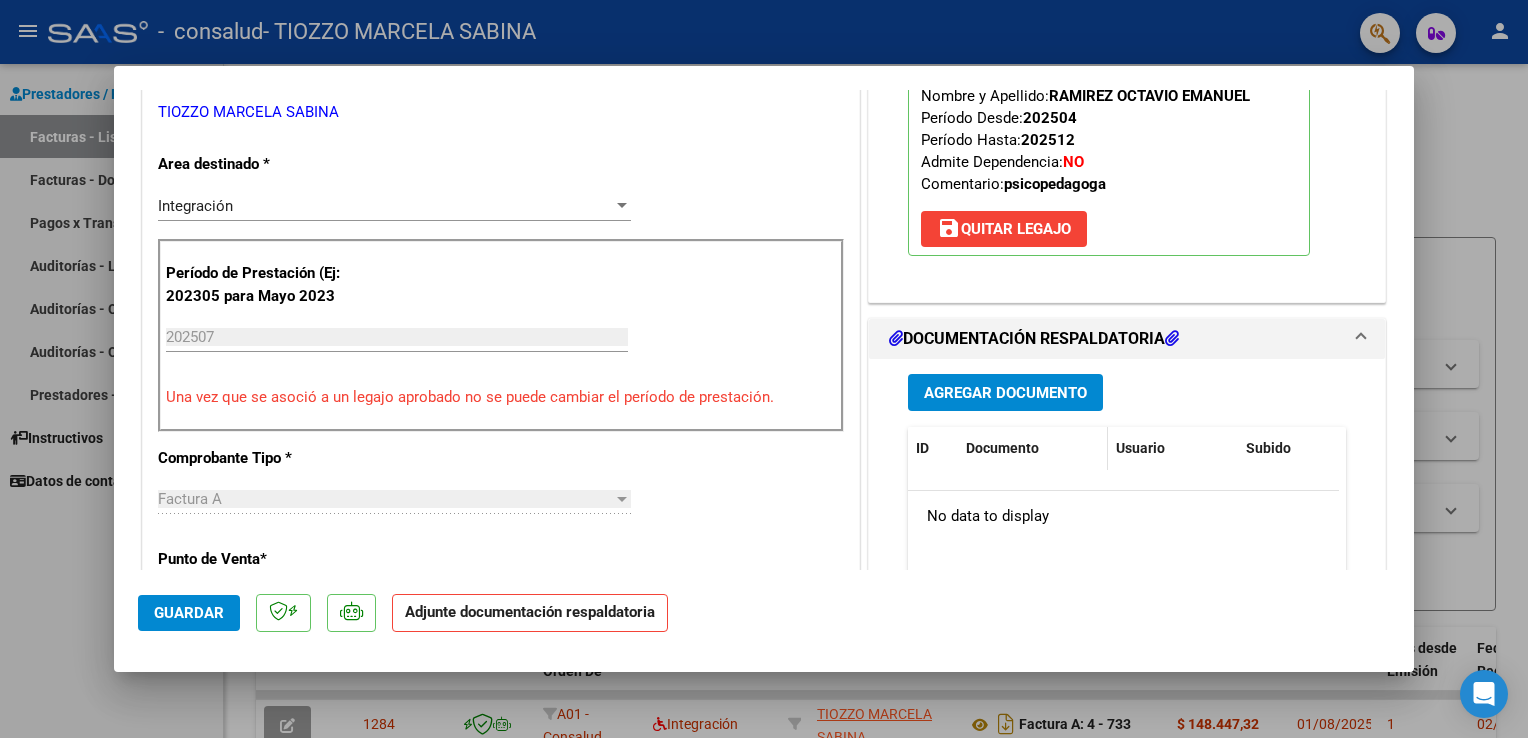 scroll, scrollTop: 500, scrollLeft: 0, axis: vertical 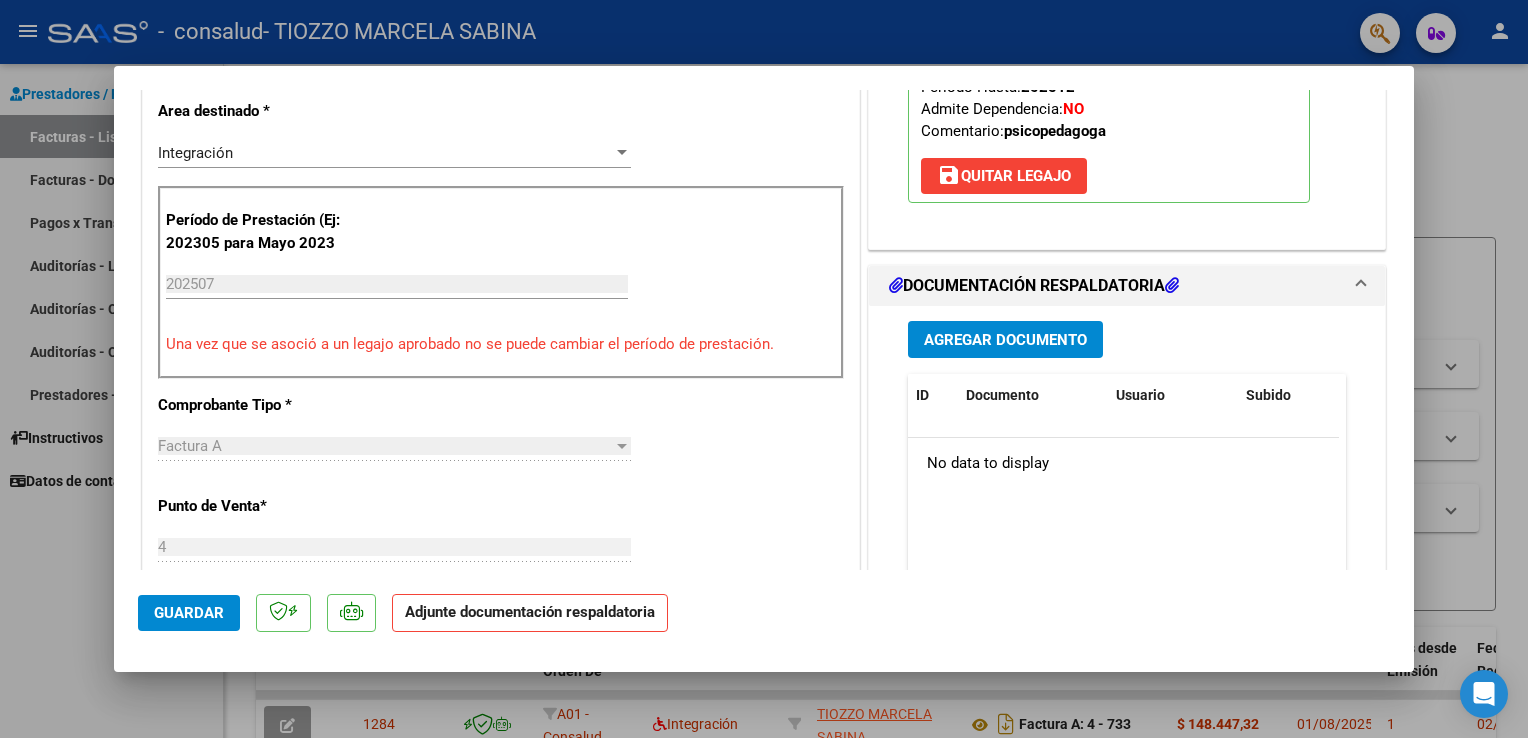 click on "Agregar Documento" at bounding box center [1005, 340] 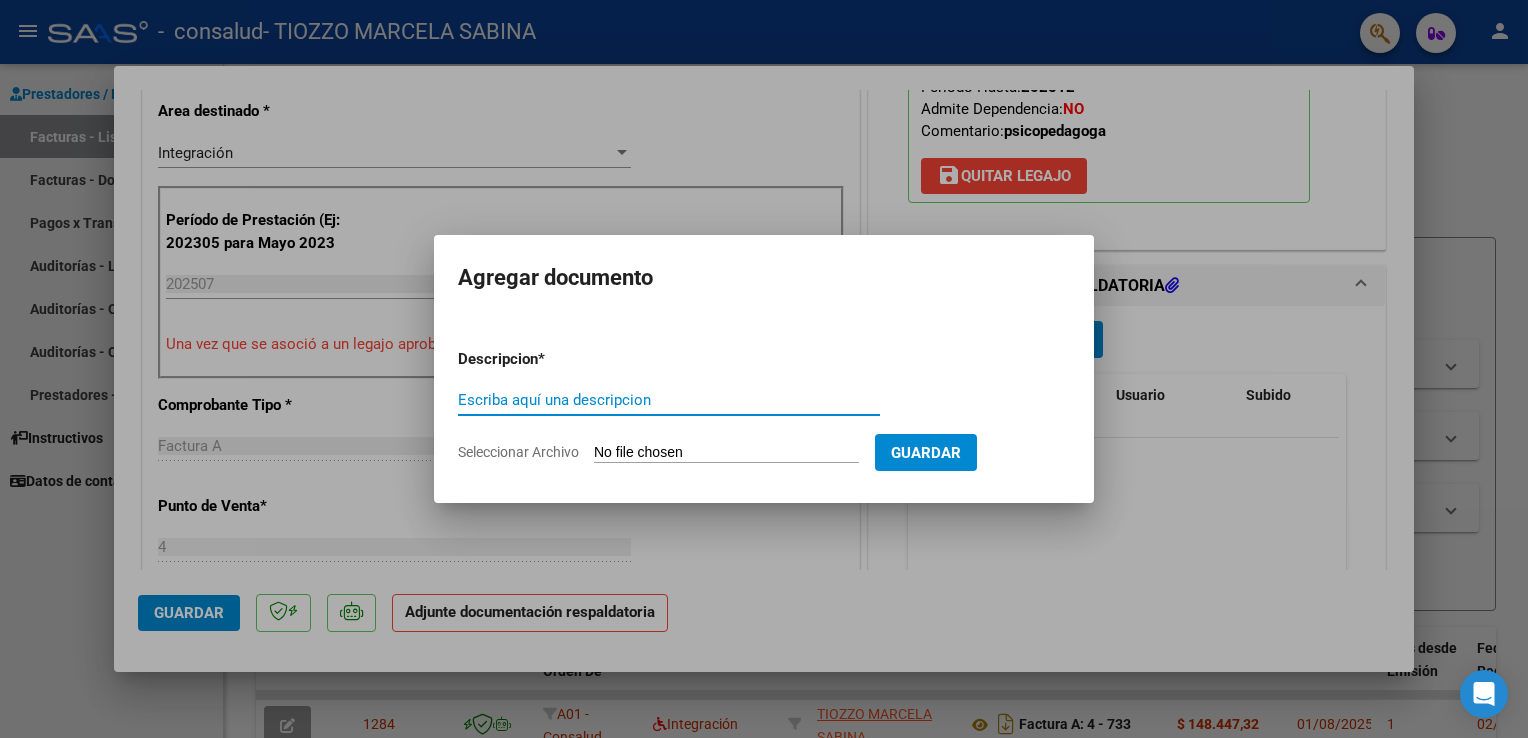 click on "Escriba aquí una descripcion" at bounding box center (669, 400) 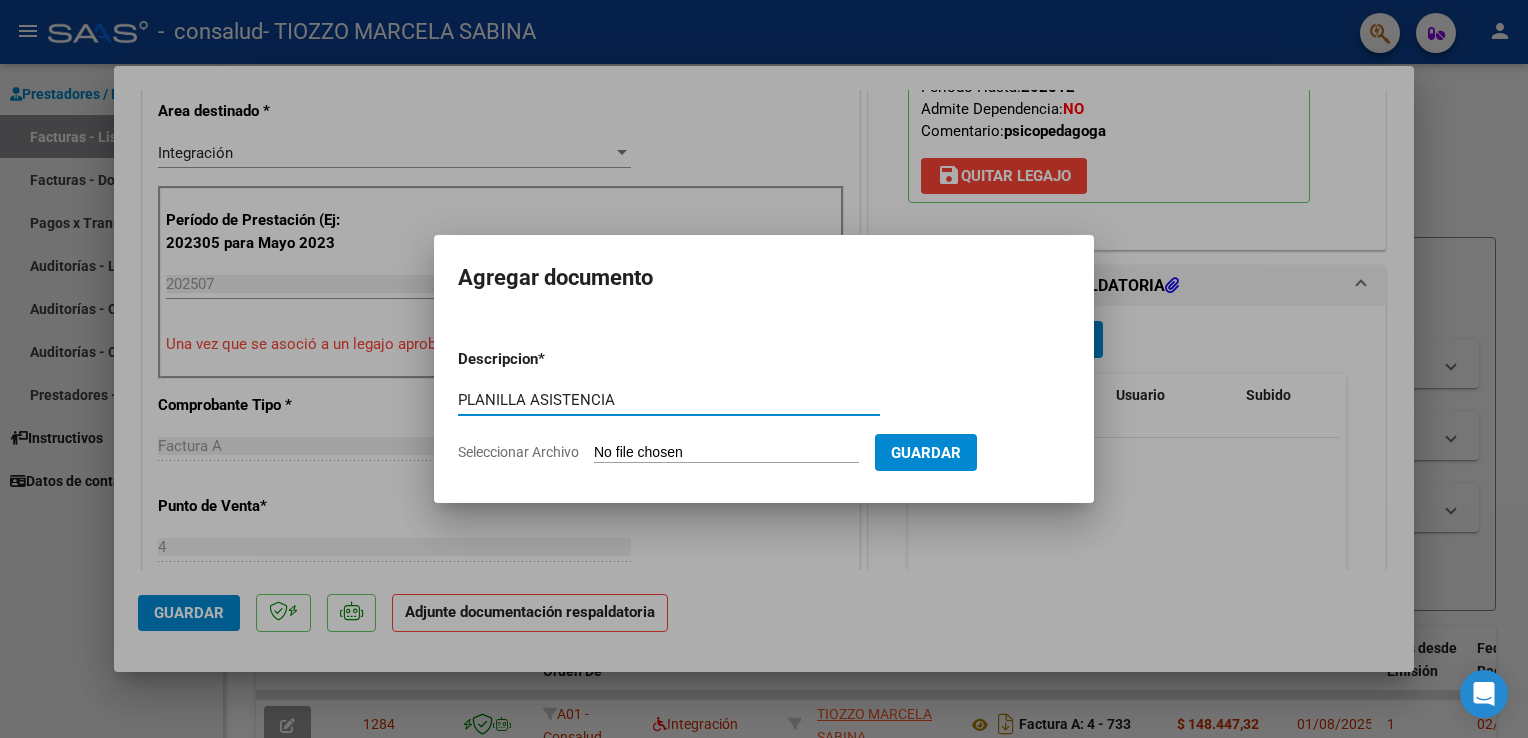type on "PLANILLA ASISTENCIA" 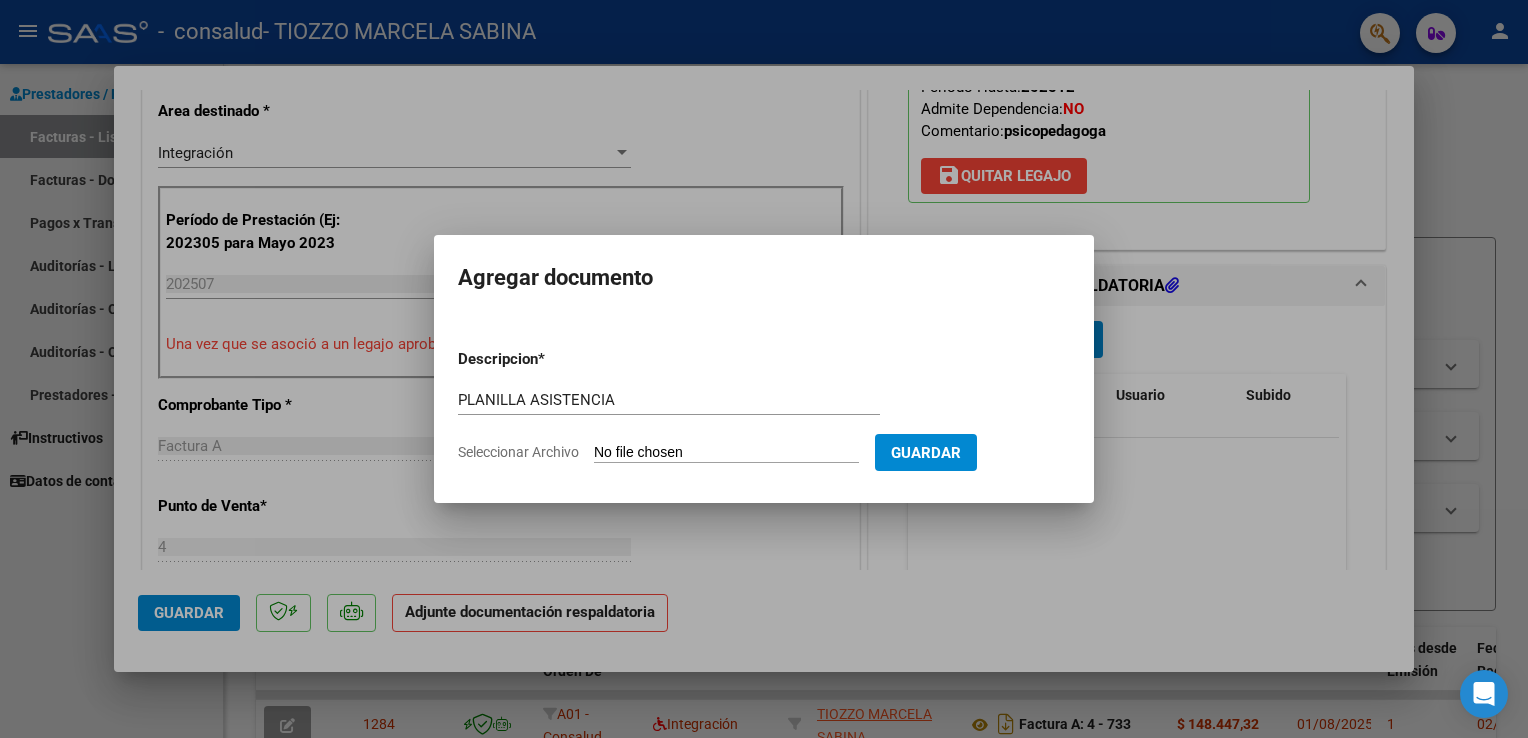 click on "Seleccionar Archivo" at bounding box center (726, 453) 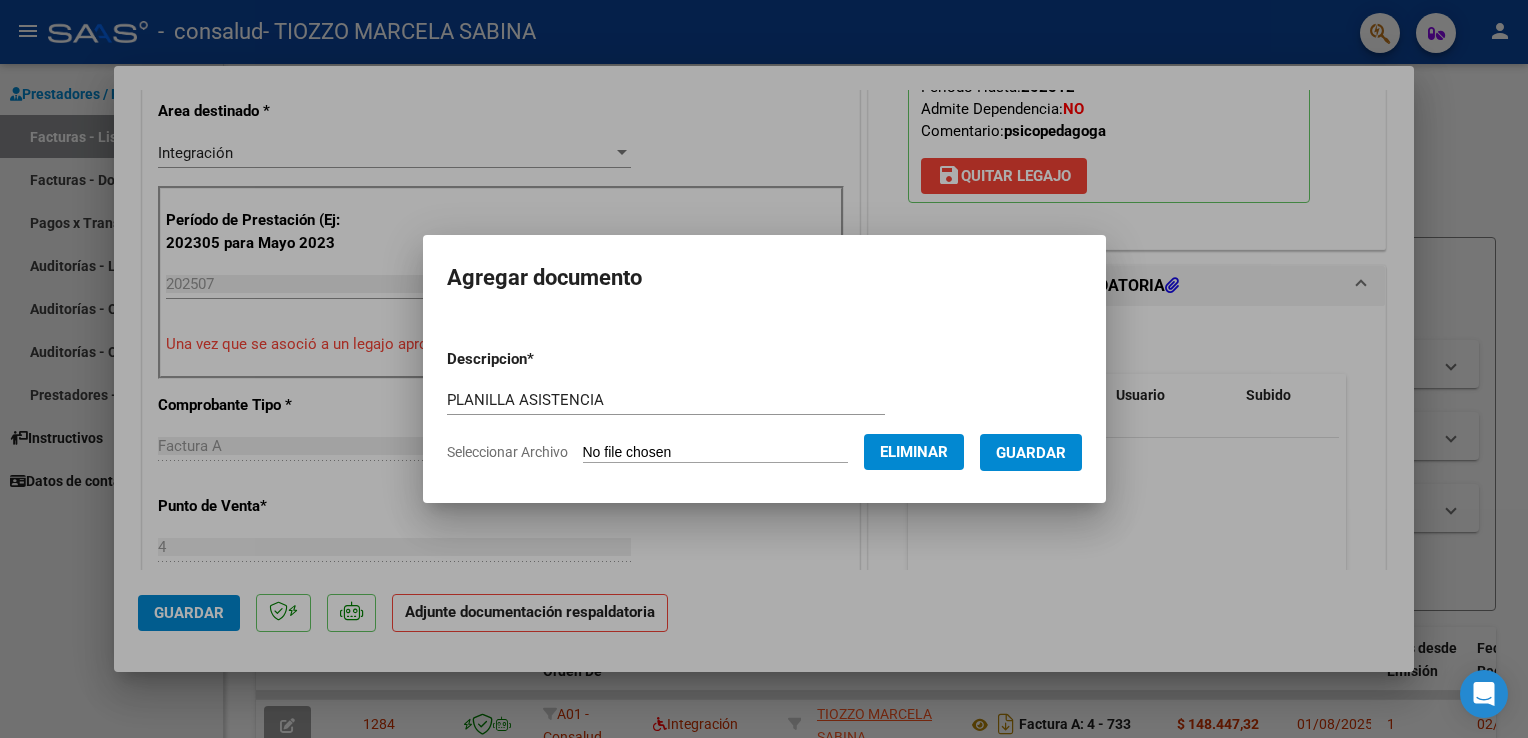 click on "Guardar" at bounding box center [1031, 453] 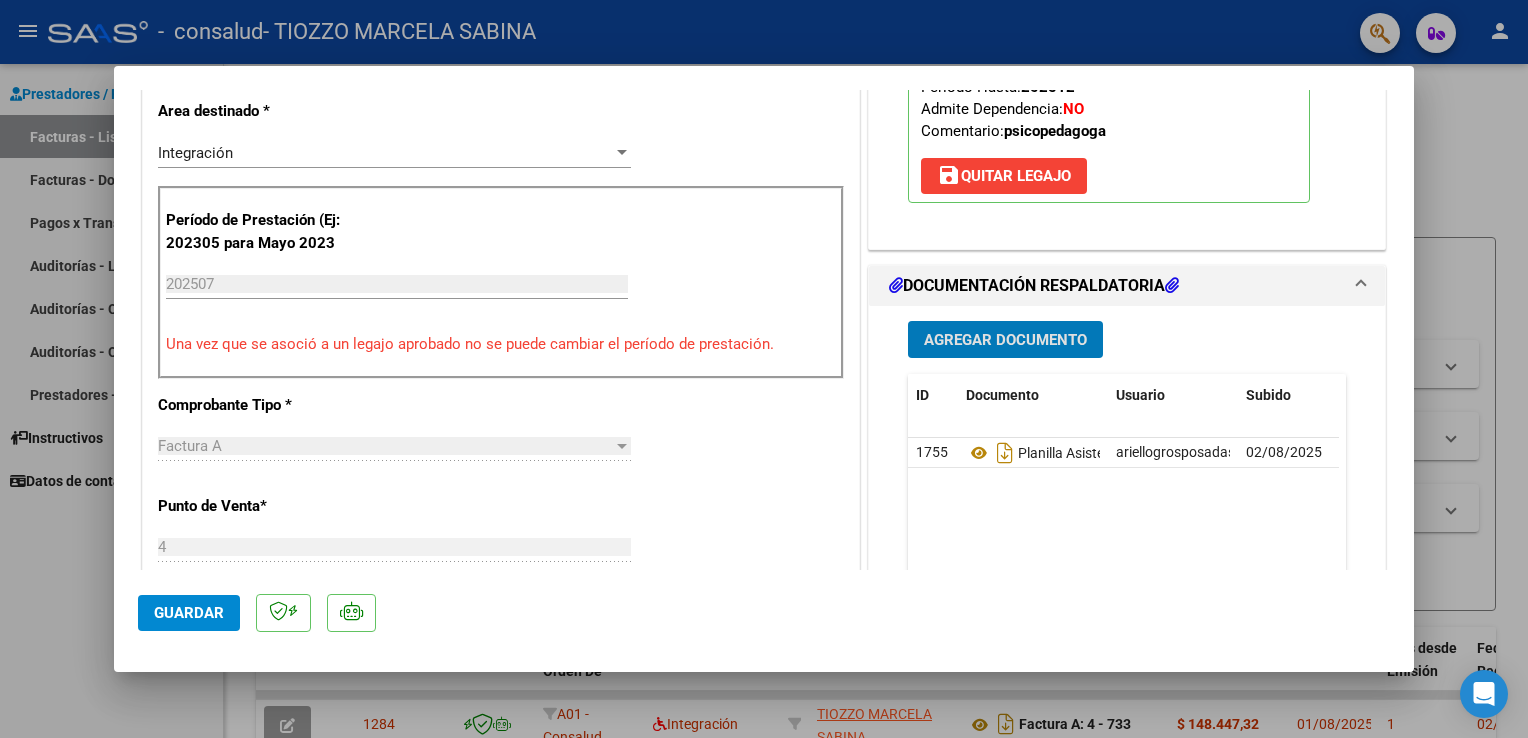 click on "Guardar" 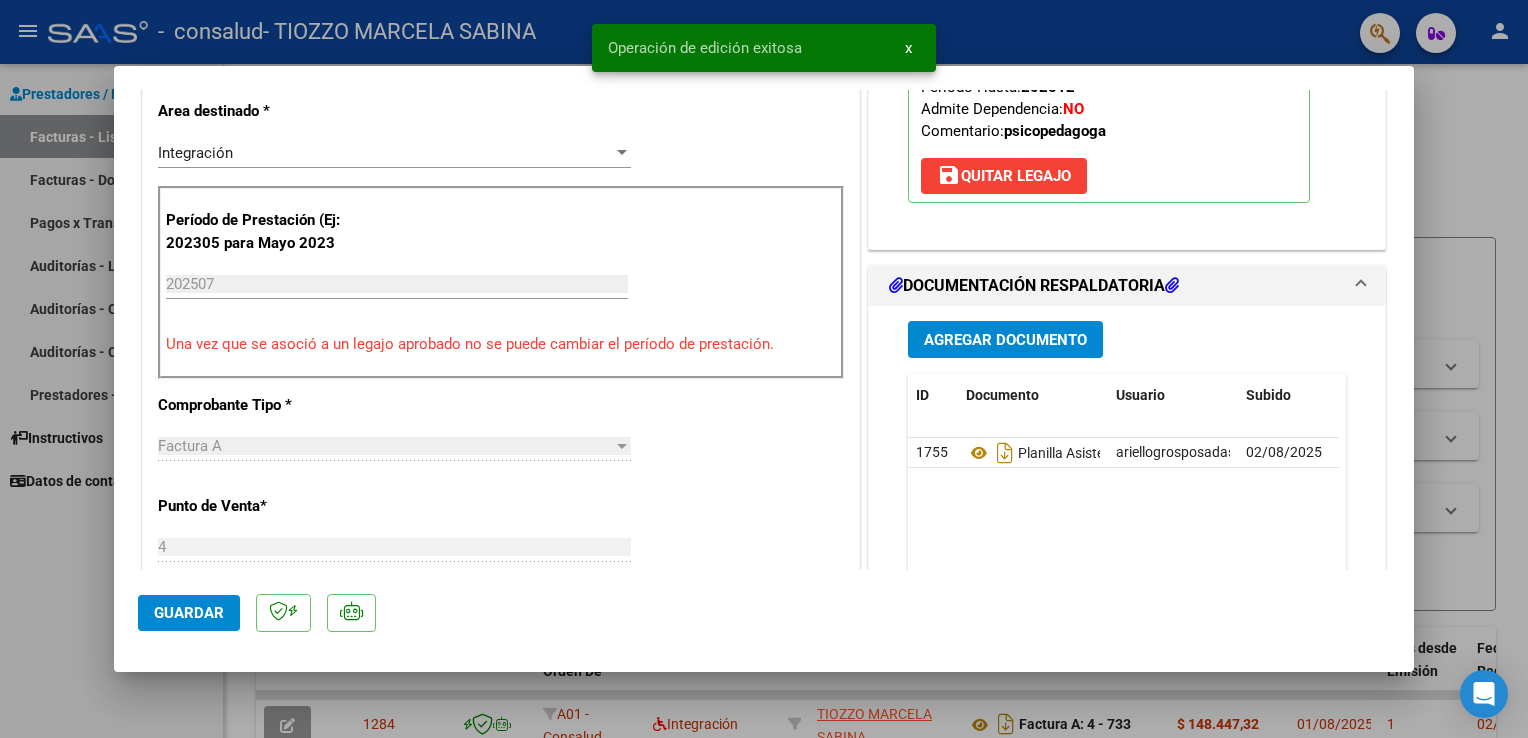 click on "Guardar" 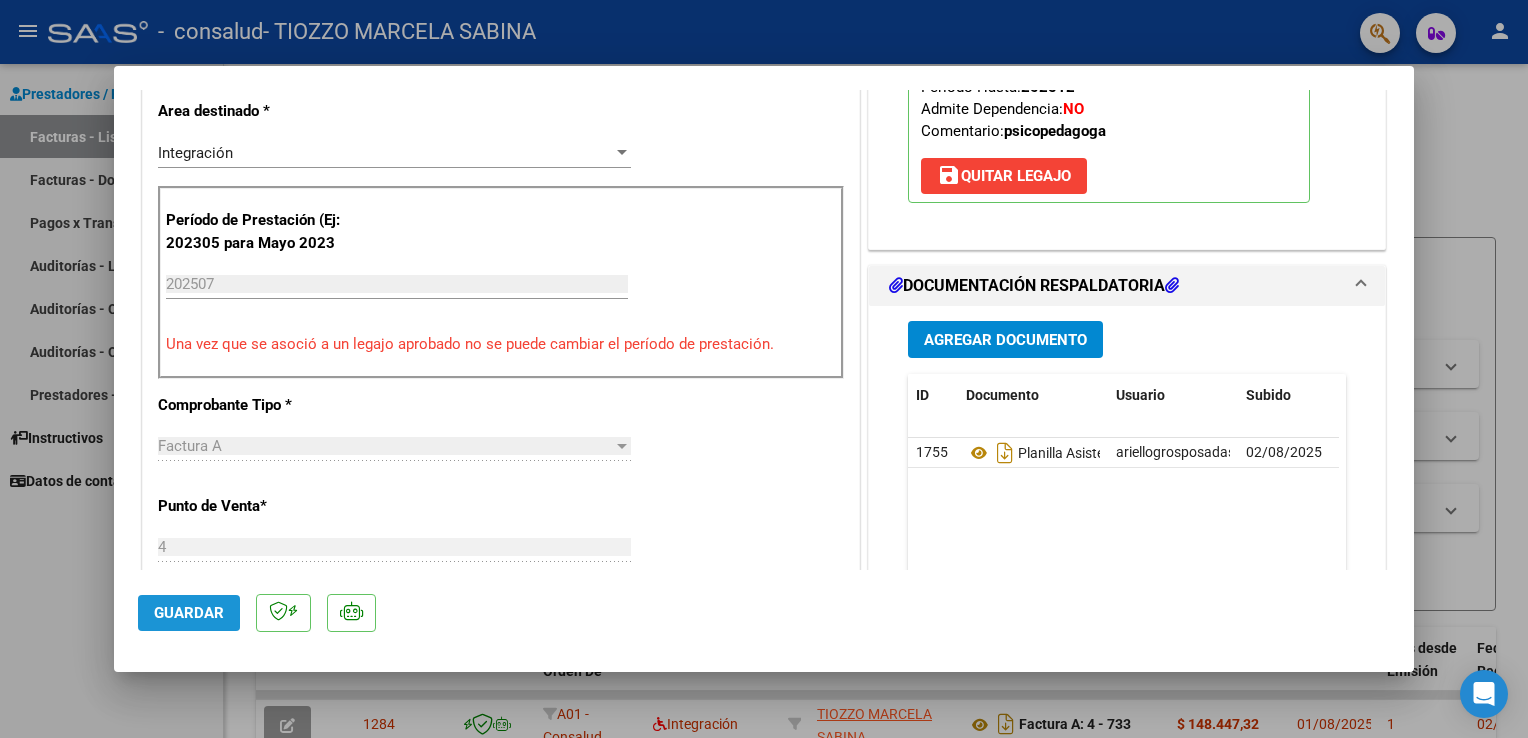 click on "Guardar" 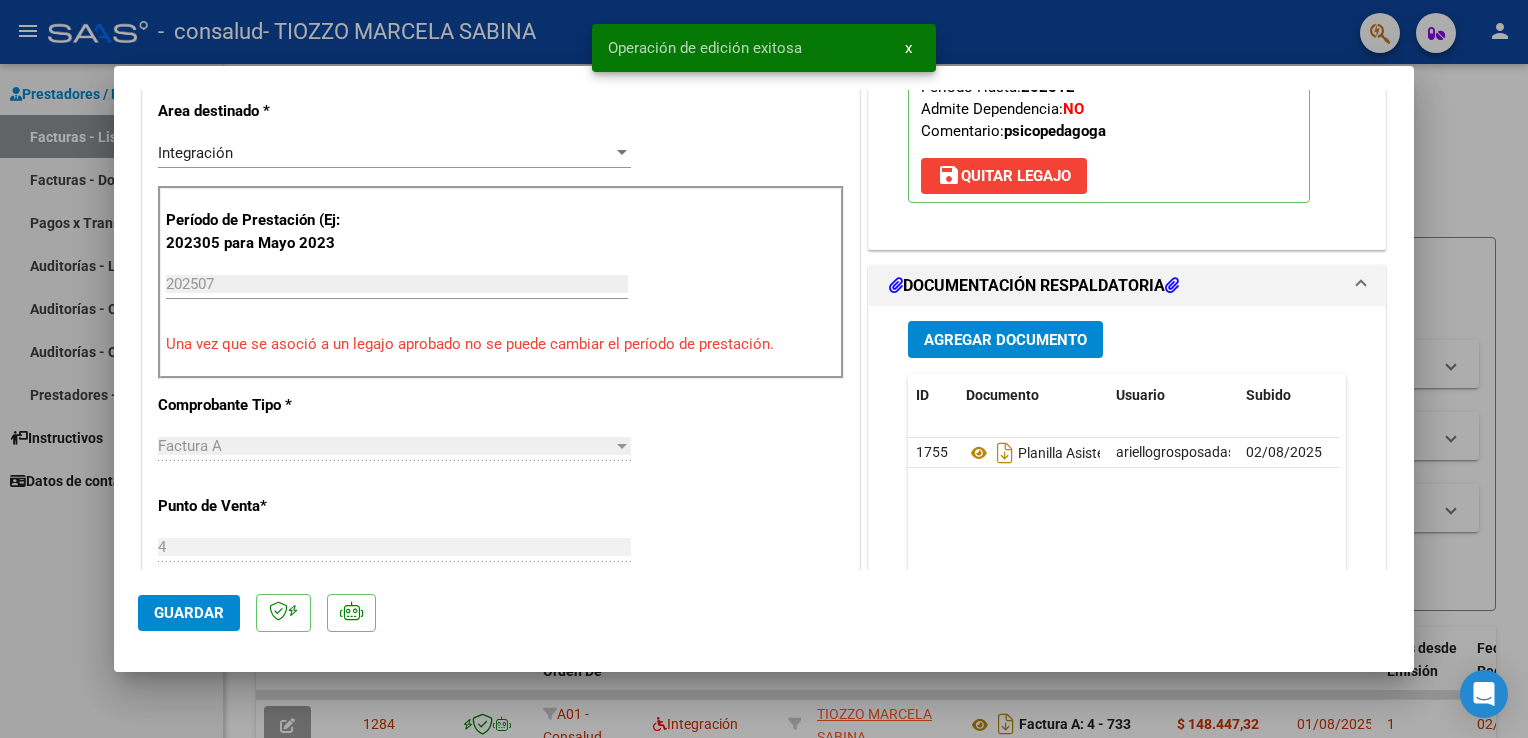 click at bounding box center [764, 369] 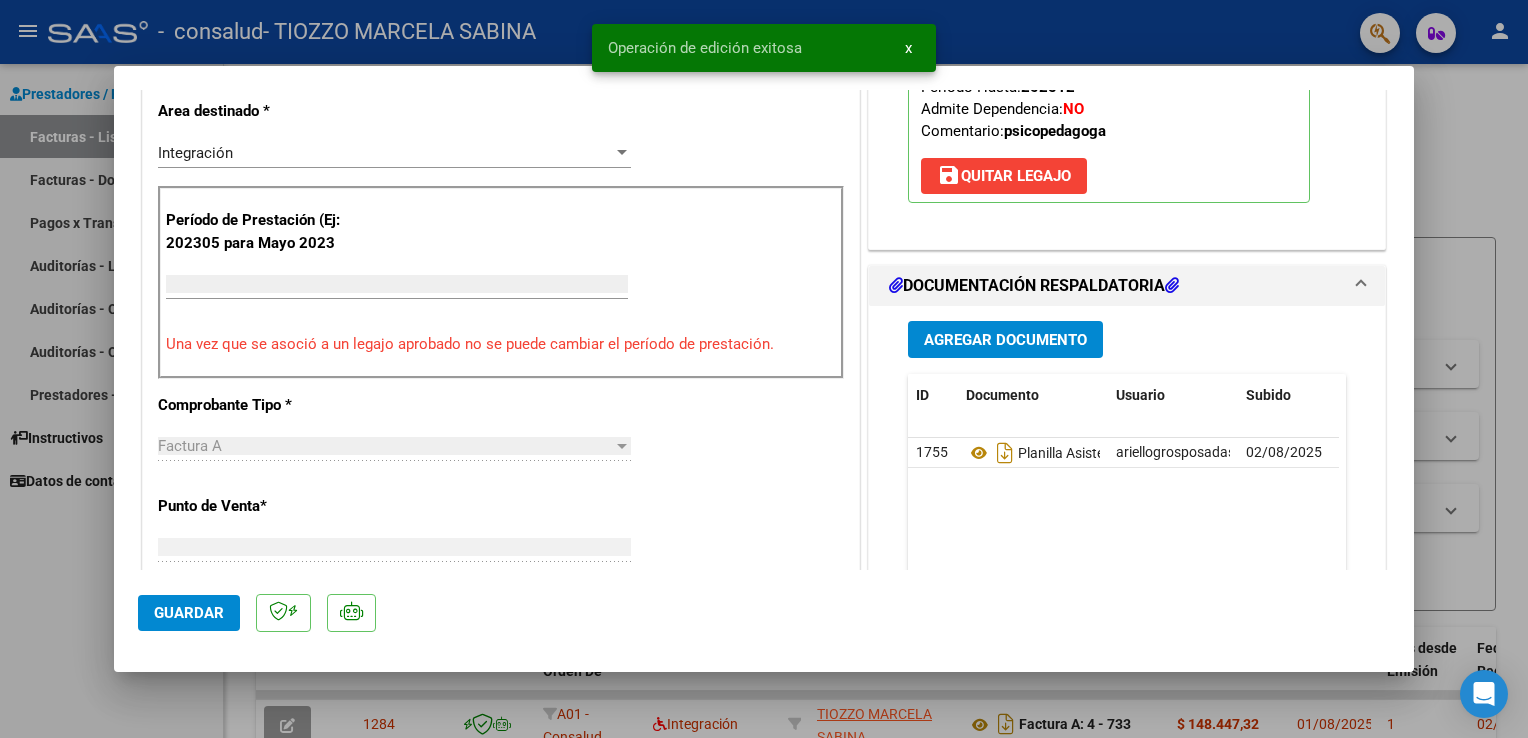 scroll, scrollTop: 414, scrollLeft: 0, axis: vertical 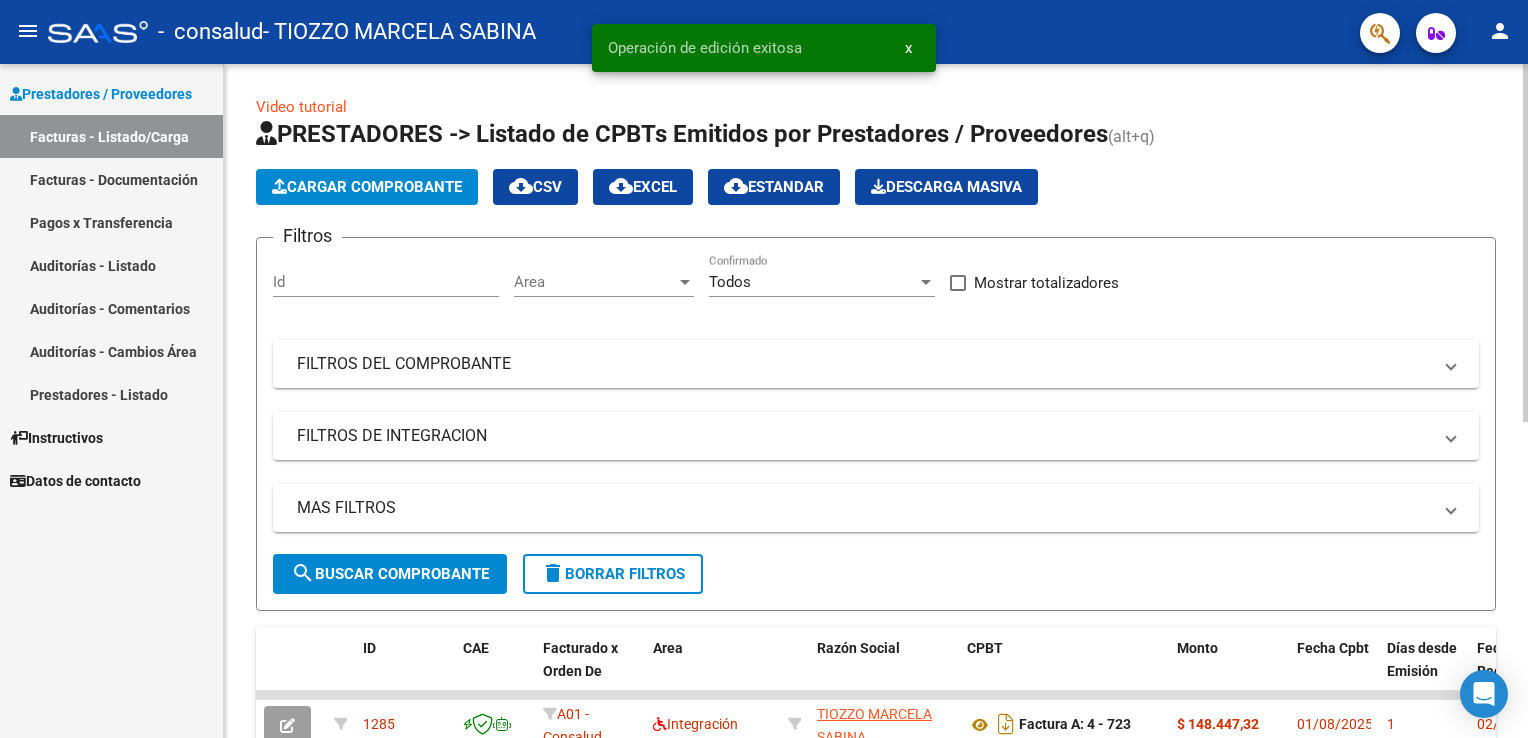 click on "Cargar Comprobante" 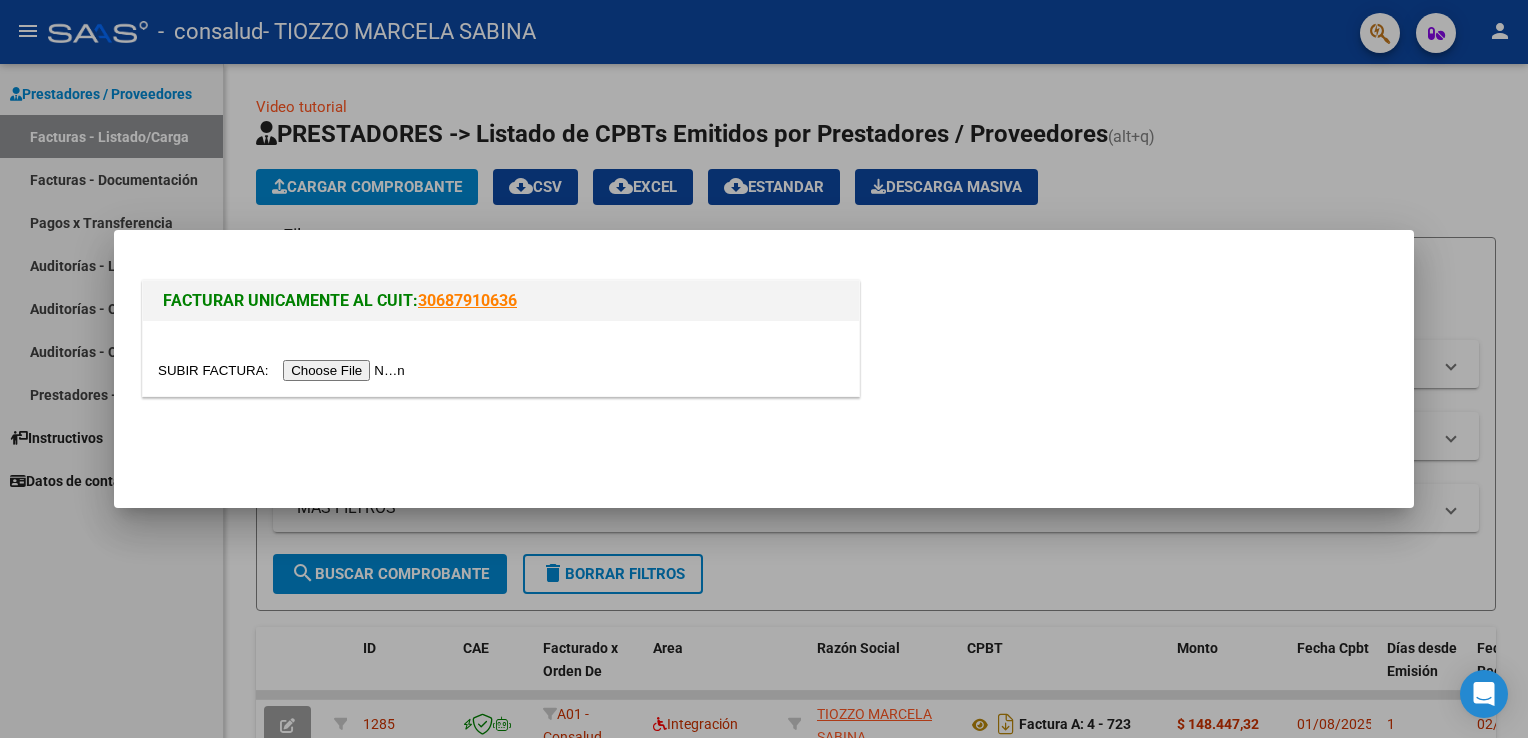 click at bounding box center (284, 370) 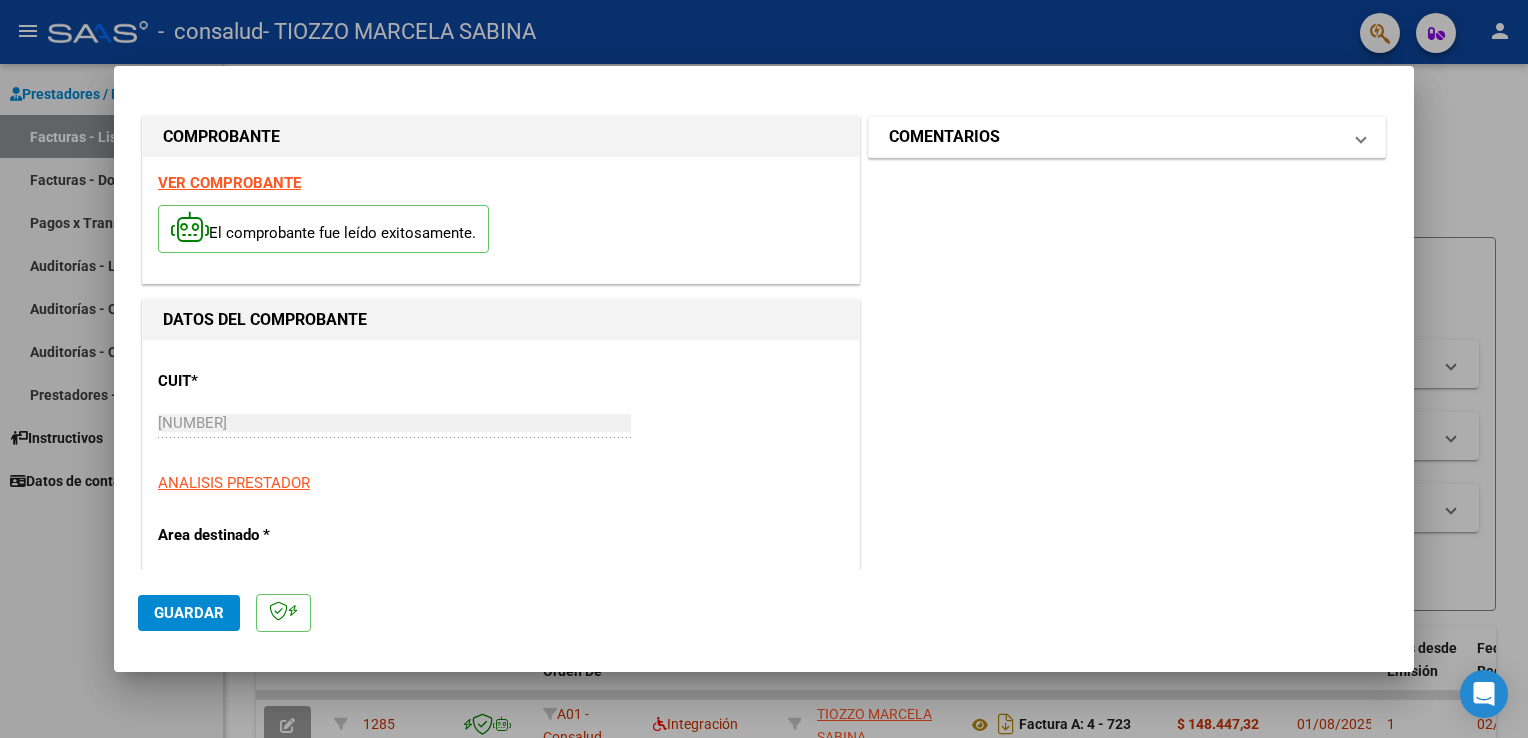 click on "COMENTARIOS" at bounding box center (944, 137) 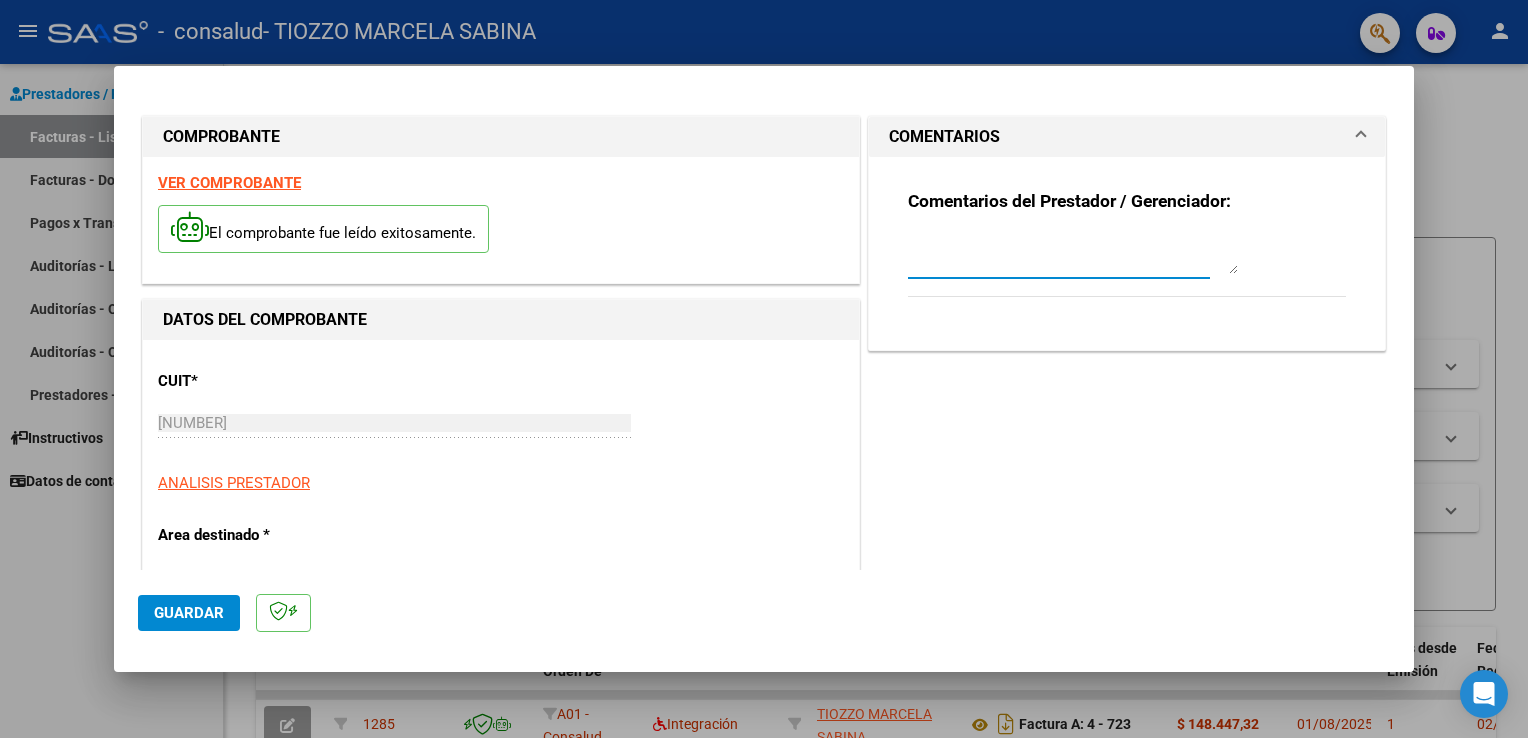 click at bounding box center [1073, 254] 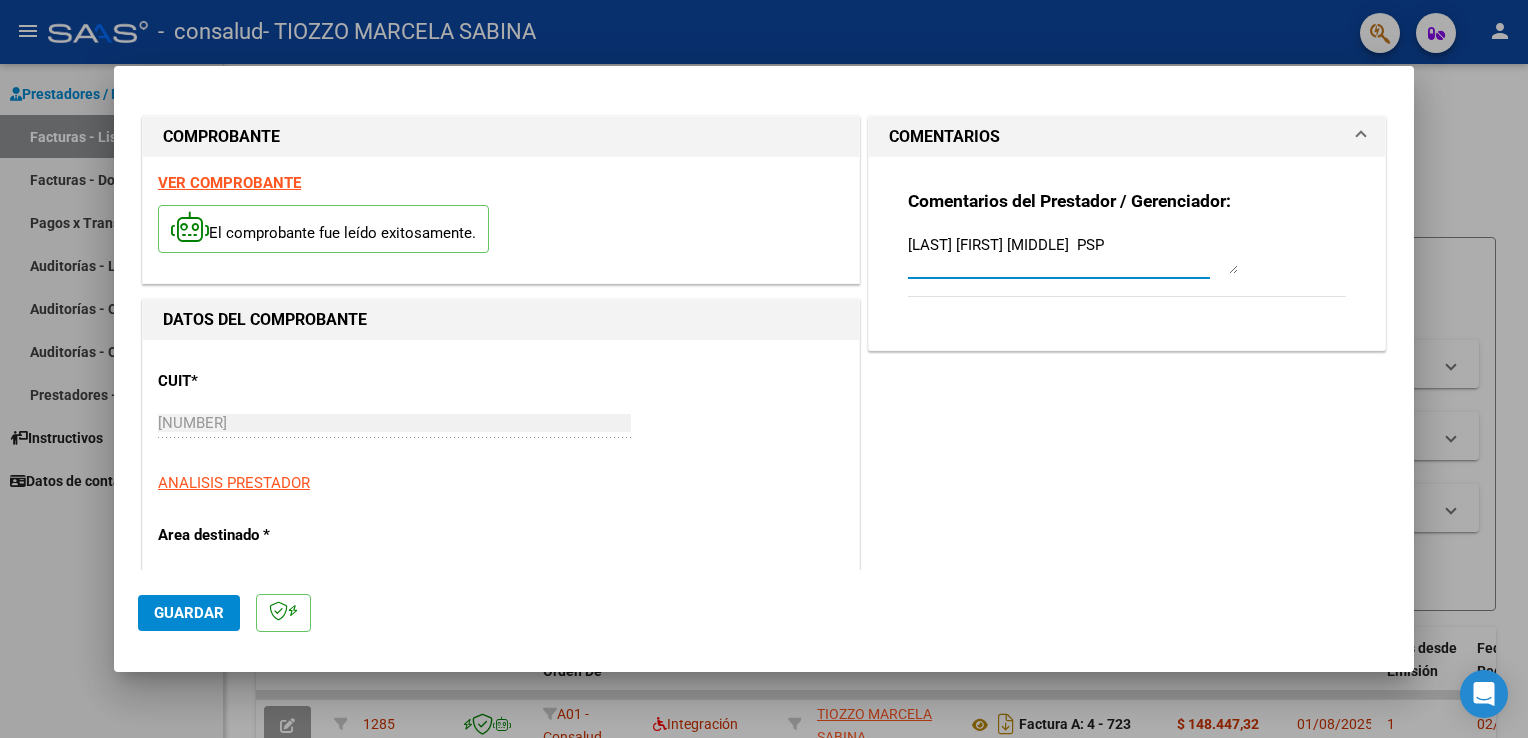 type on "[LAST] [FIRST] [MIDDLE]  PSP" 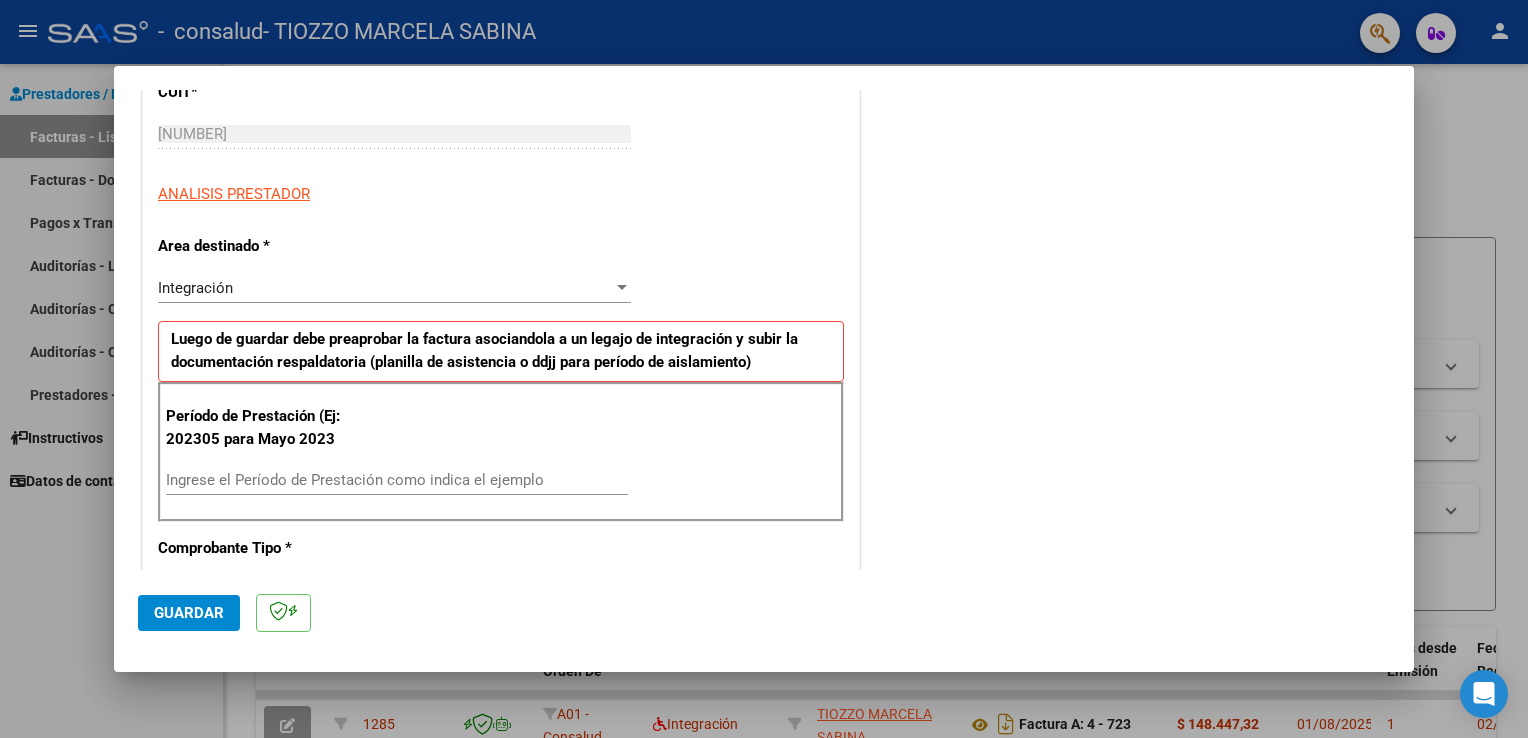 scroll, scrollTop: 320, scrollLeft: 0, axis: vertical 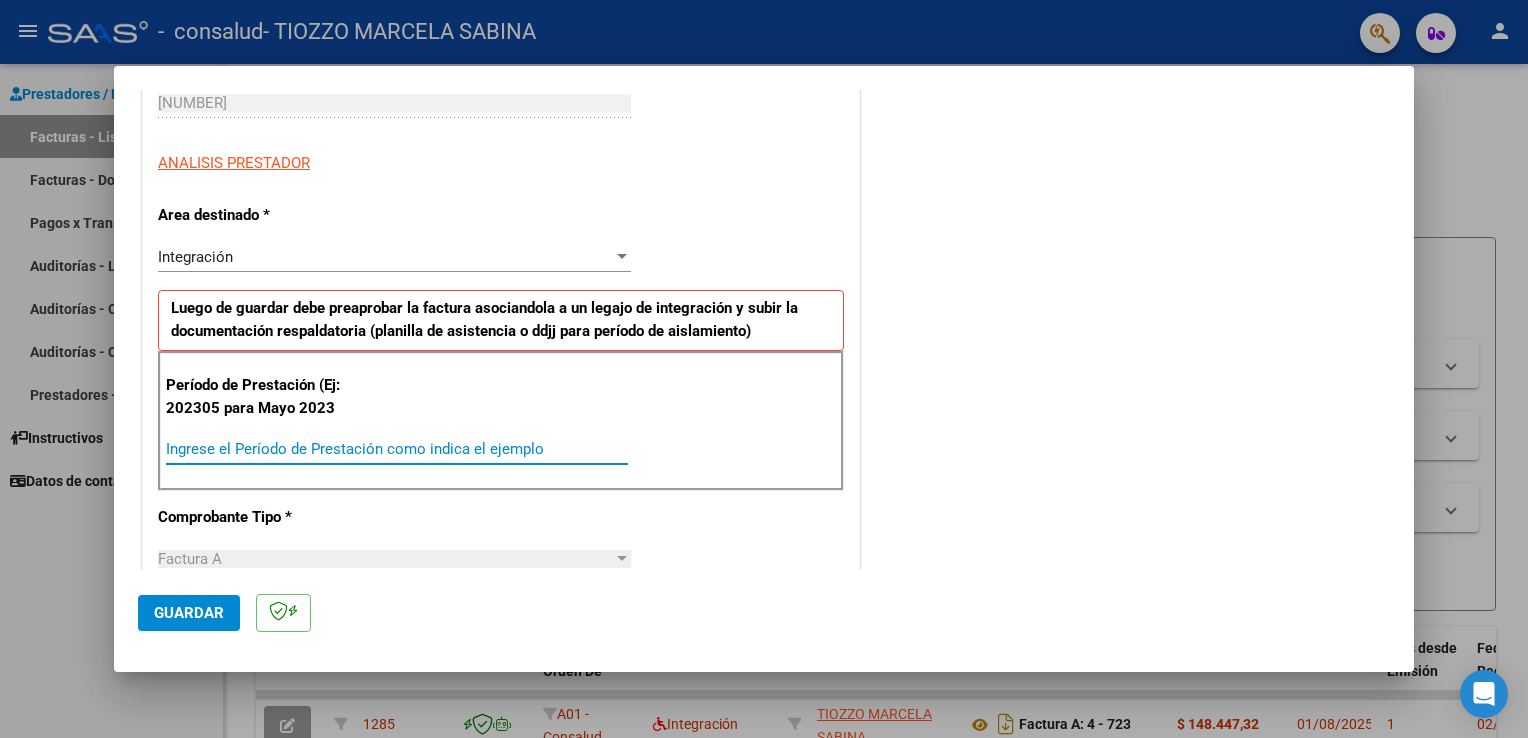 click on "Ingrese el Período de Prestación como indica el ejemplo" at bounding box center (397, 449) 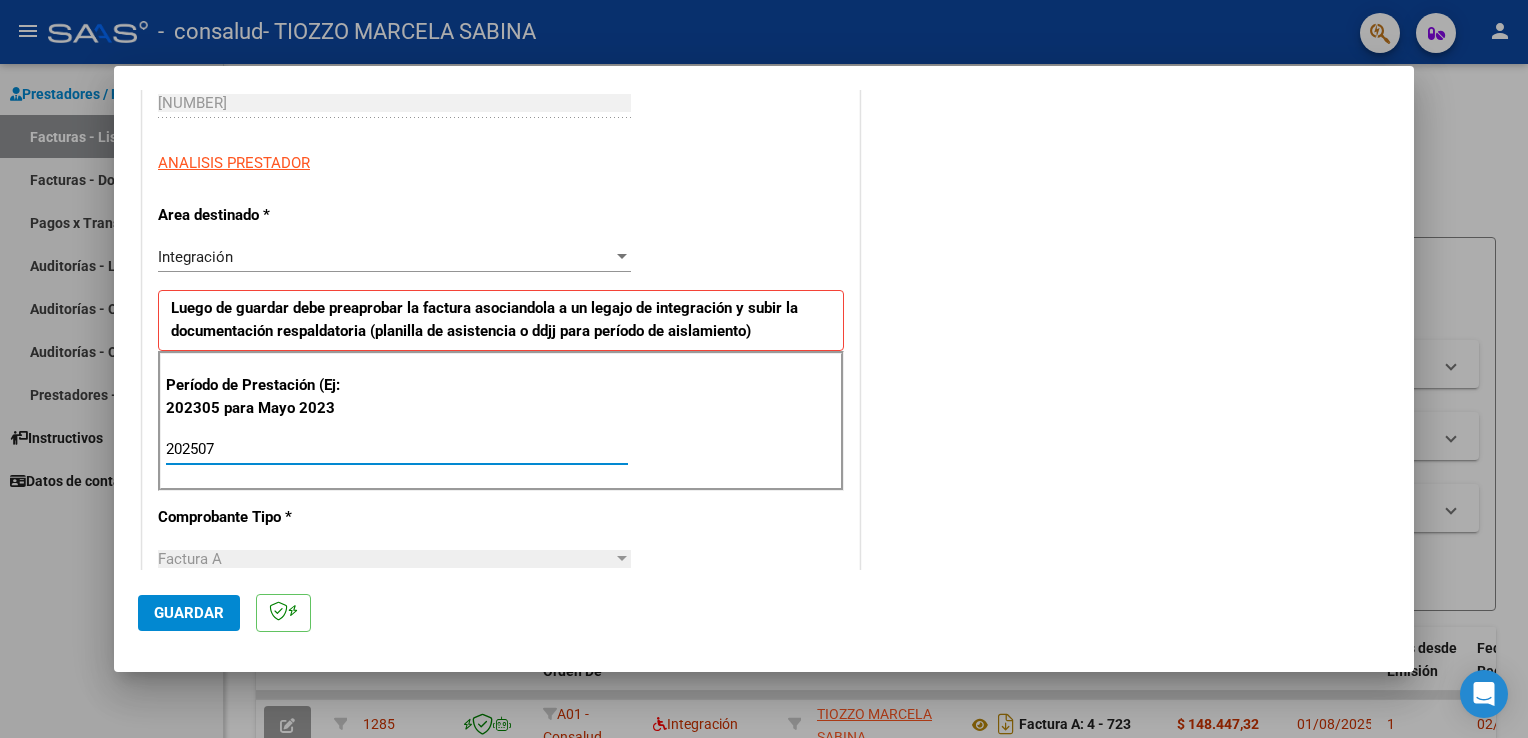 type on "202507" 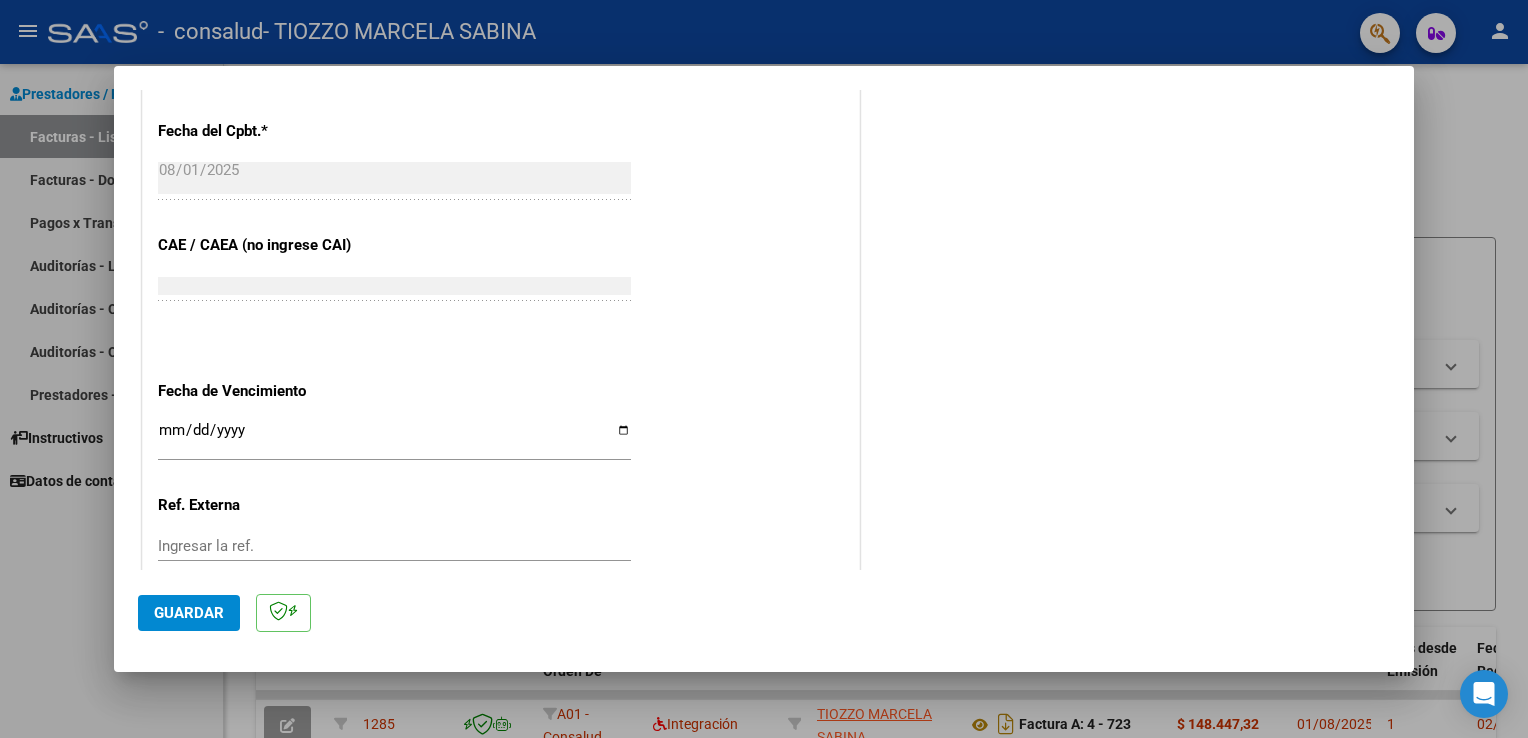 scroll, scrollTop: 1120, scrollLeft: 0, axis: vertical 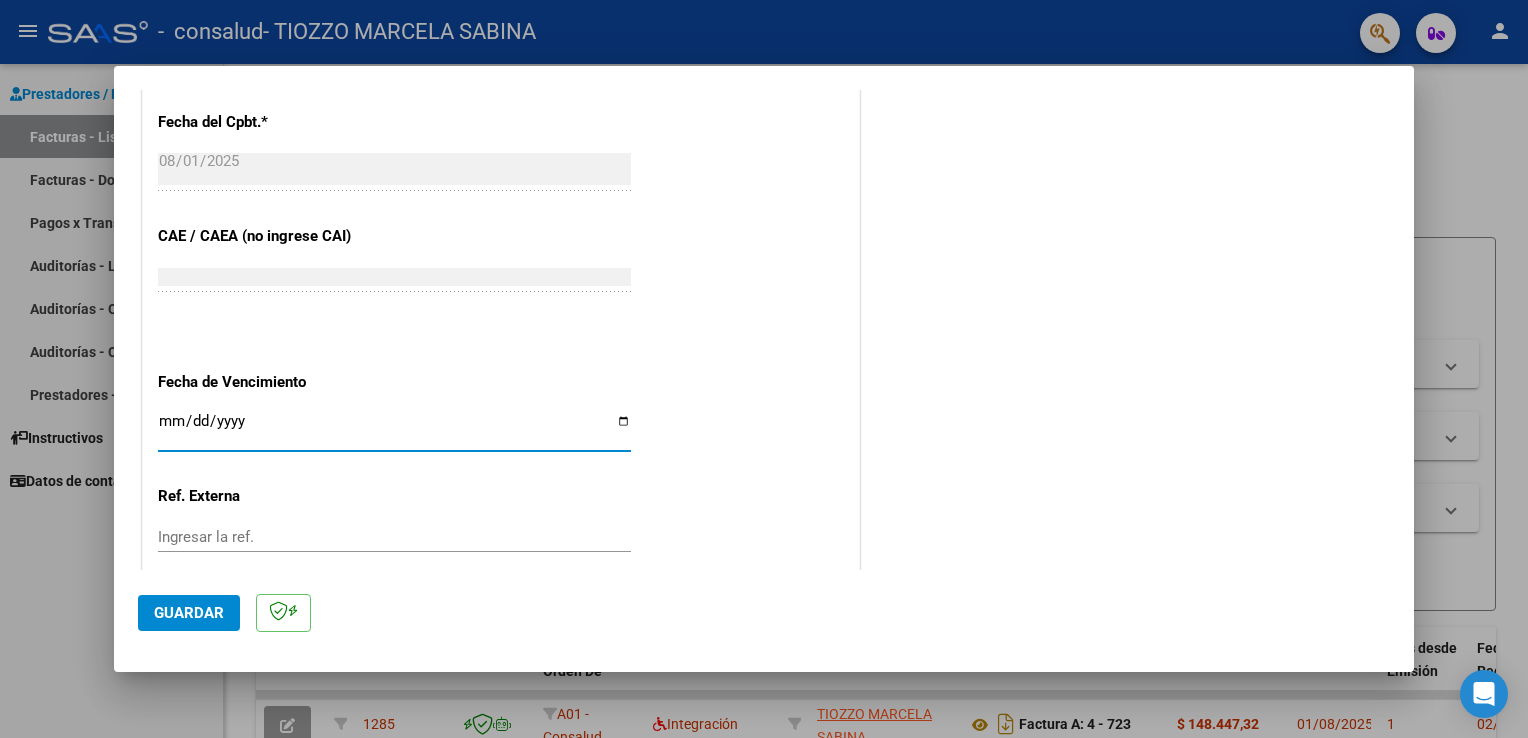 click on "Ingresar la fecha" at bounding box center (394, 429) 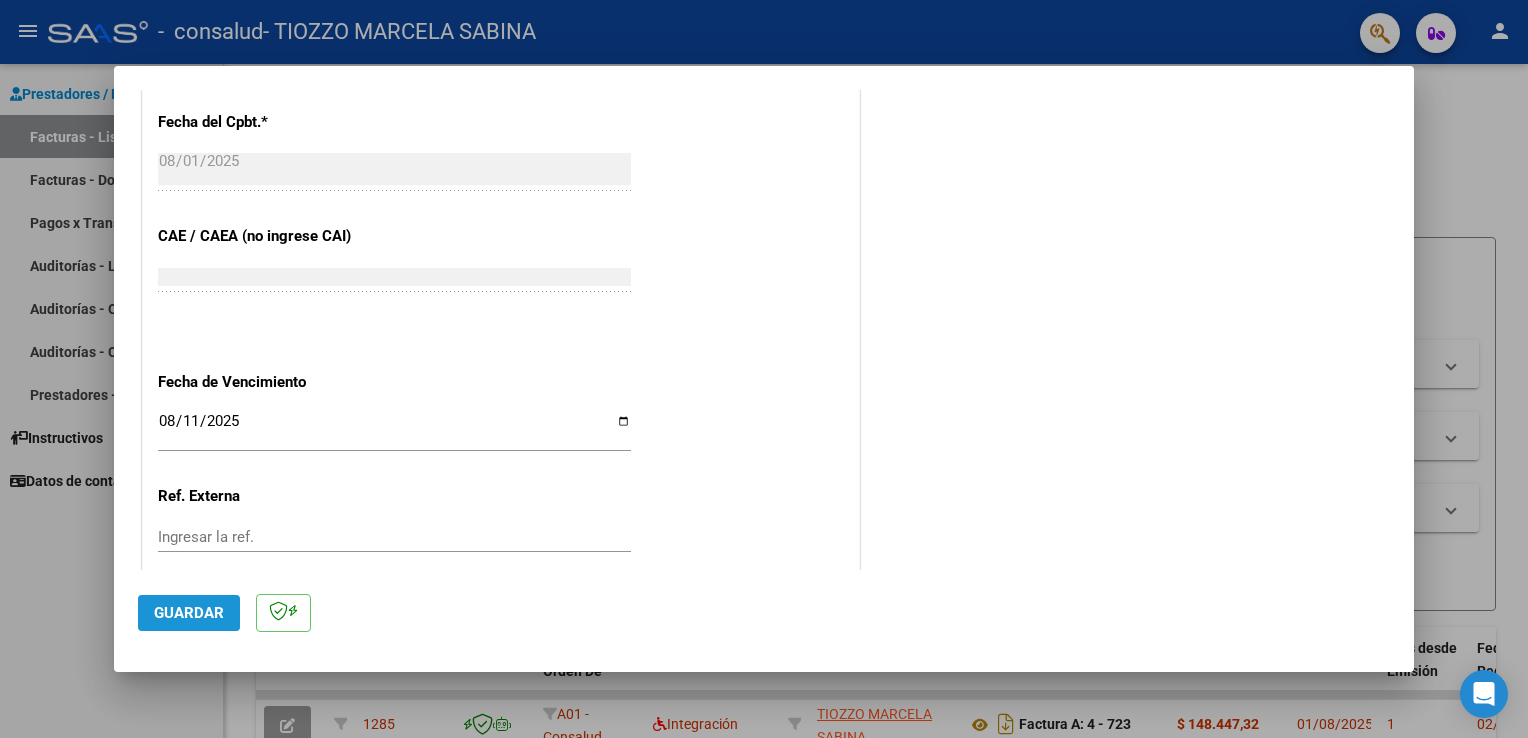 click on "Guardar" 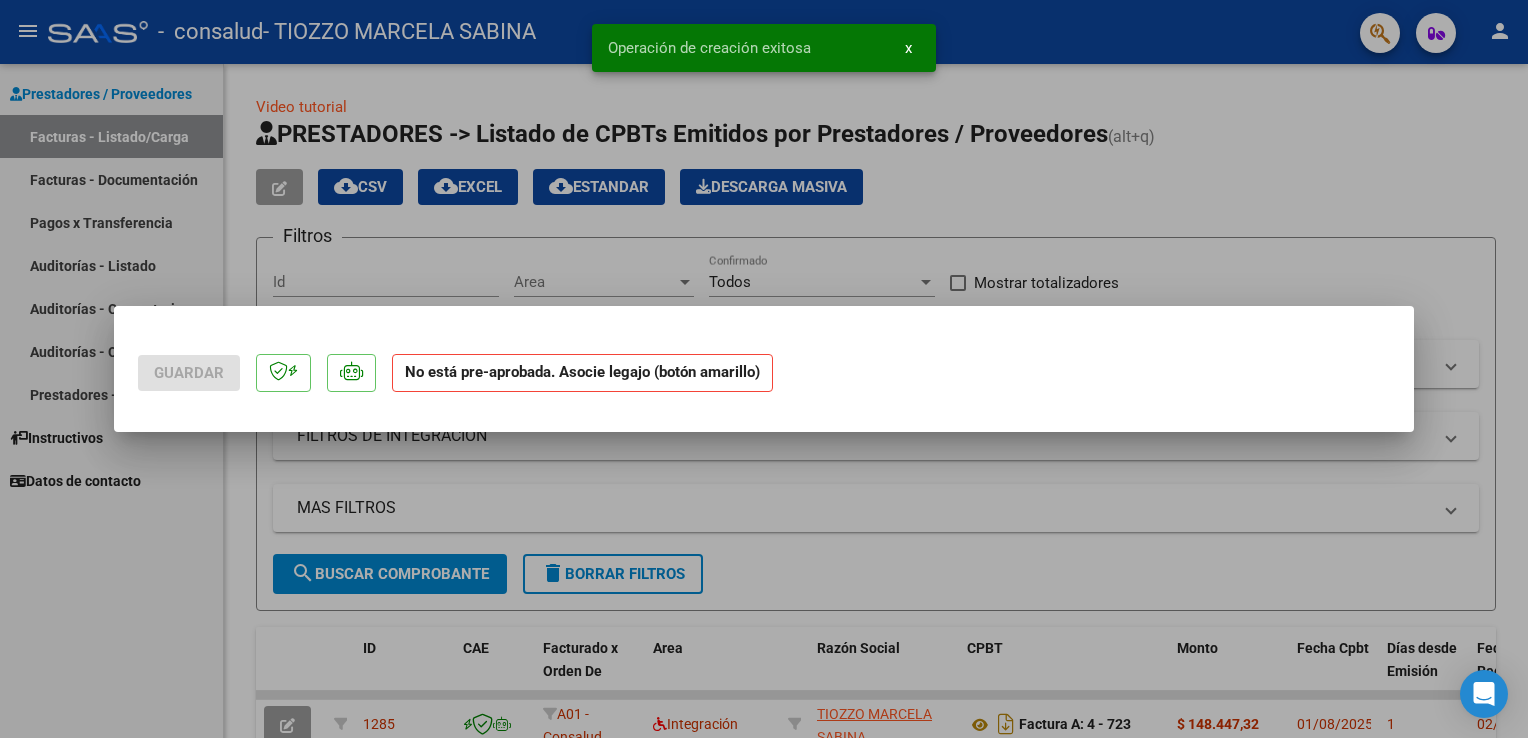 scroll, scrollTop: 0, scrollLeft: 0, axis: both 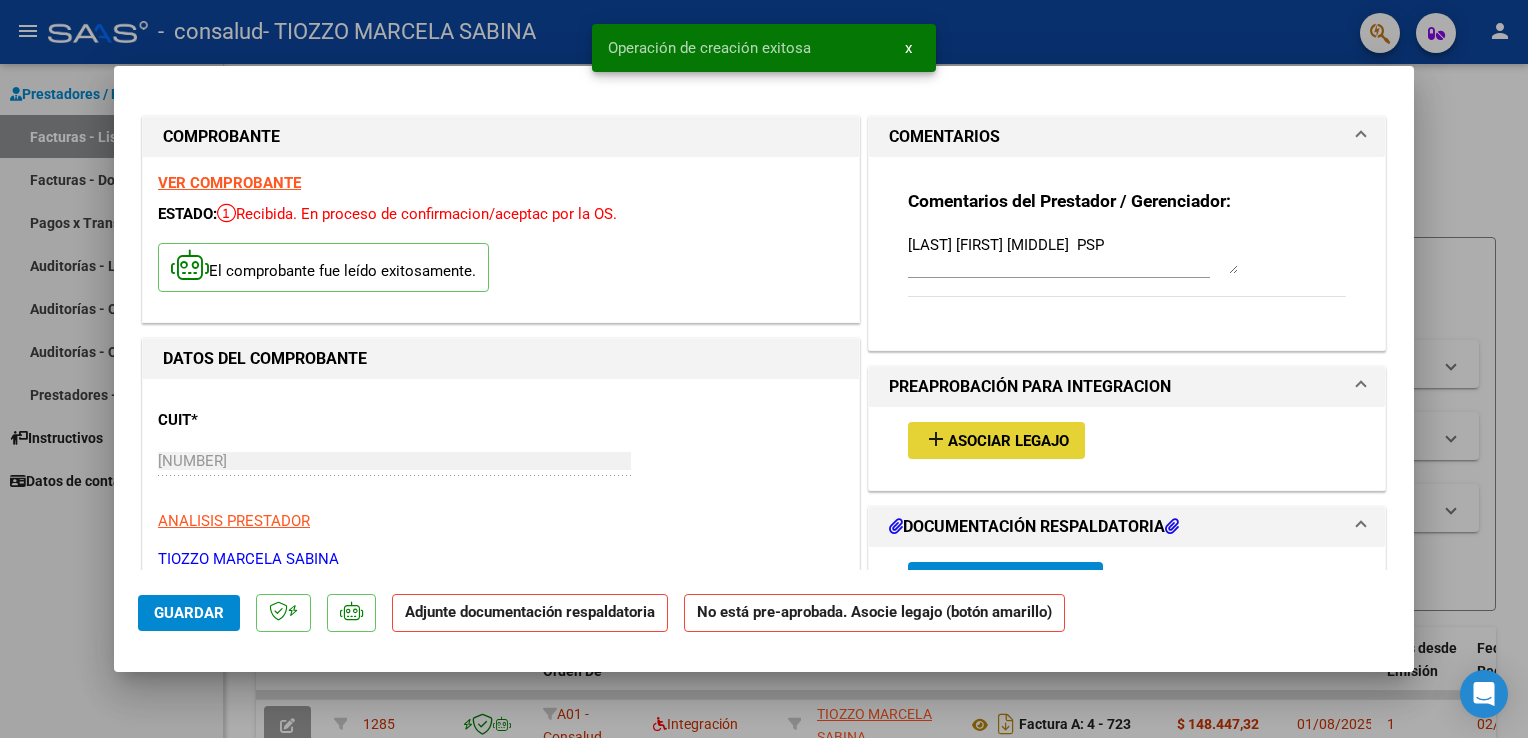 click on "Asociar Legajo" at bounding box center [1008, 441] 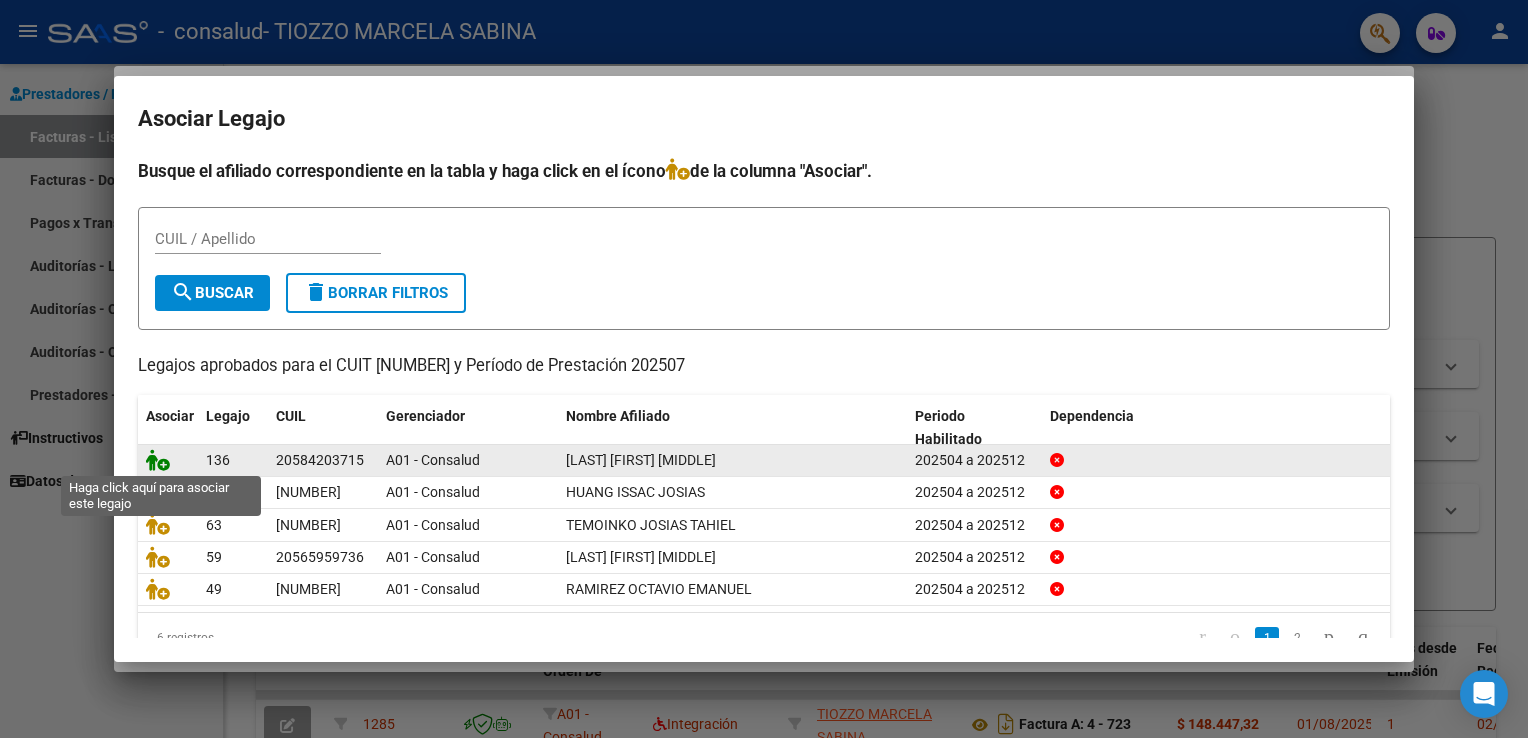 click 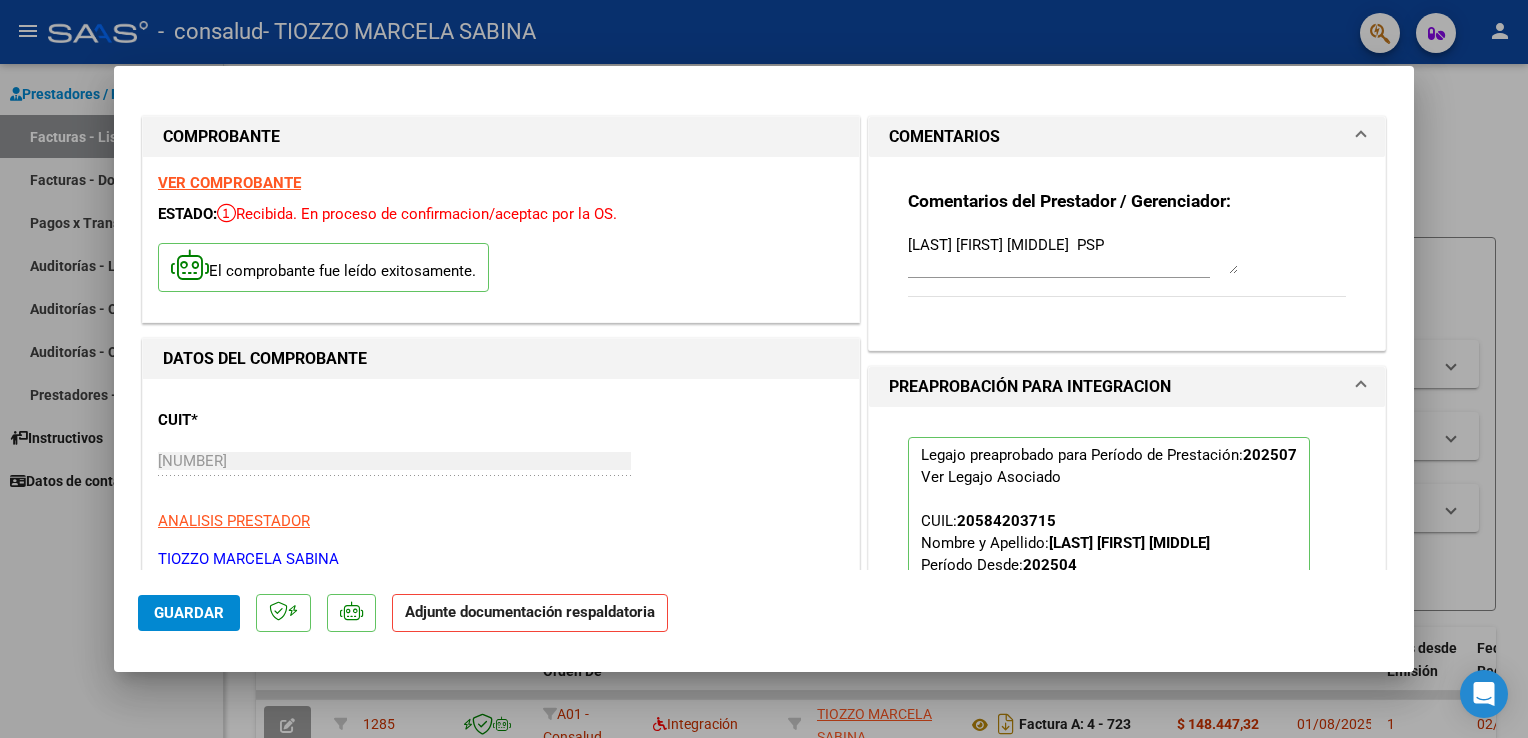 scroll, scrollTop: 420, scrollLeft: 0, axis: vertical 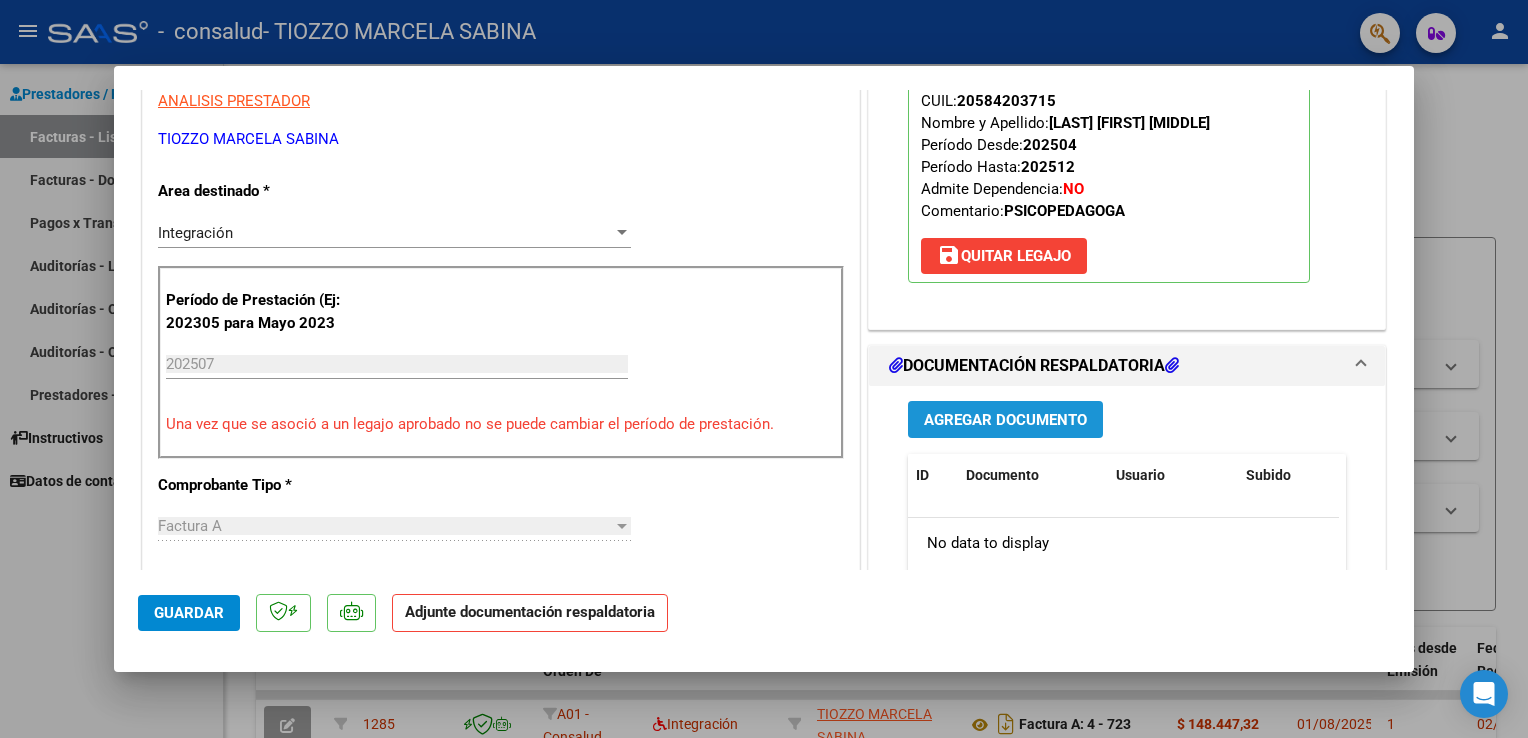 click on "Agregar Documento" at bounding box center (1005, 420) 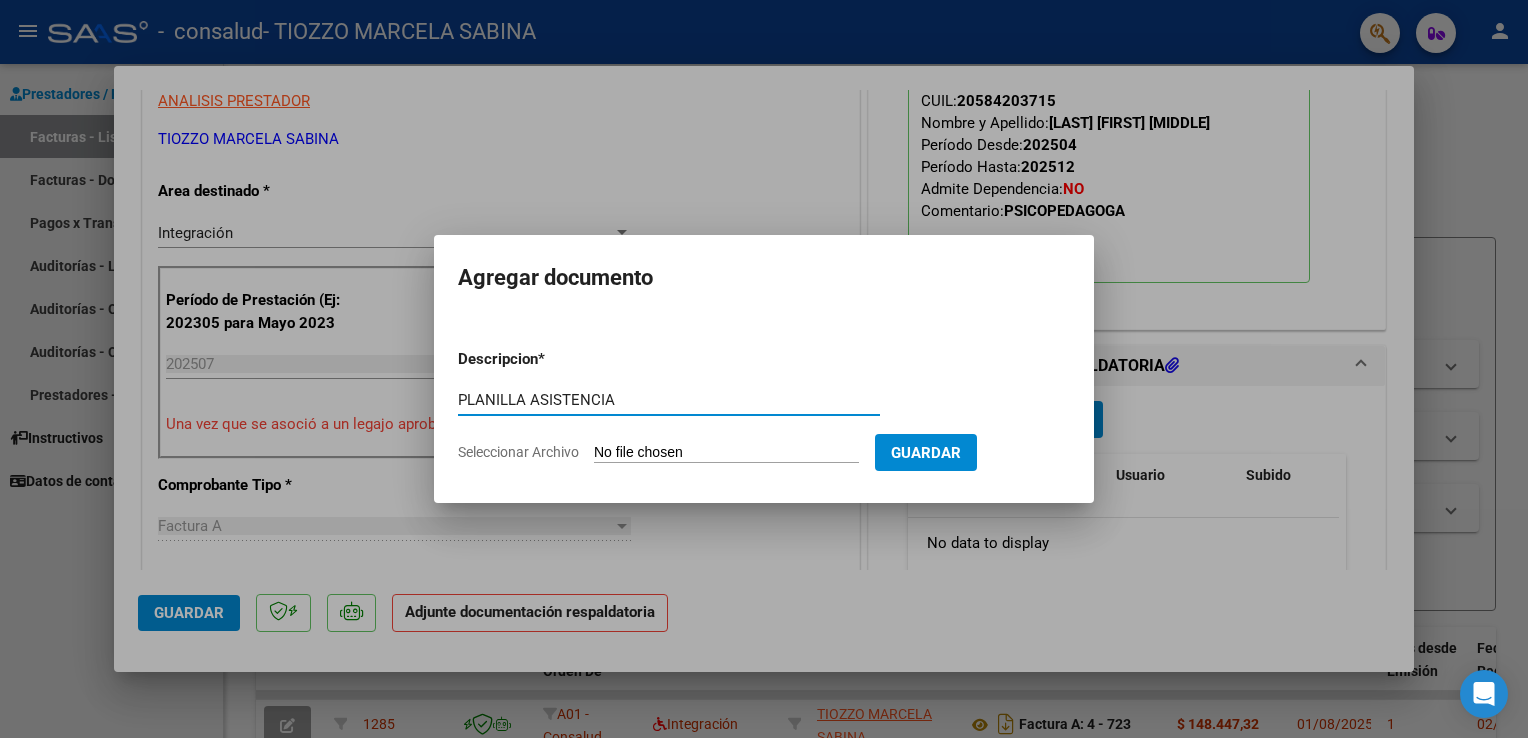 type on "PLANILLA ASISTENCIA" 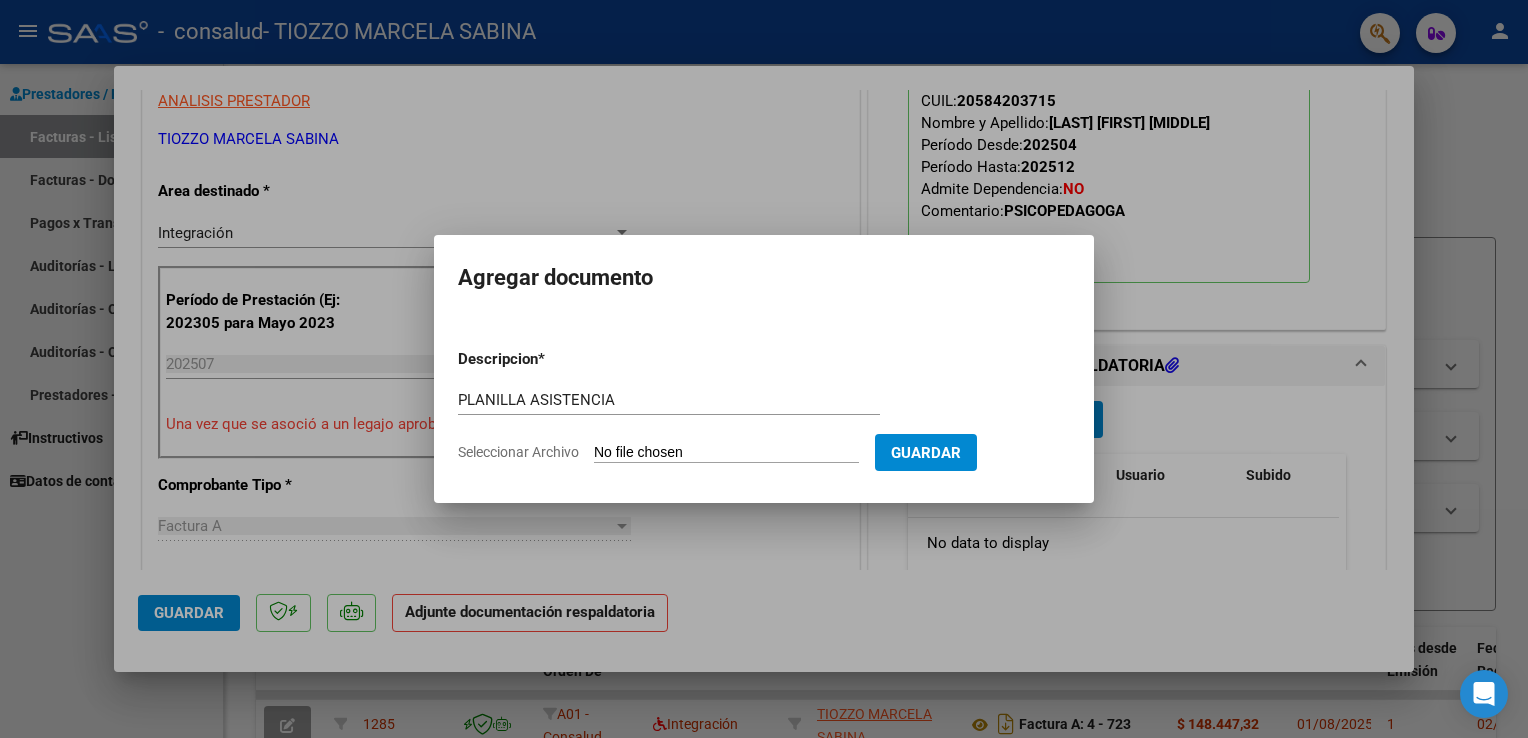 click on "Seleccionar Archivo" at bounding box center (726, 453) 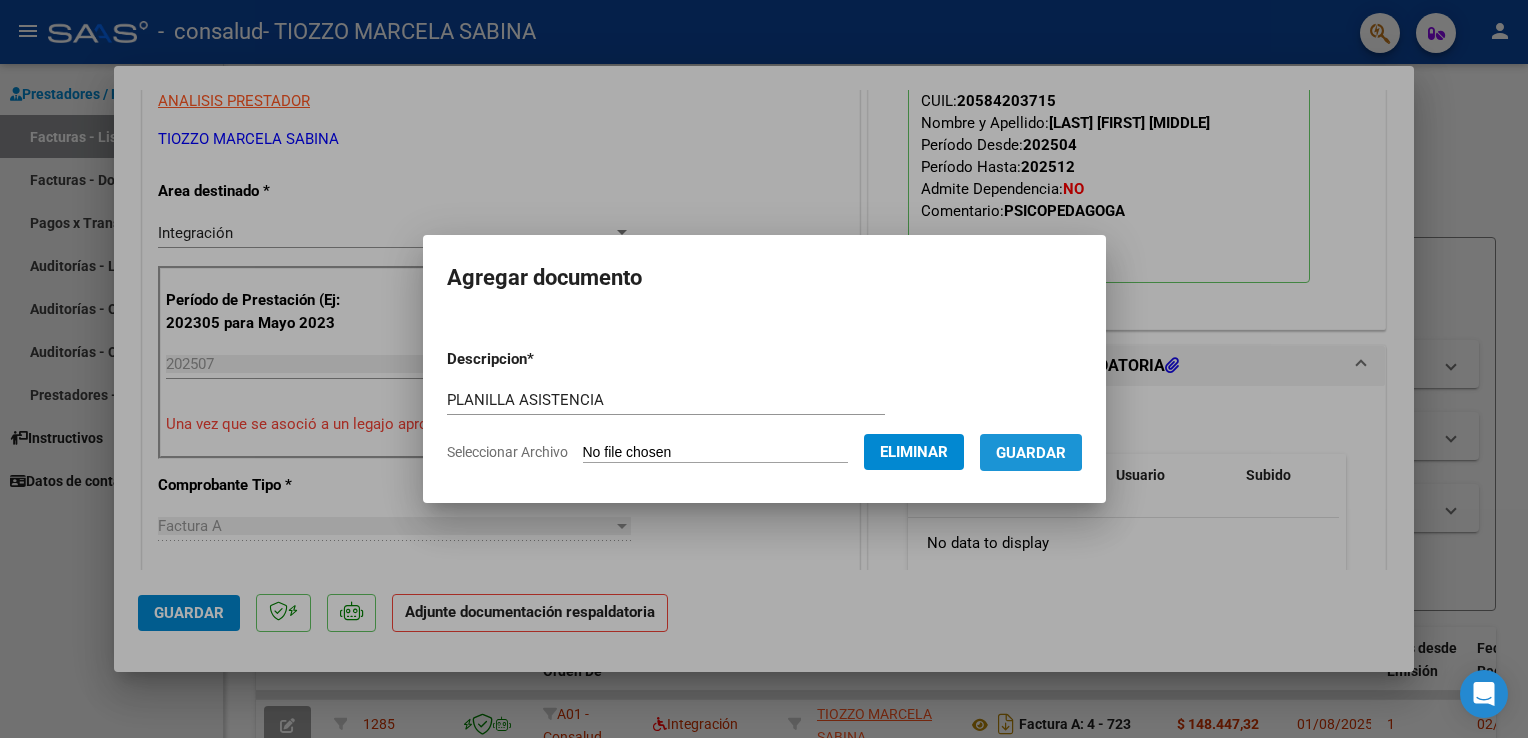 click on "Guardar" at bounding box center [1031, 452] 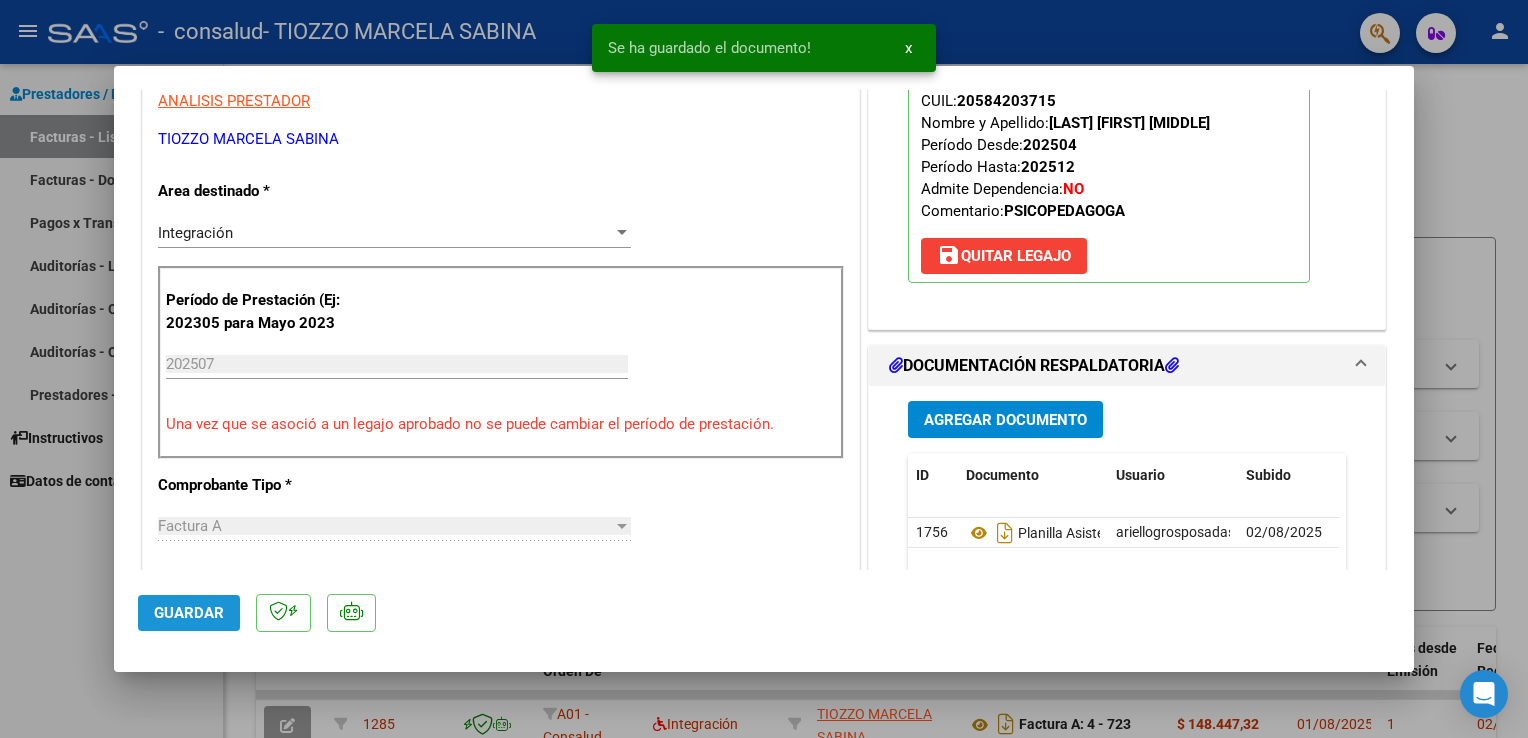 click on "Guardar" 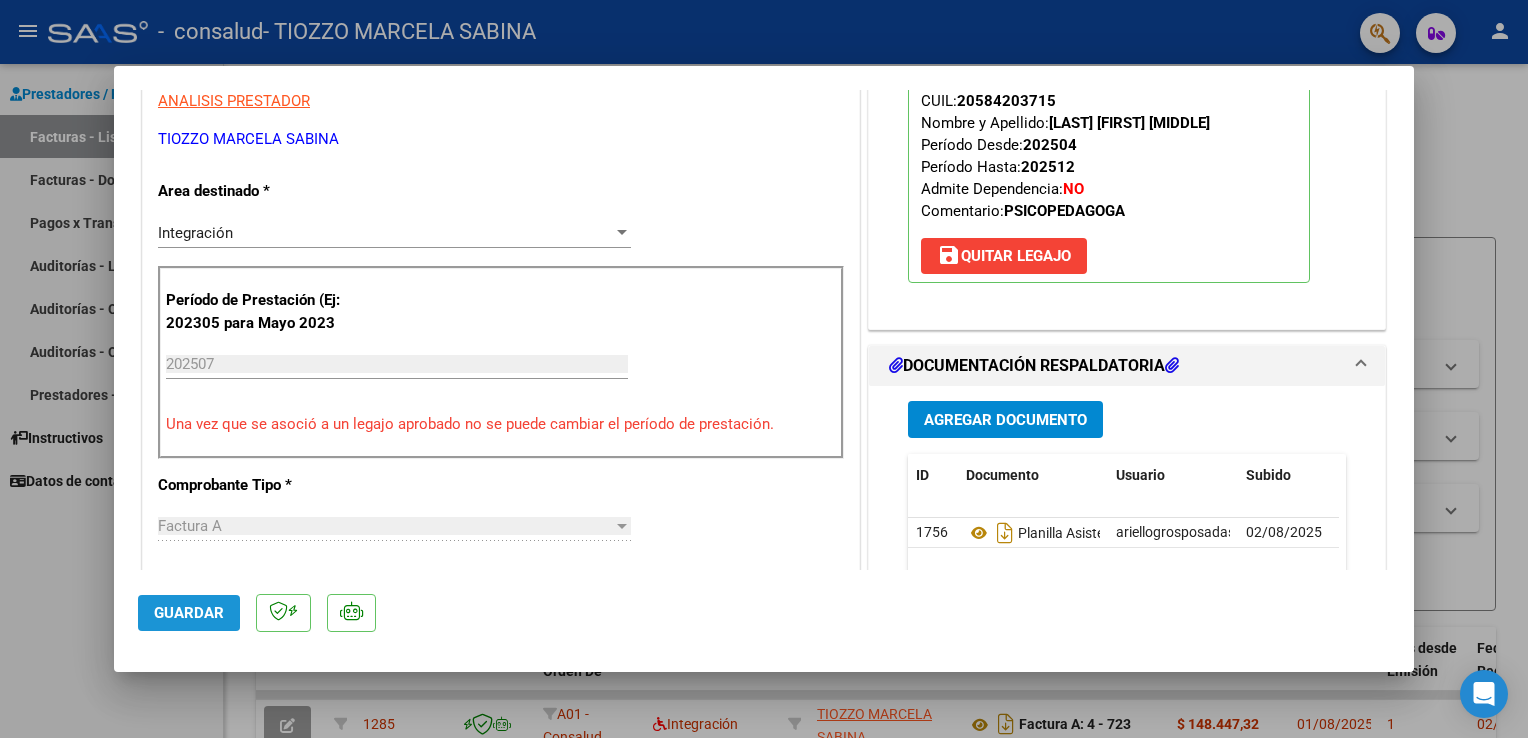 click on "Guardar" 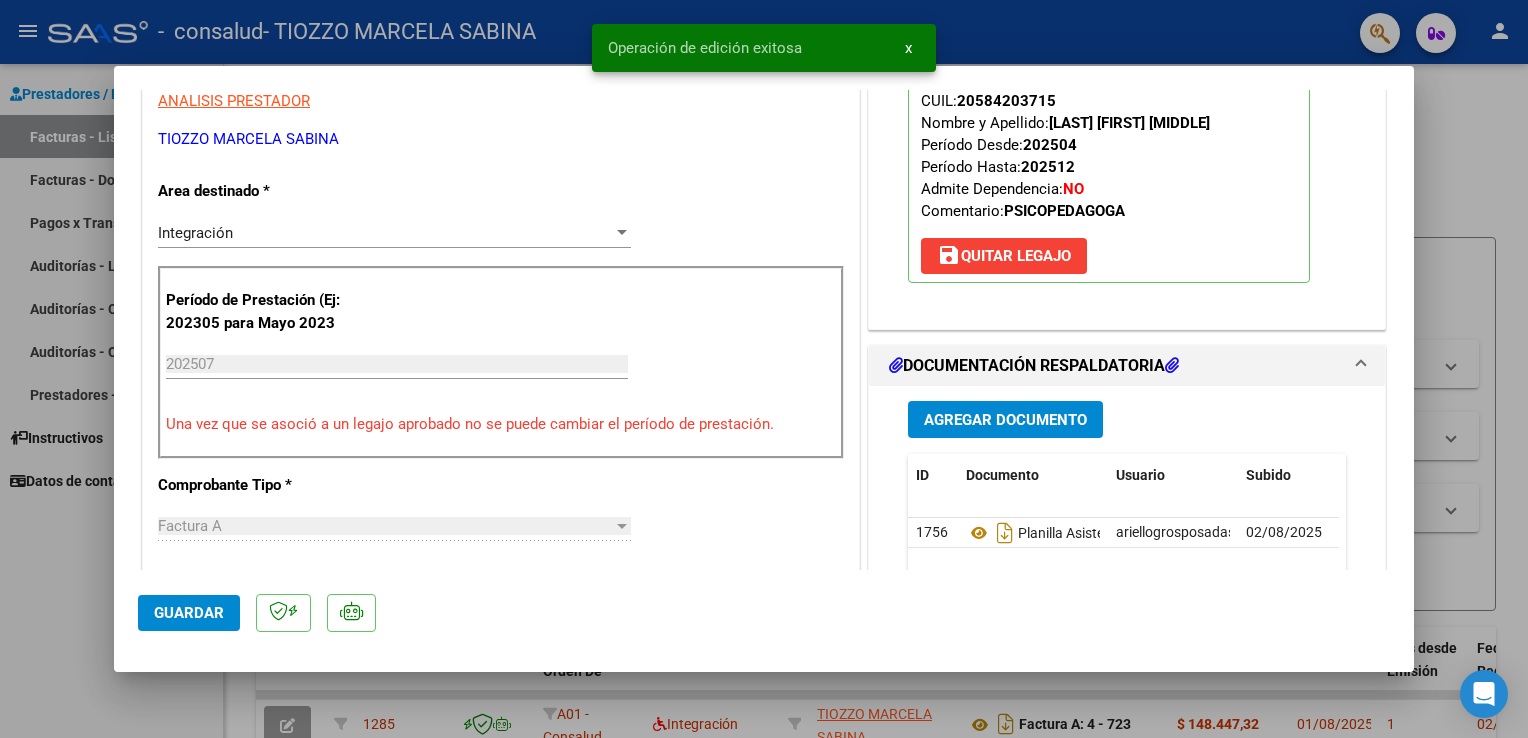 click at bounding box center [764, 369] 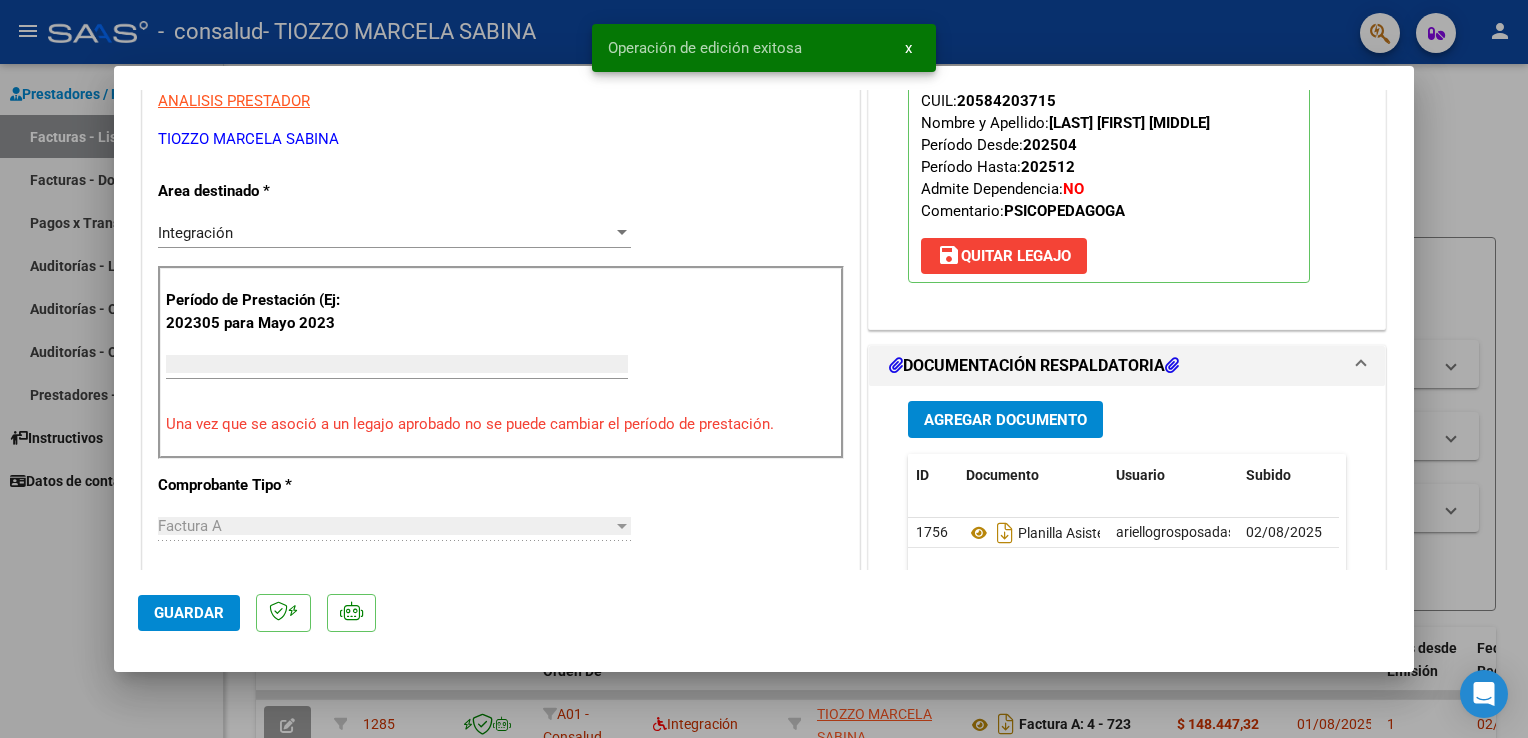 scroll, scrollTop: 0, scrollLeft: 0, axis: both 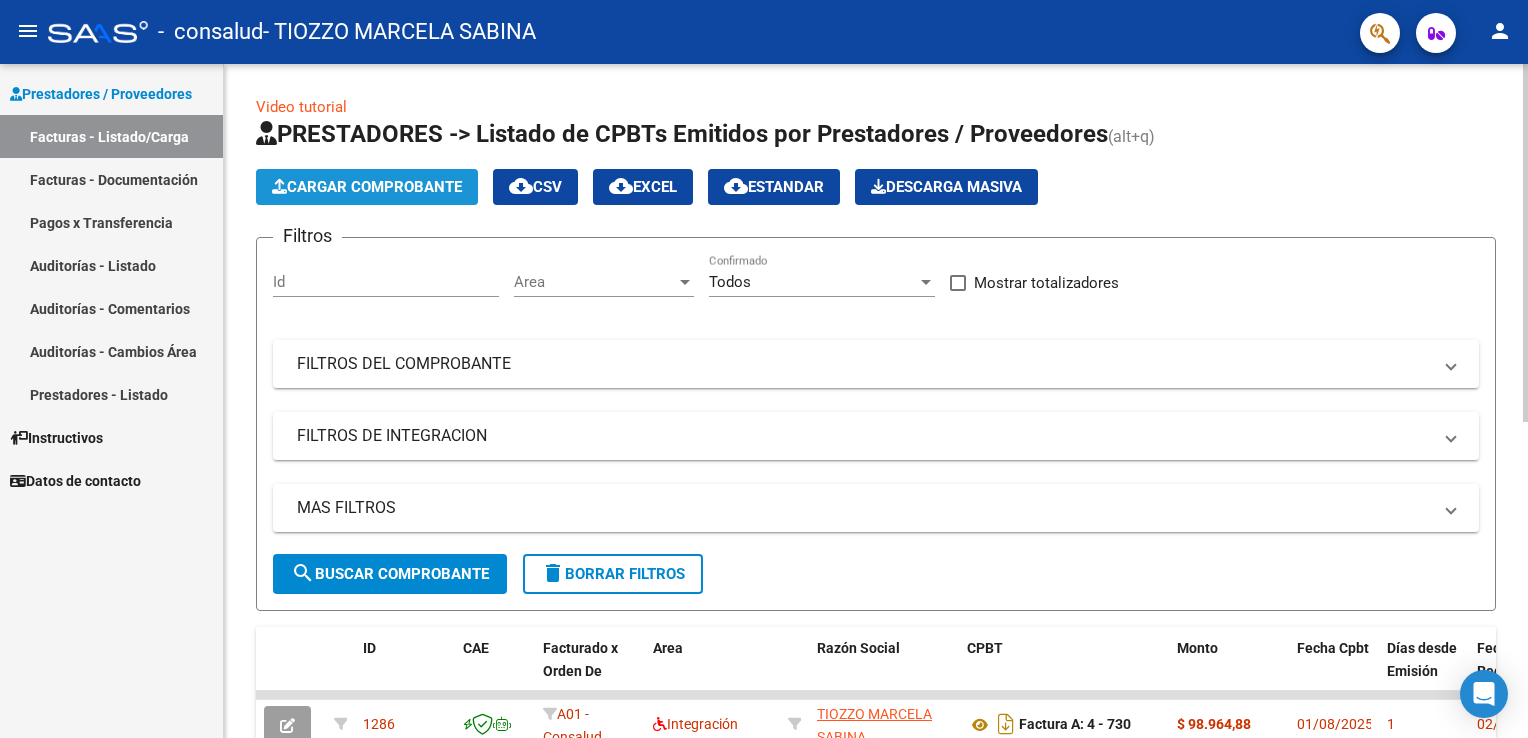 click on "Cargar Comprobante" 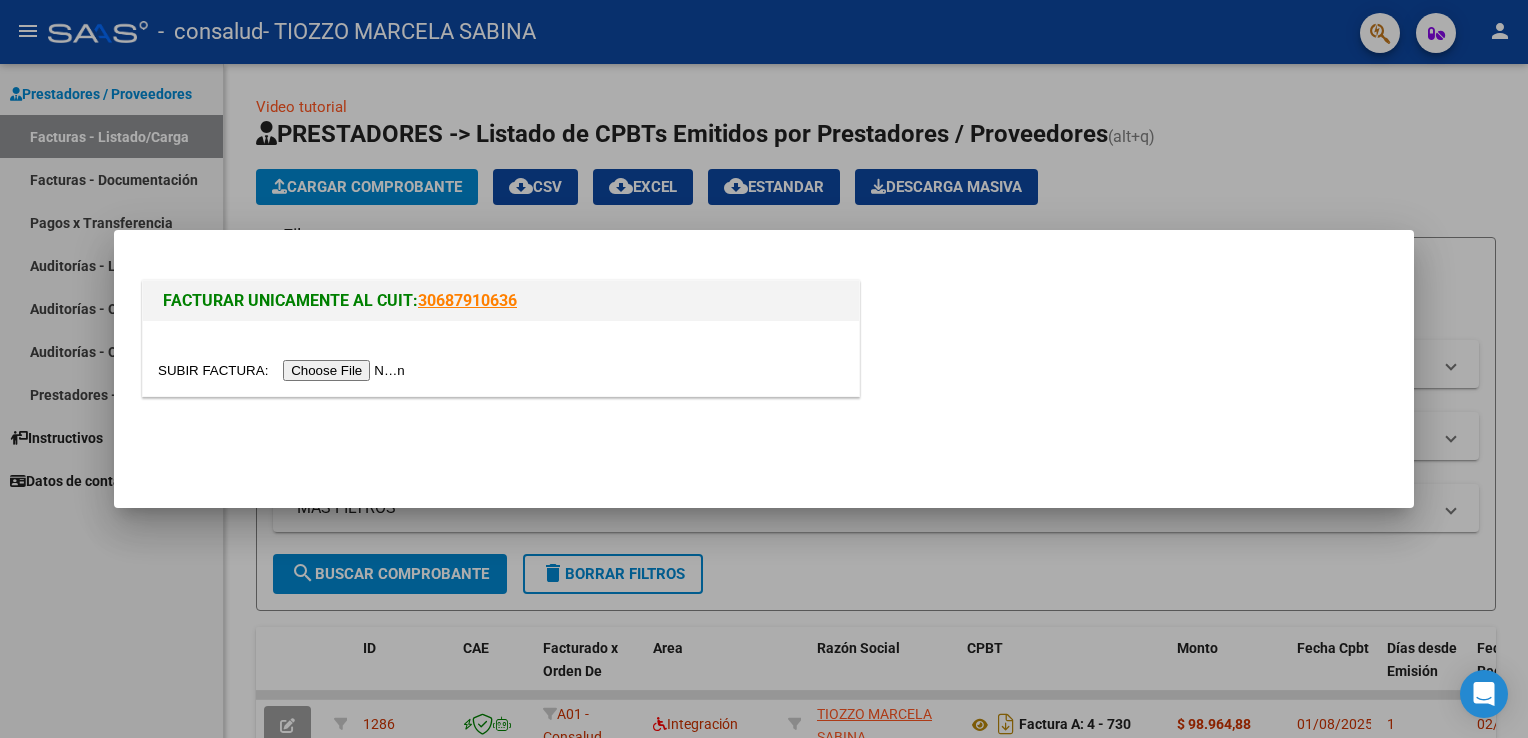 click at bounding box center (284, 370) 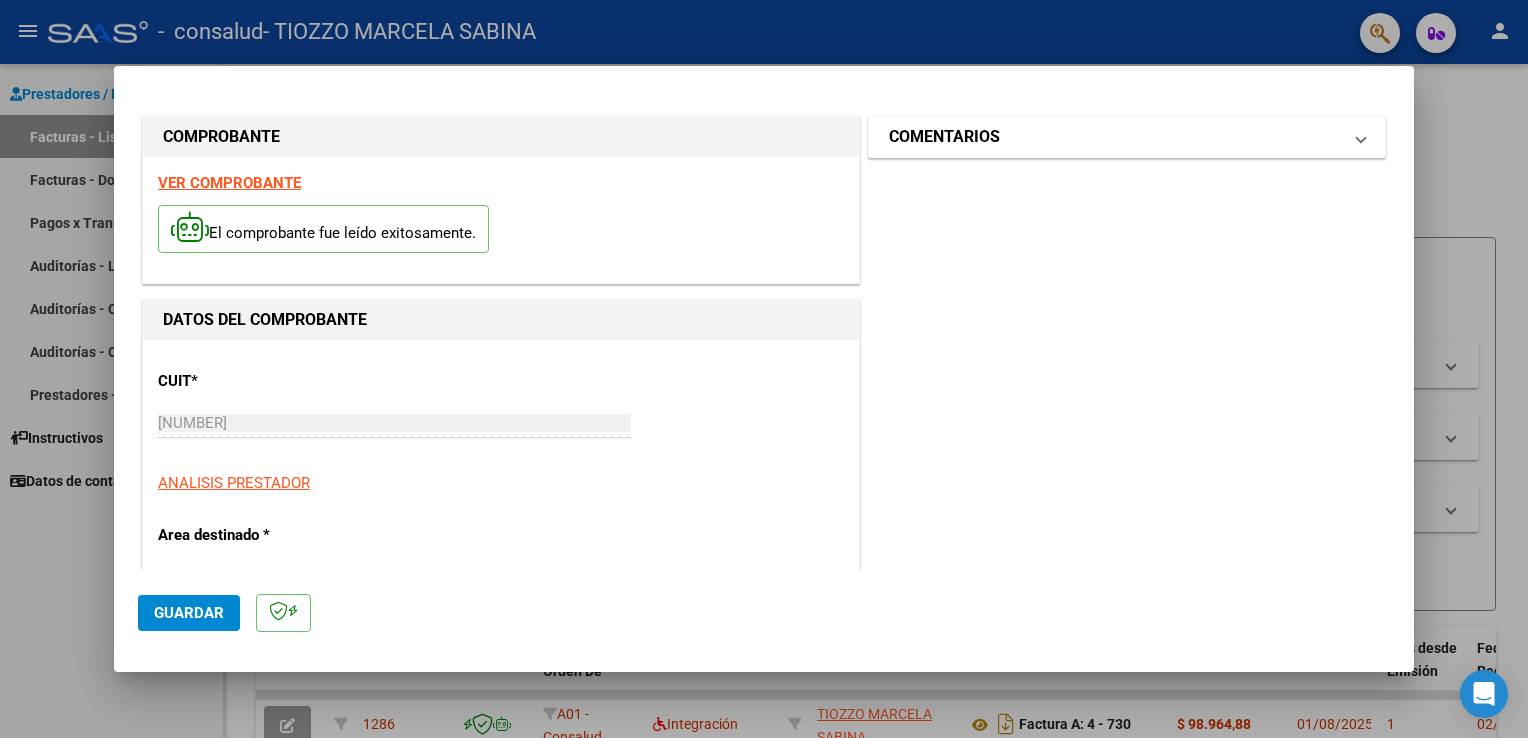 click on "COMENTARIOS" at bounding box center (944, 137) 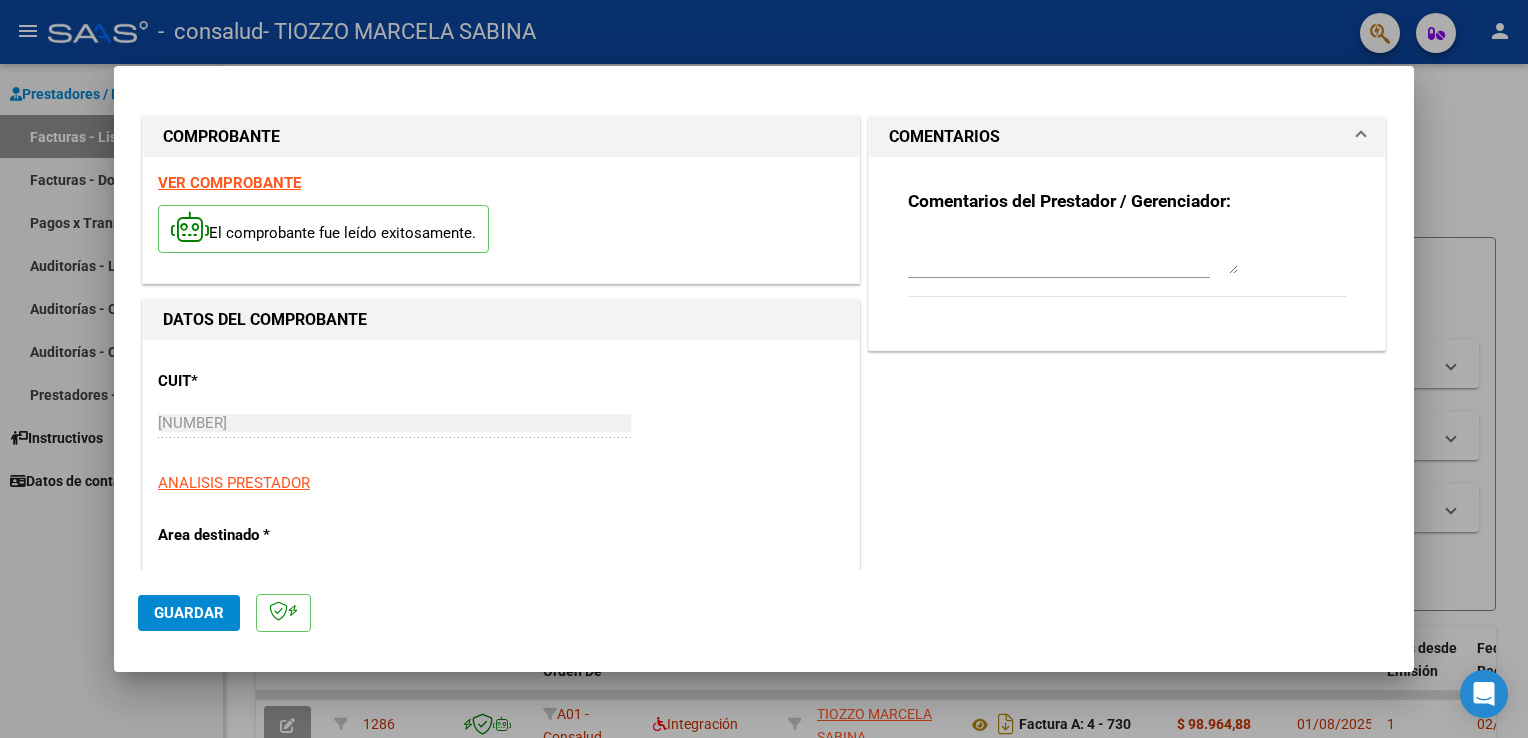 click at bounding box center (1073, 254) 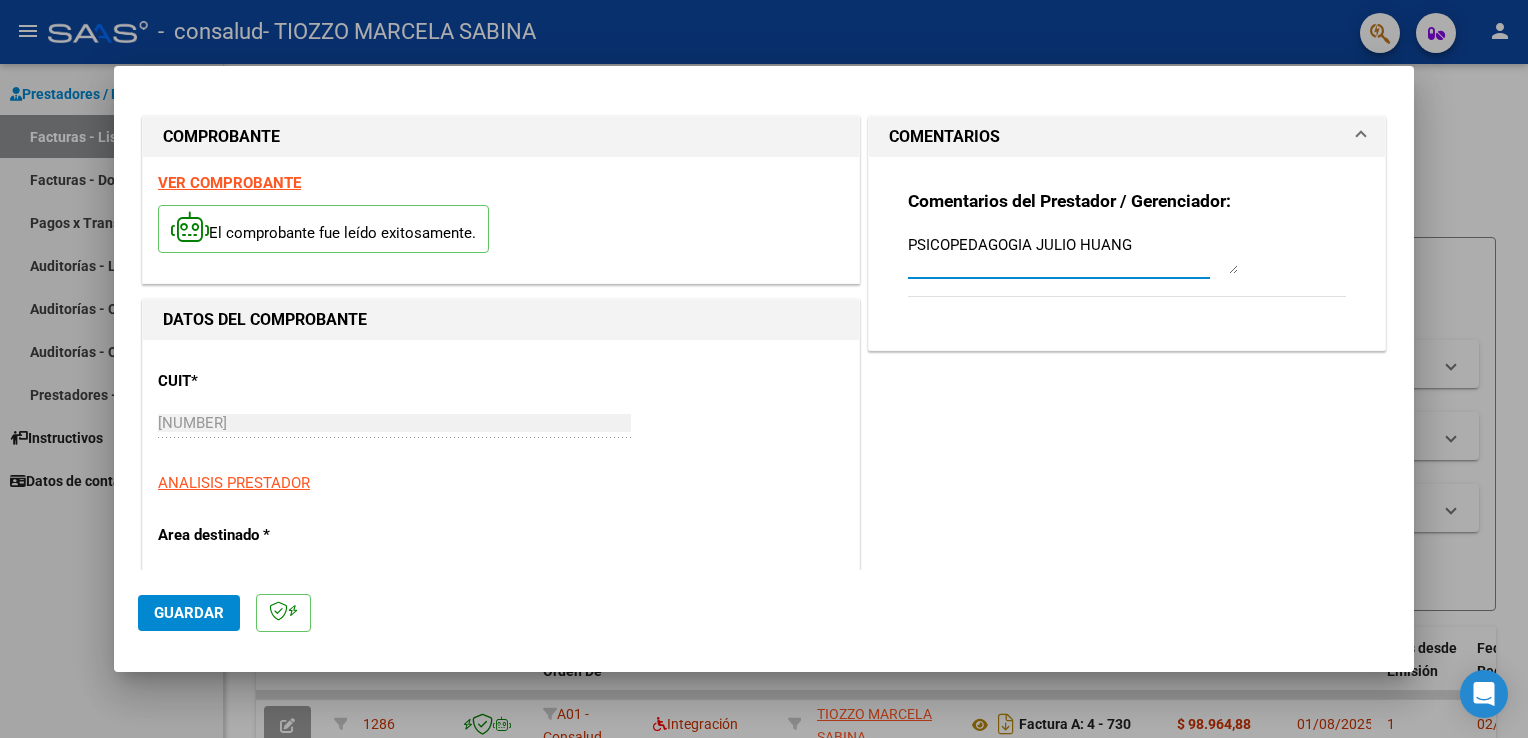 type on "PSICOPEDAGOGIA JULIO HUANG" 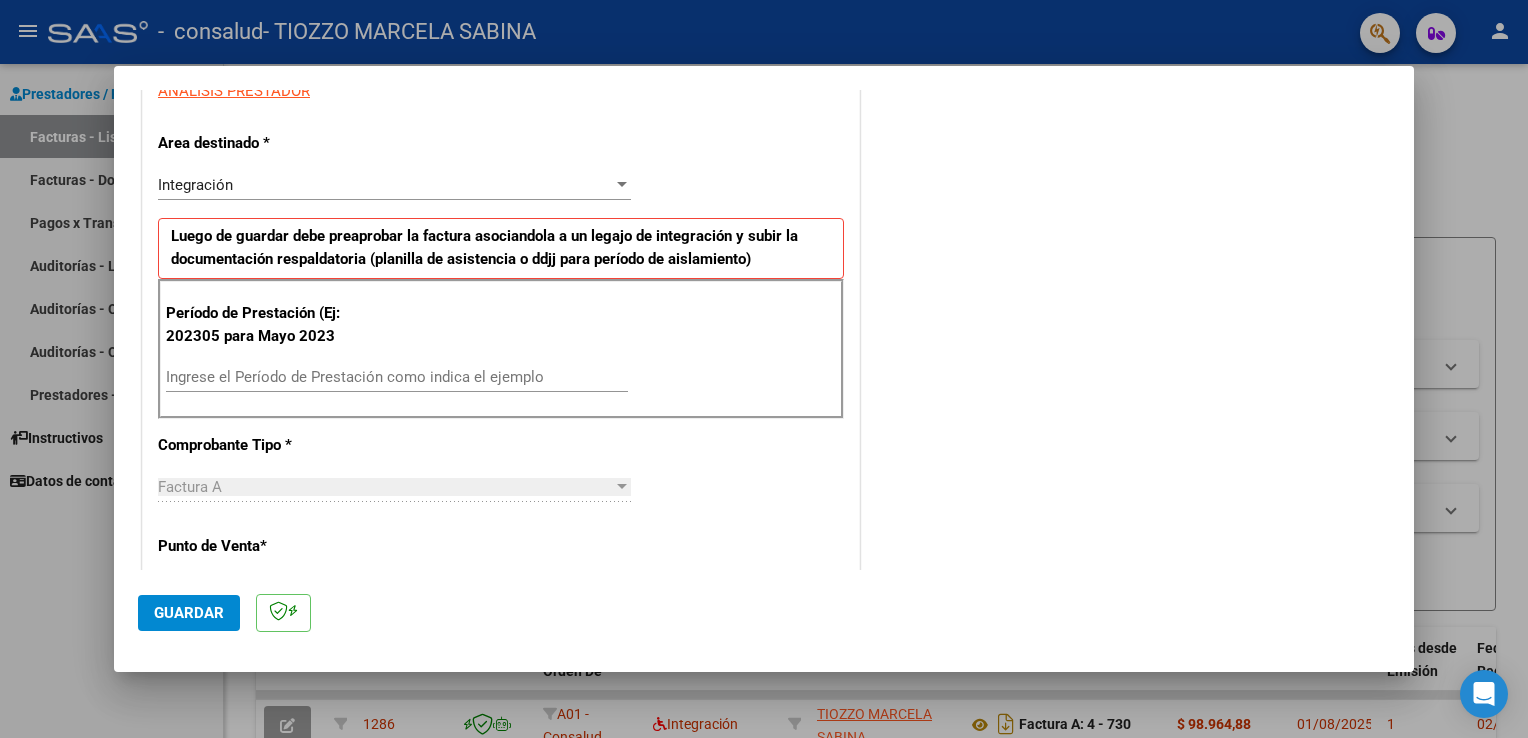 scroll, scrollTop: 400, scrollLeft: 0, axis: vertical 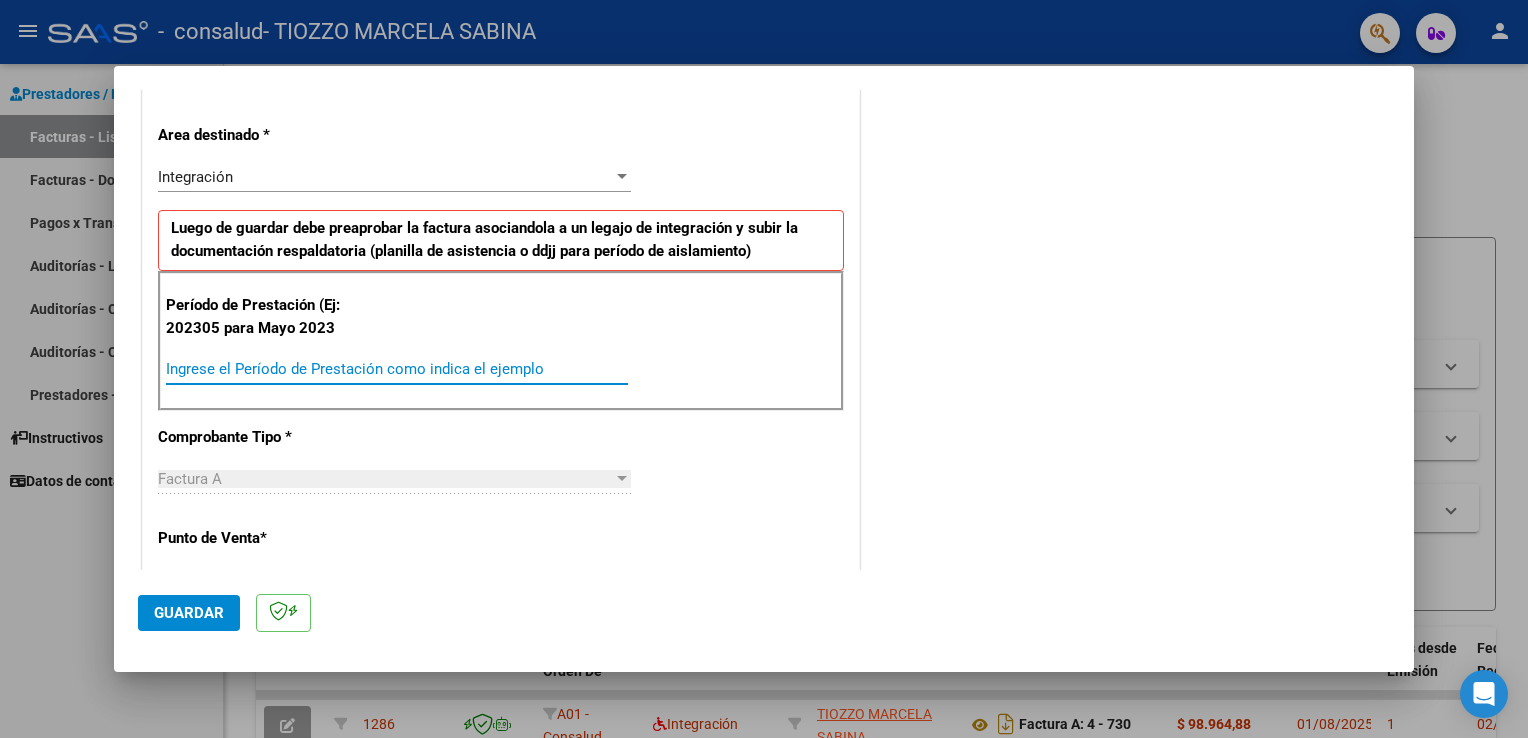 click on "Ingrese el Período de Prestación como indica el ejemplo" at bounding box center [397, 369] 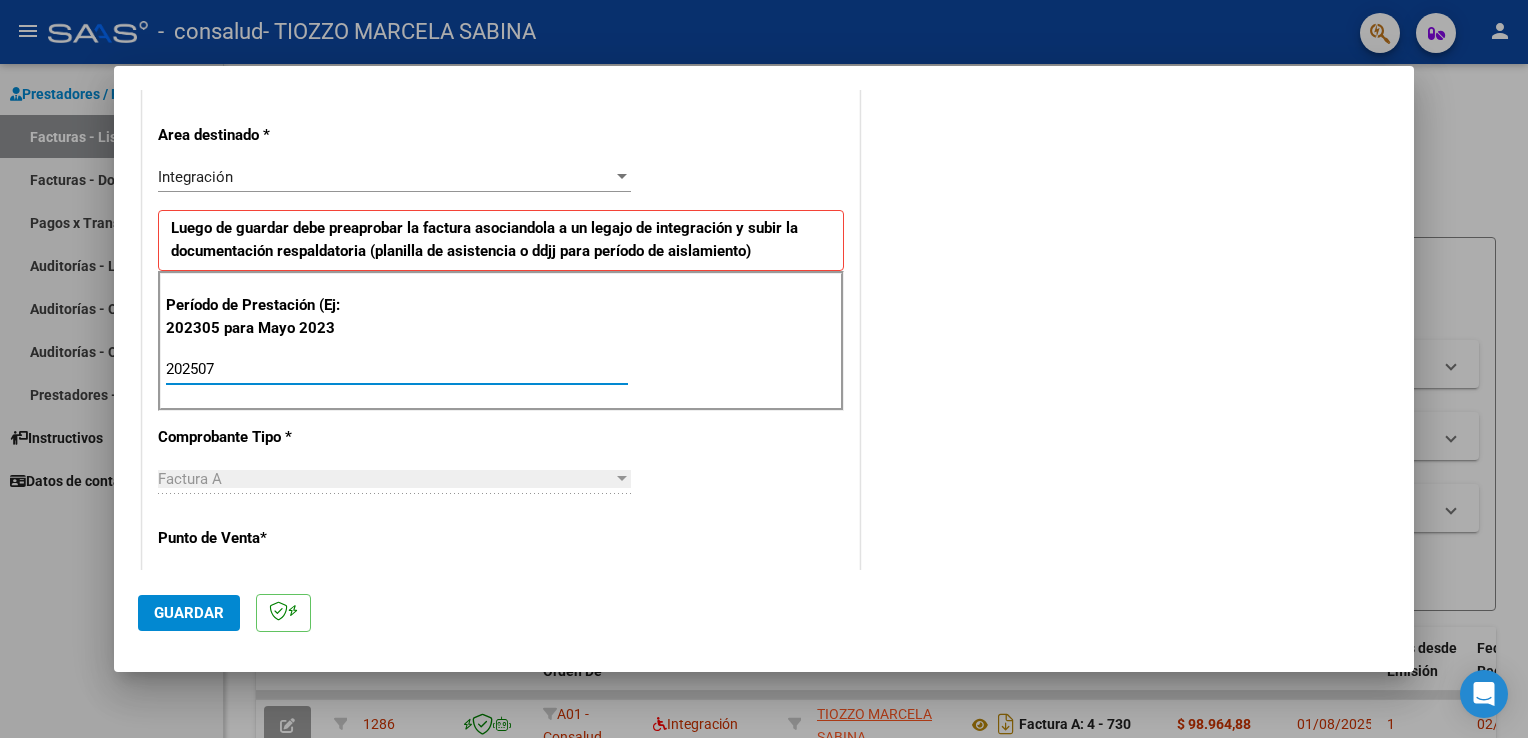type on "202507" 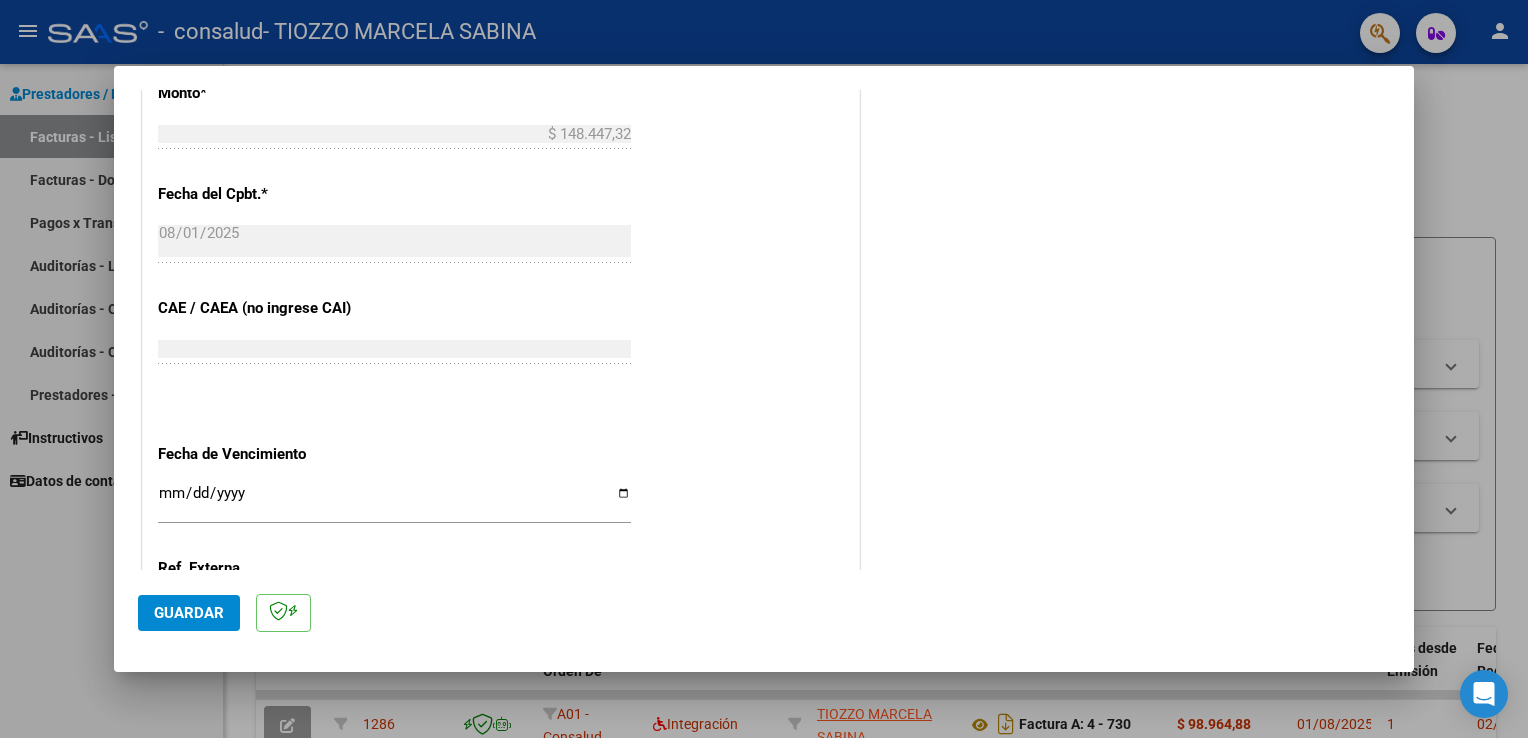 scroll, scrollTop: 1080, scrollLeft: 0, axis: vertical 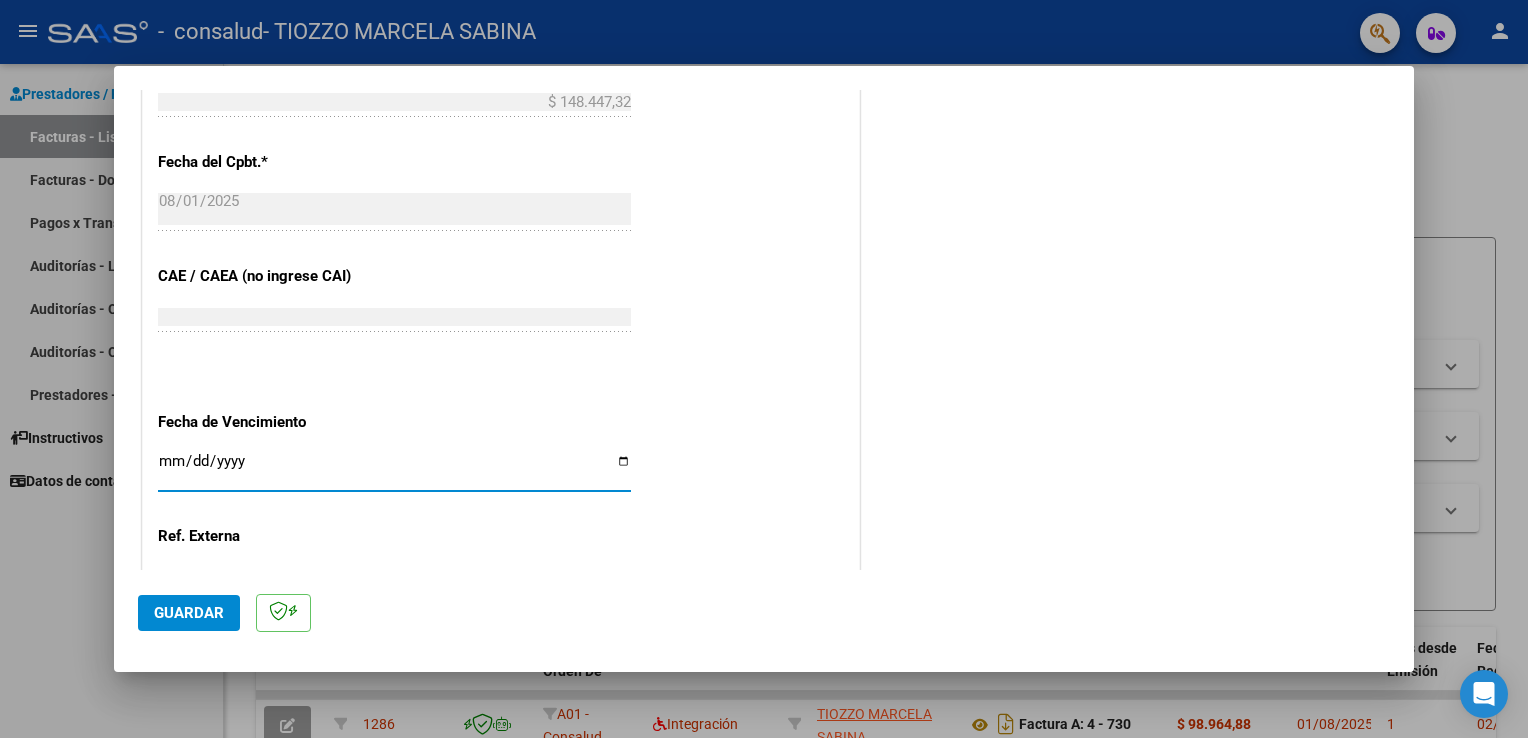 click on "Ingresar la fecha" at bounding box center (394, 469) 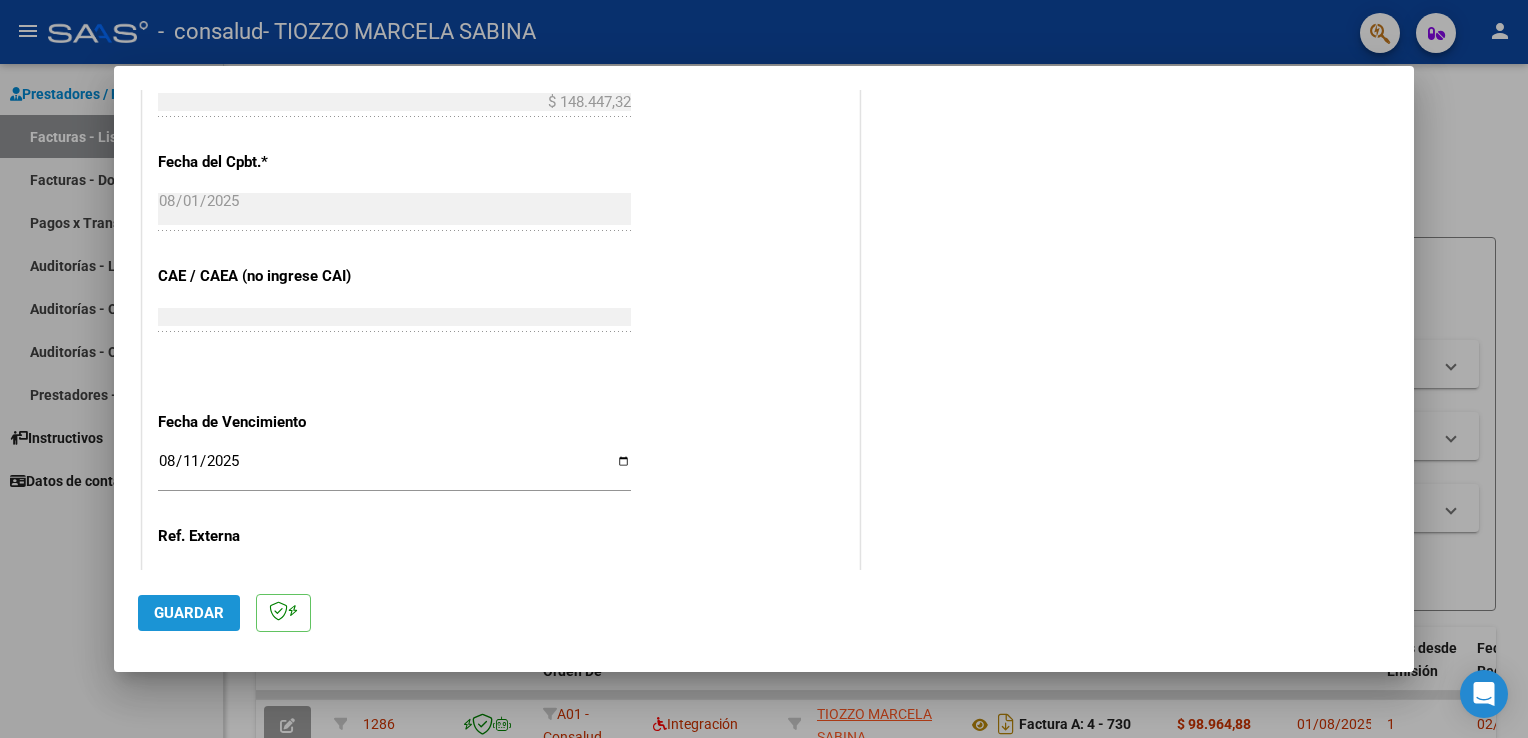 click on "Guardar" 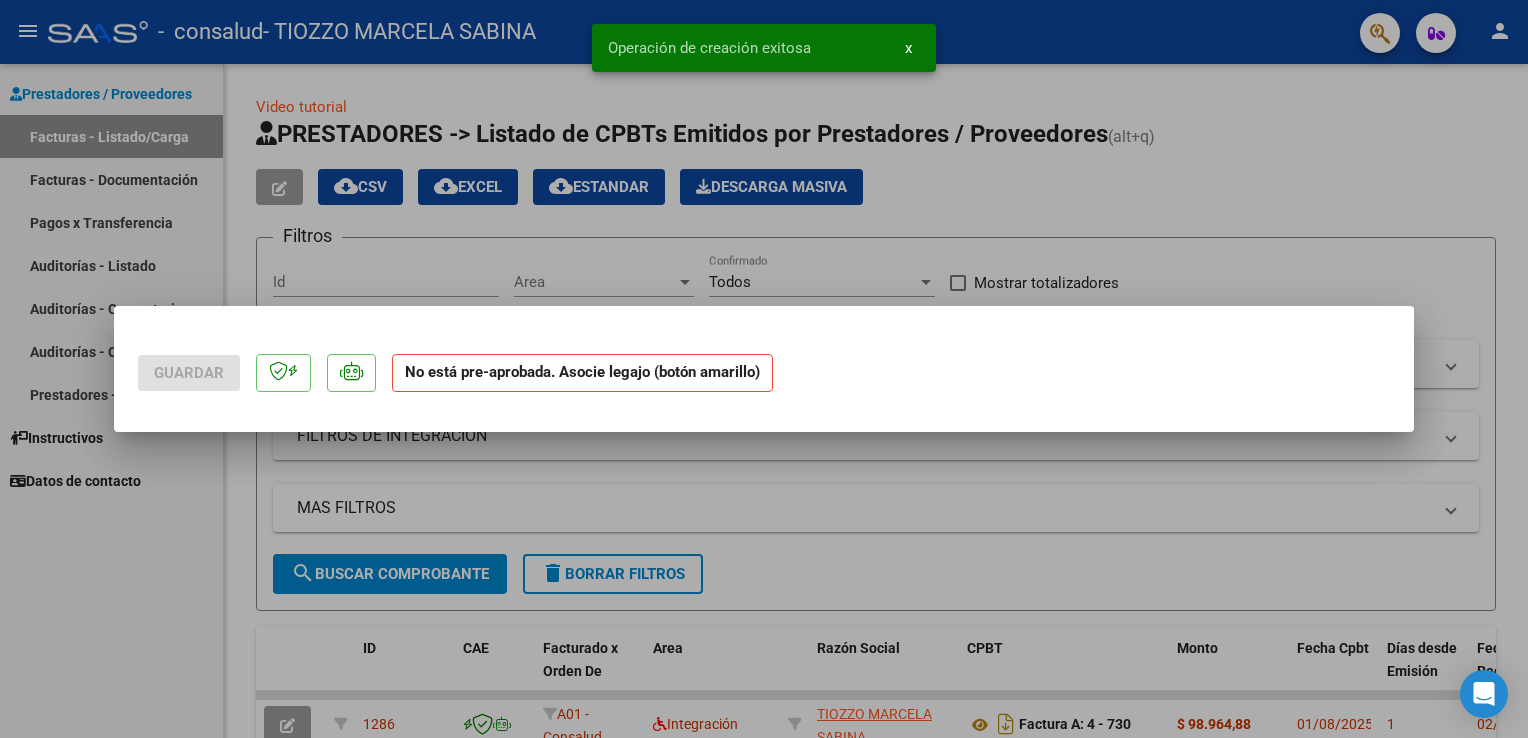 scroll, scrollTop: 0, scrollLeft: 0, axis: both 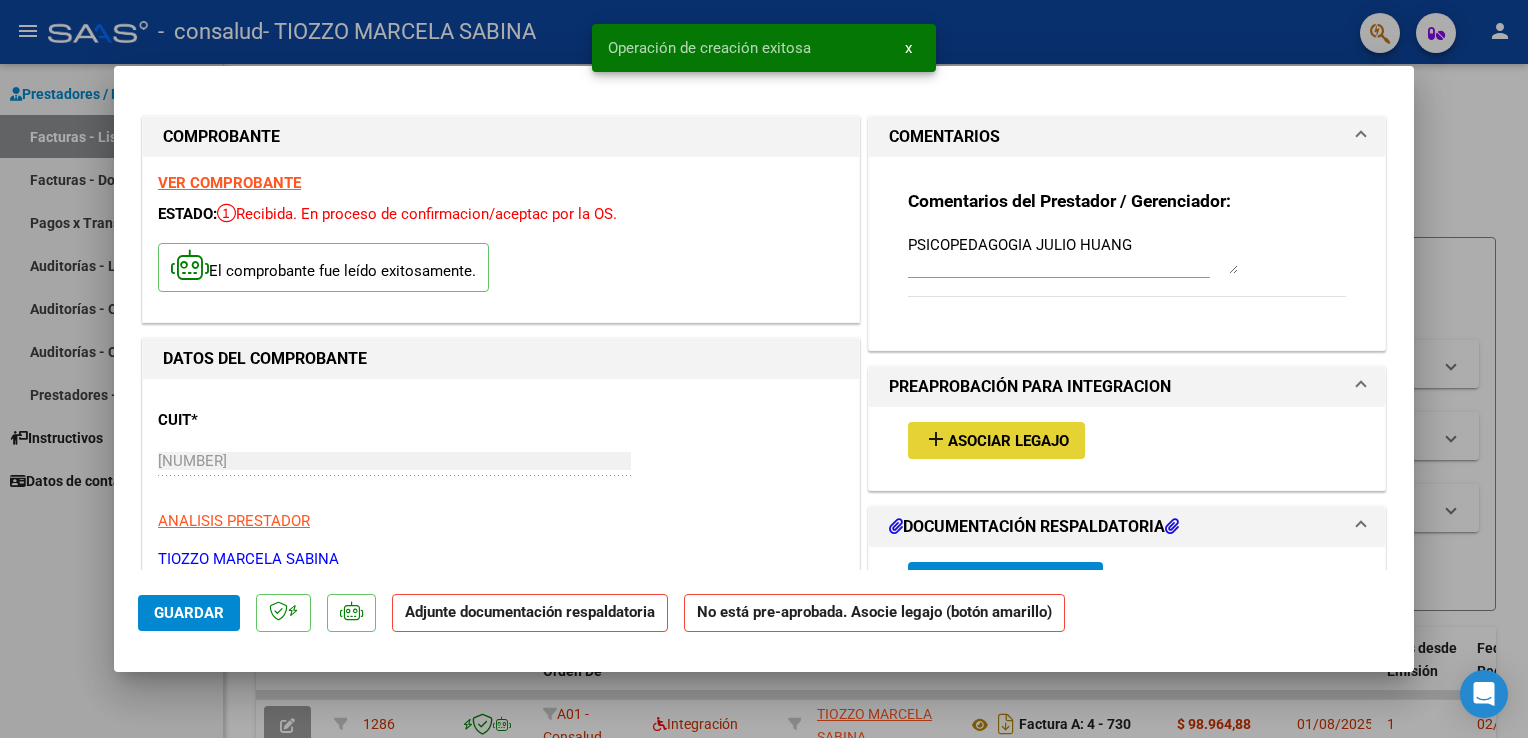 click on "Asociar Legajo" at bounding box center [1008, 441] 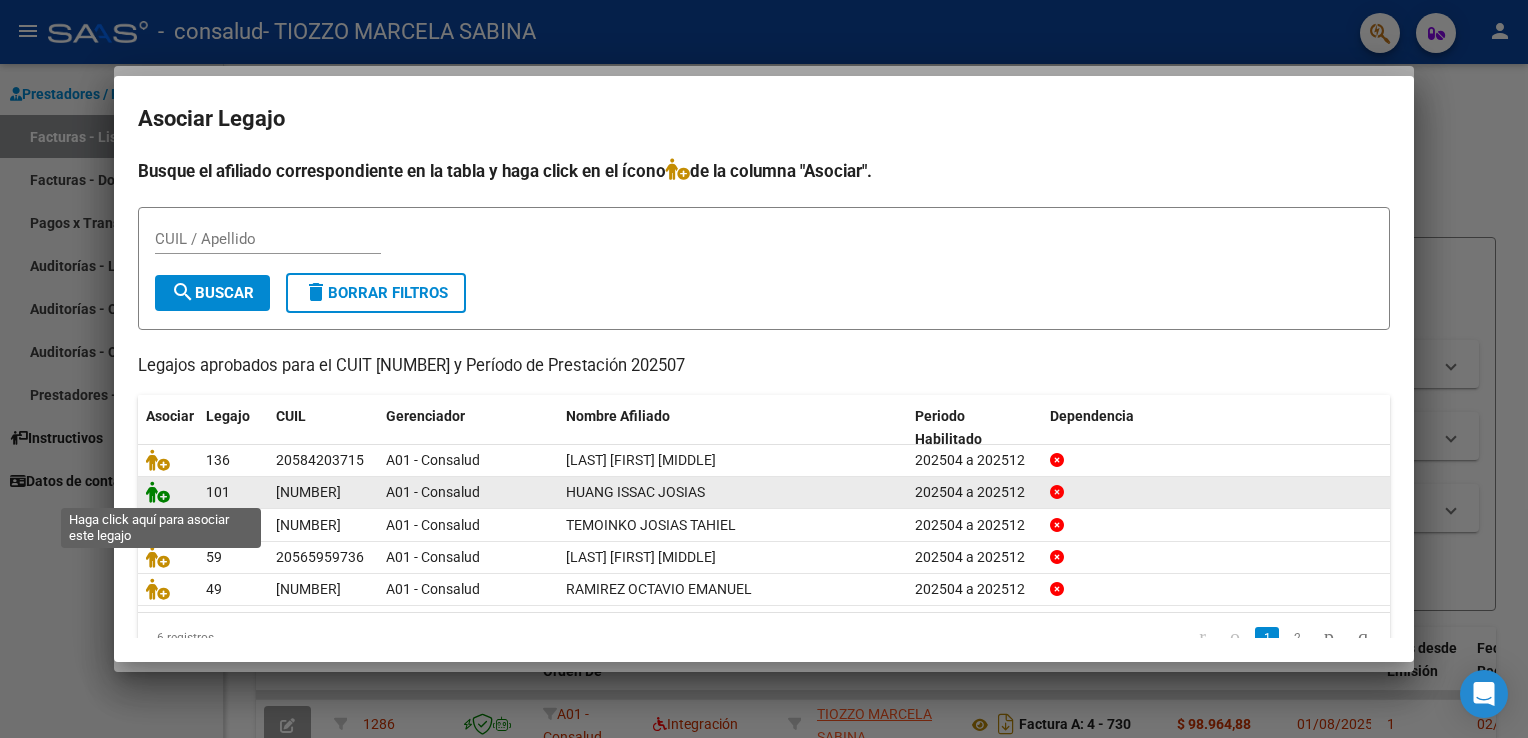 click 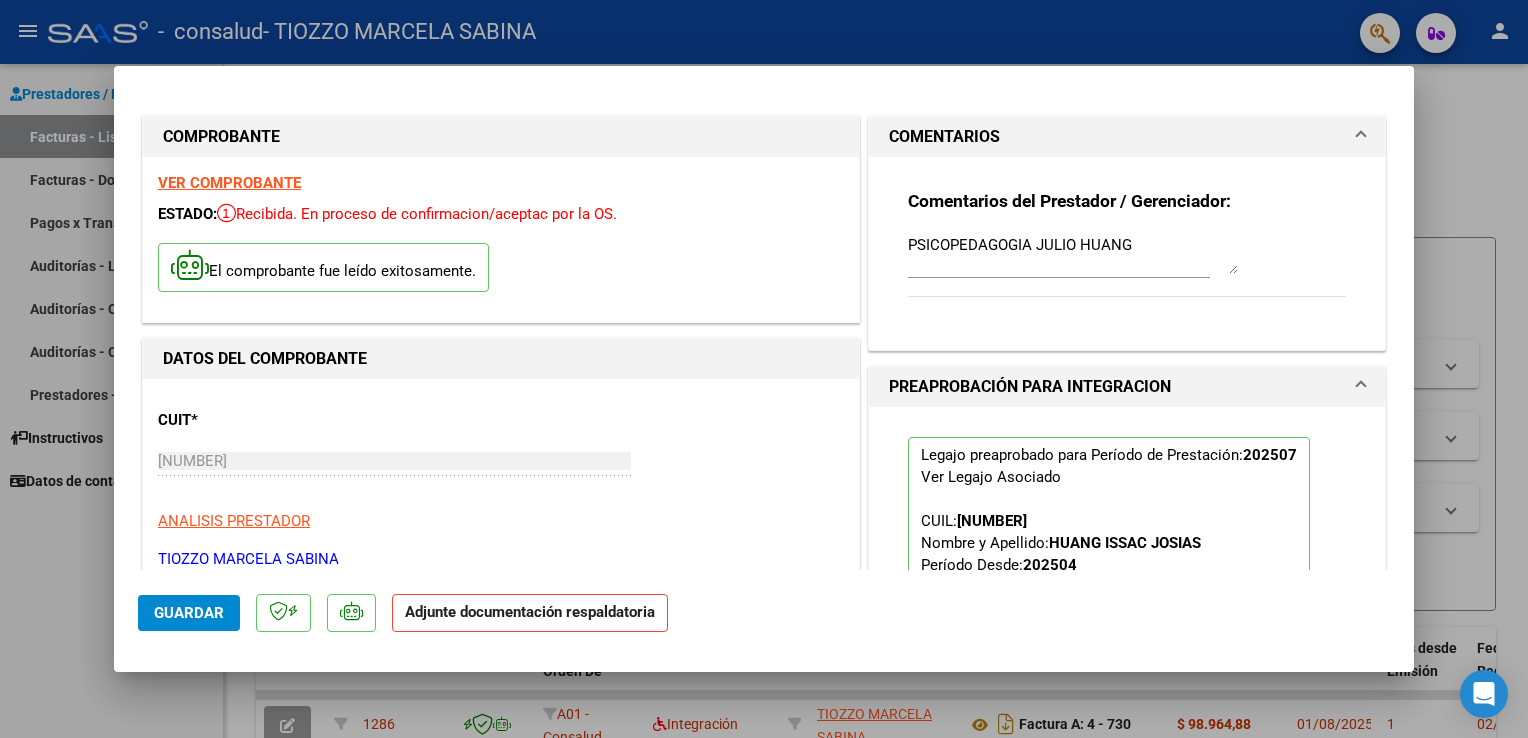 scroll, scrollTop: 420, scrollLeft: 0, axis: vertical 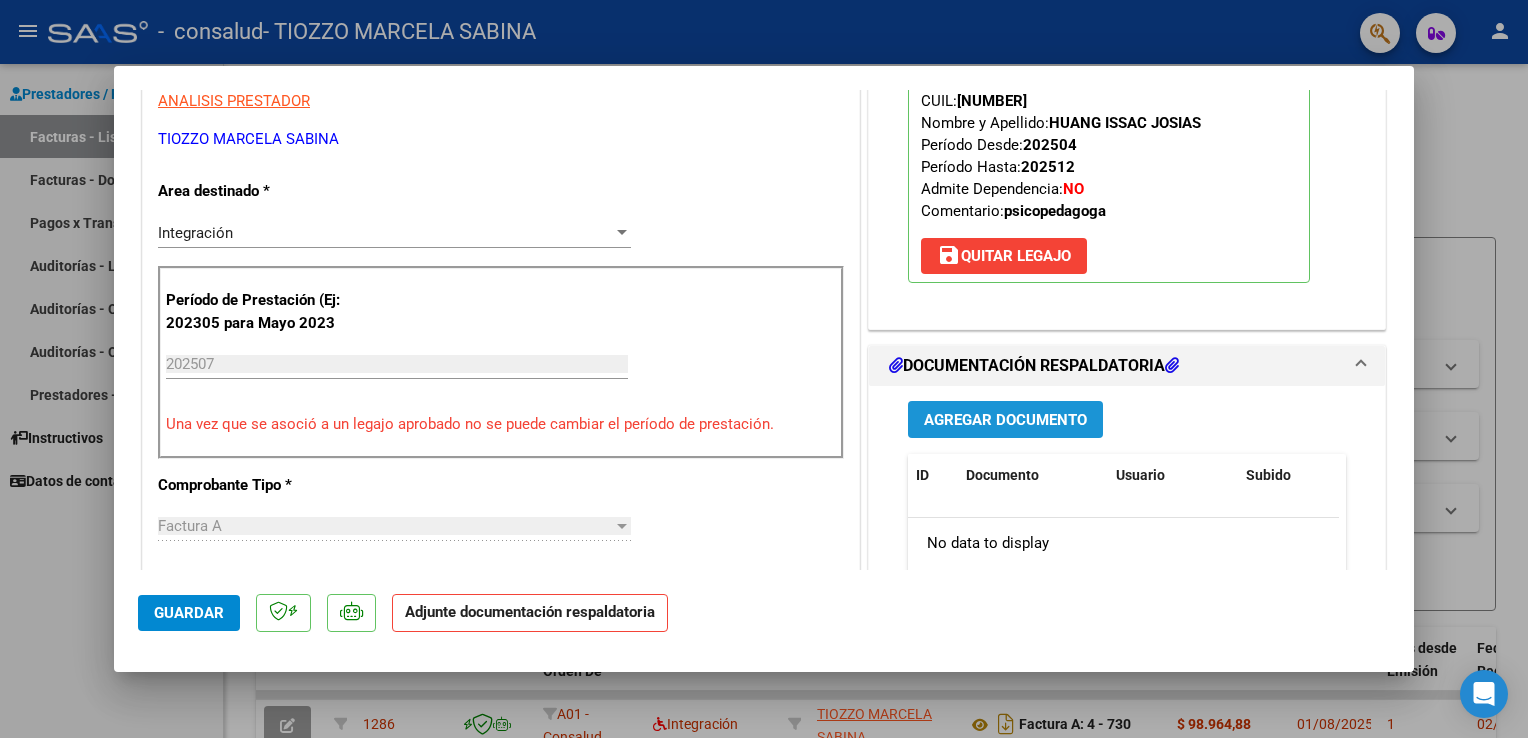 click on "Agregar Documento" at bounding box center (1005, 420) 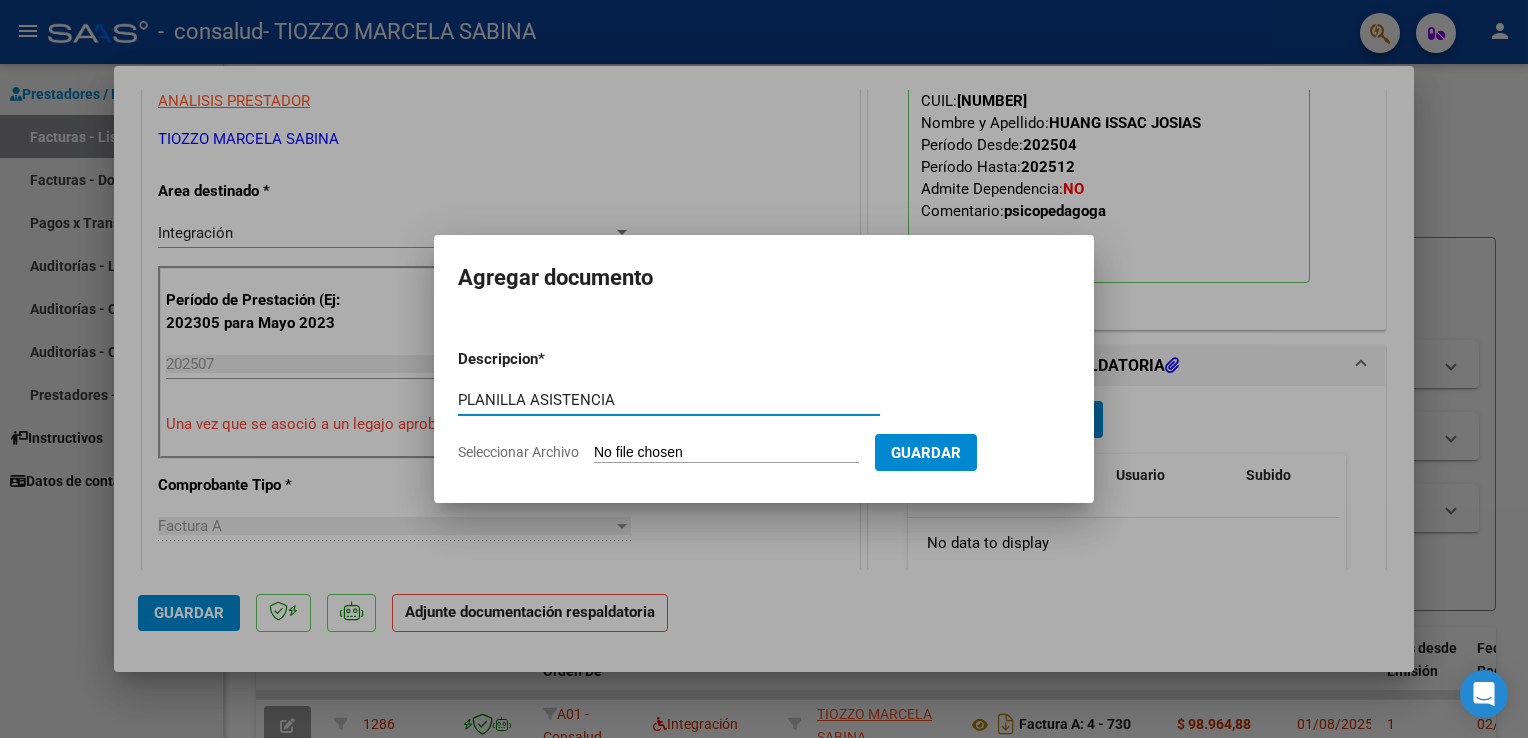 type on "PLANILLA ASISTENCIA" 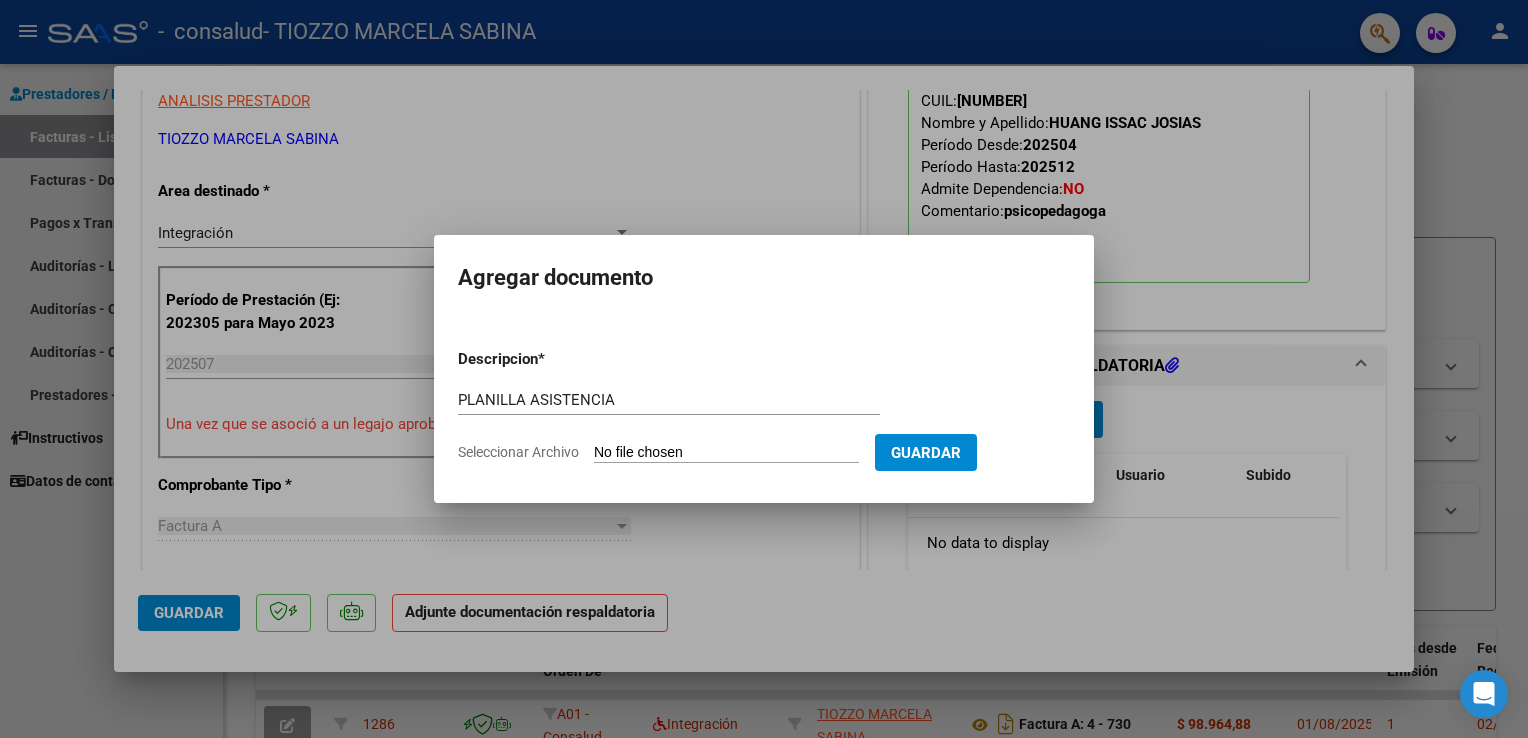 click on "Seleccionar Archivo" at bounding box center [726, 453] 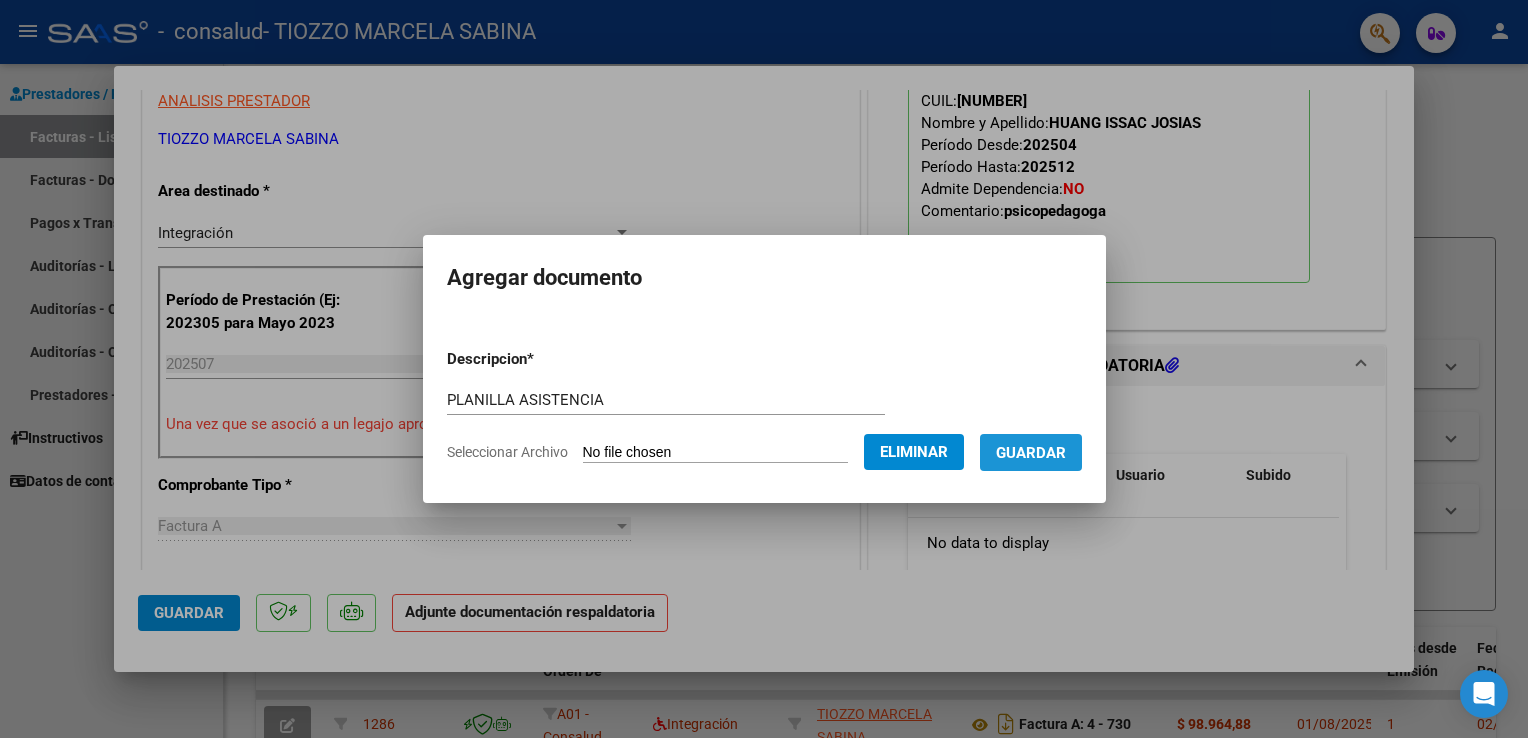click on "Guardar" at bounding box center (1031, 453) 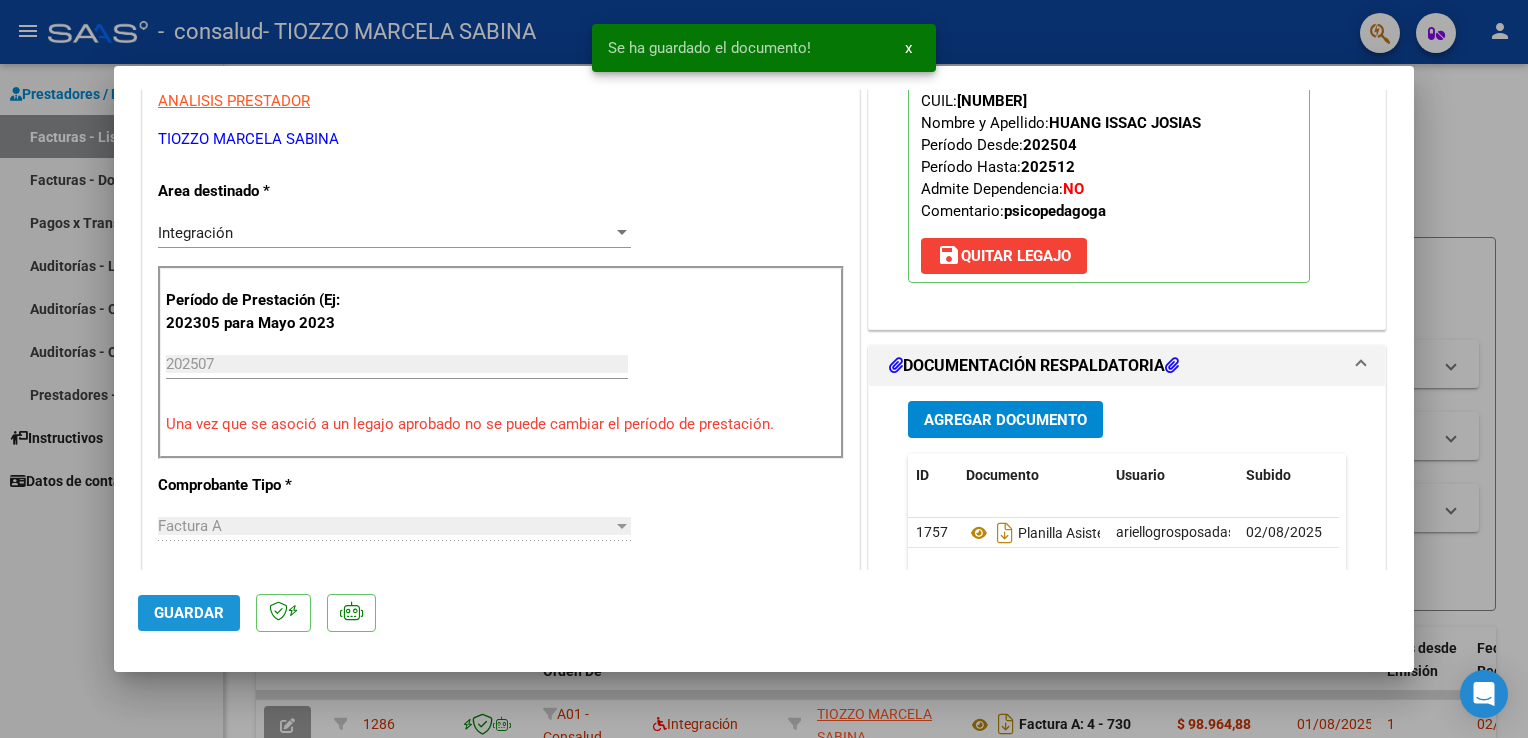 click on "Guardar" 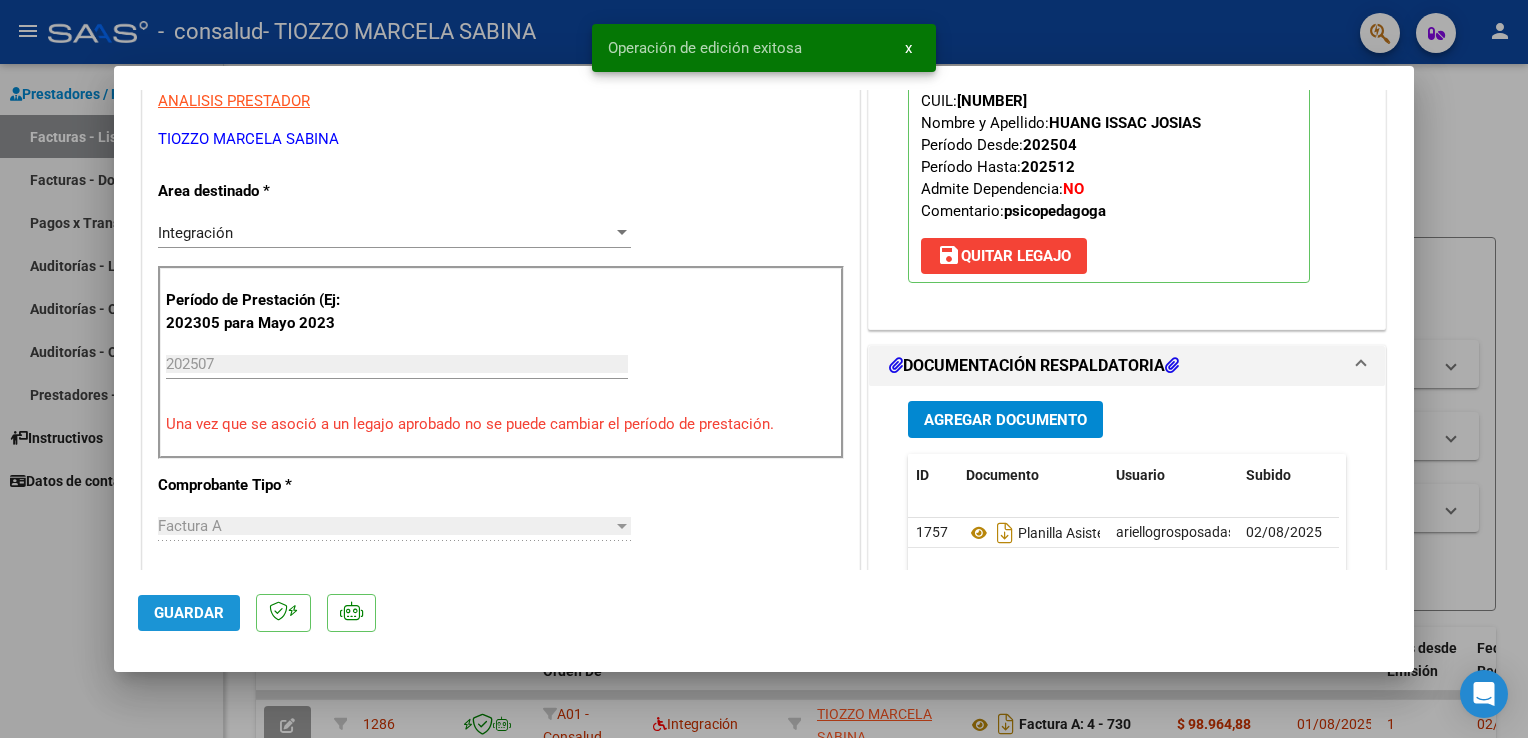 click on "Guardar" 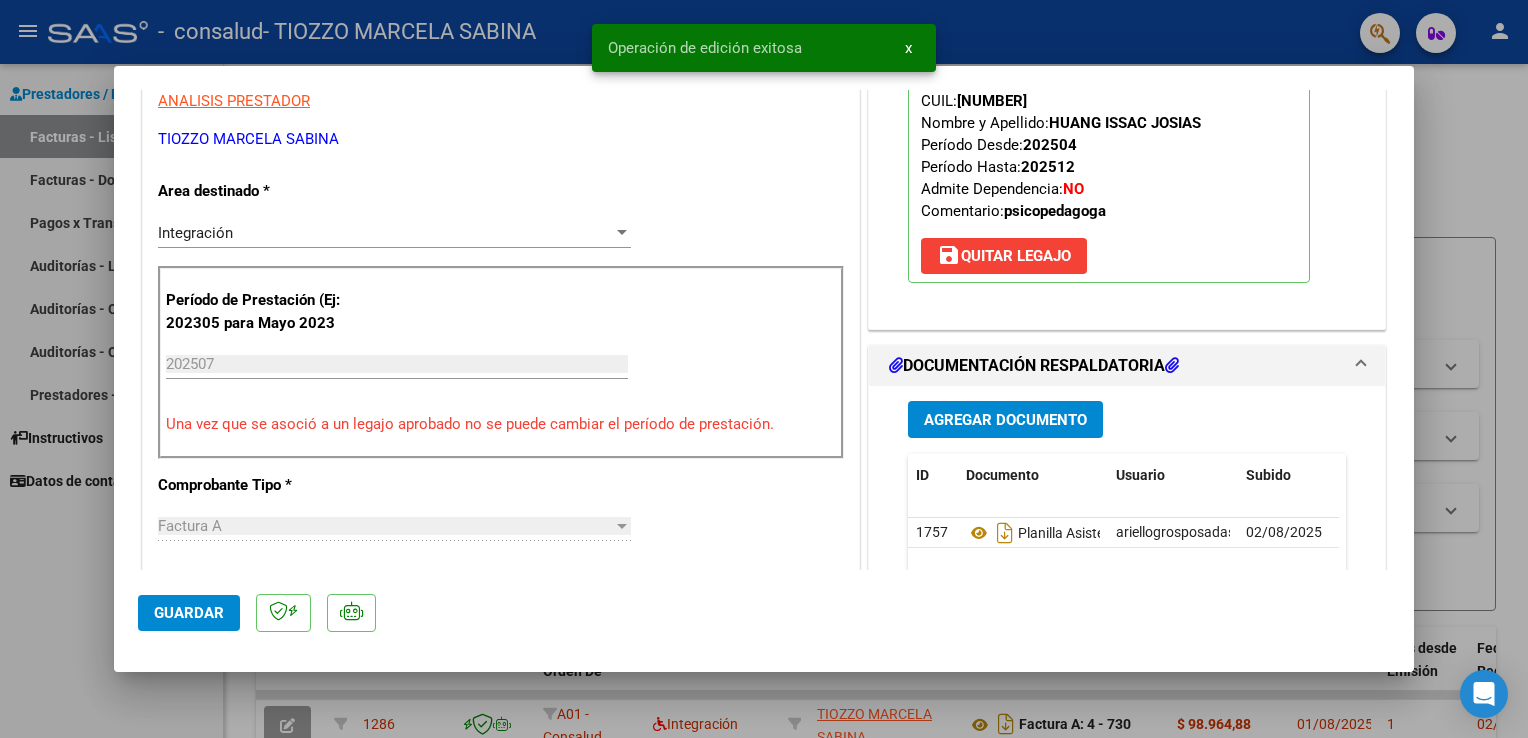 click at bounding box center [764, 369] 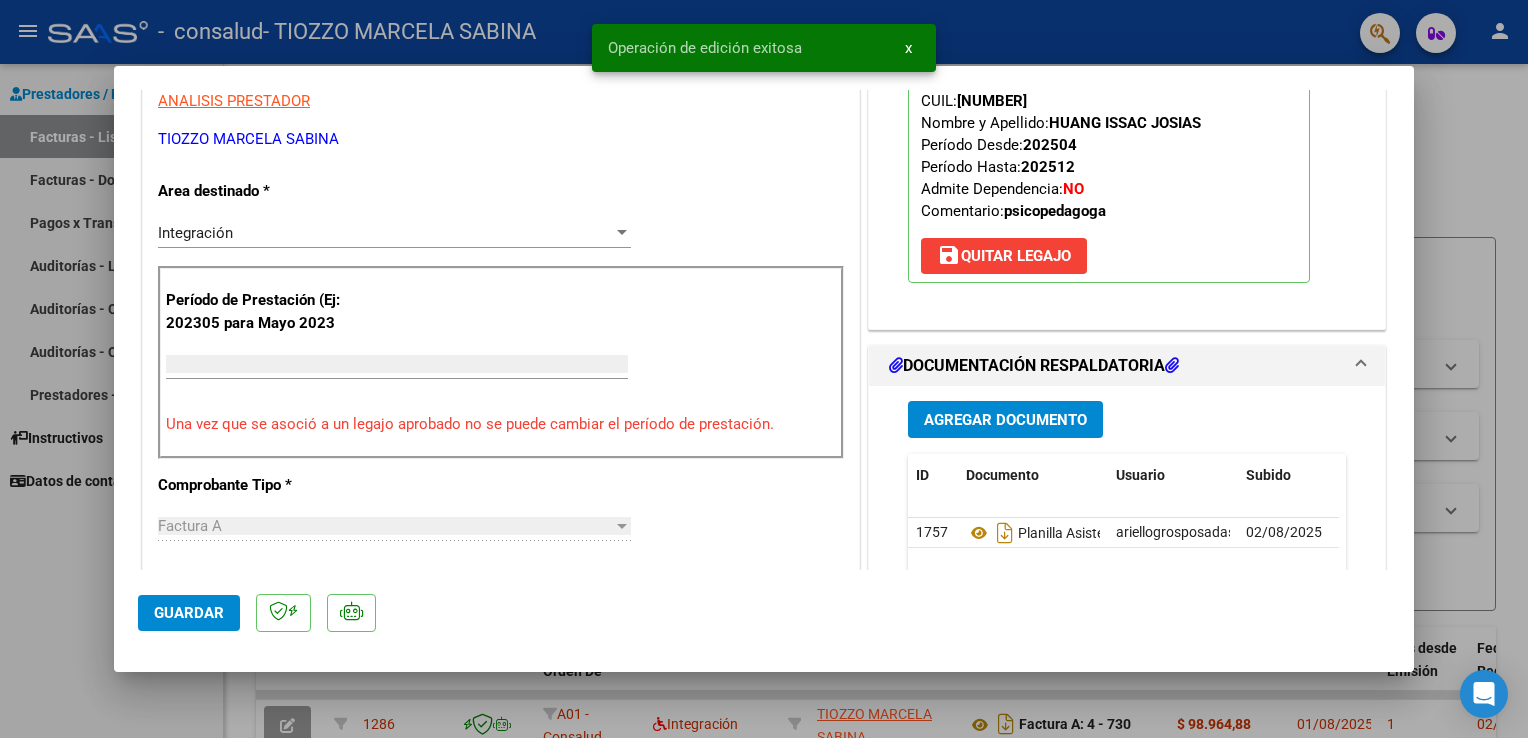 scroll, scrollTop: 333, scrollLeft: 0, axis: vertical 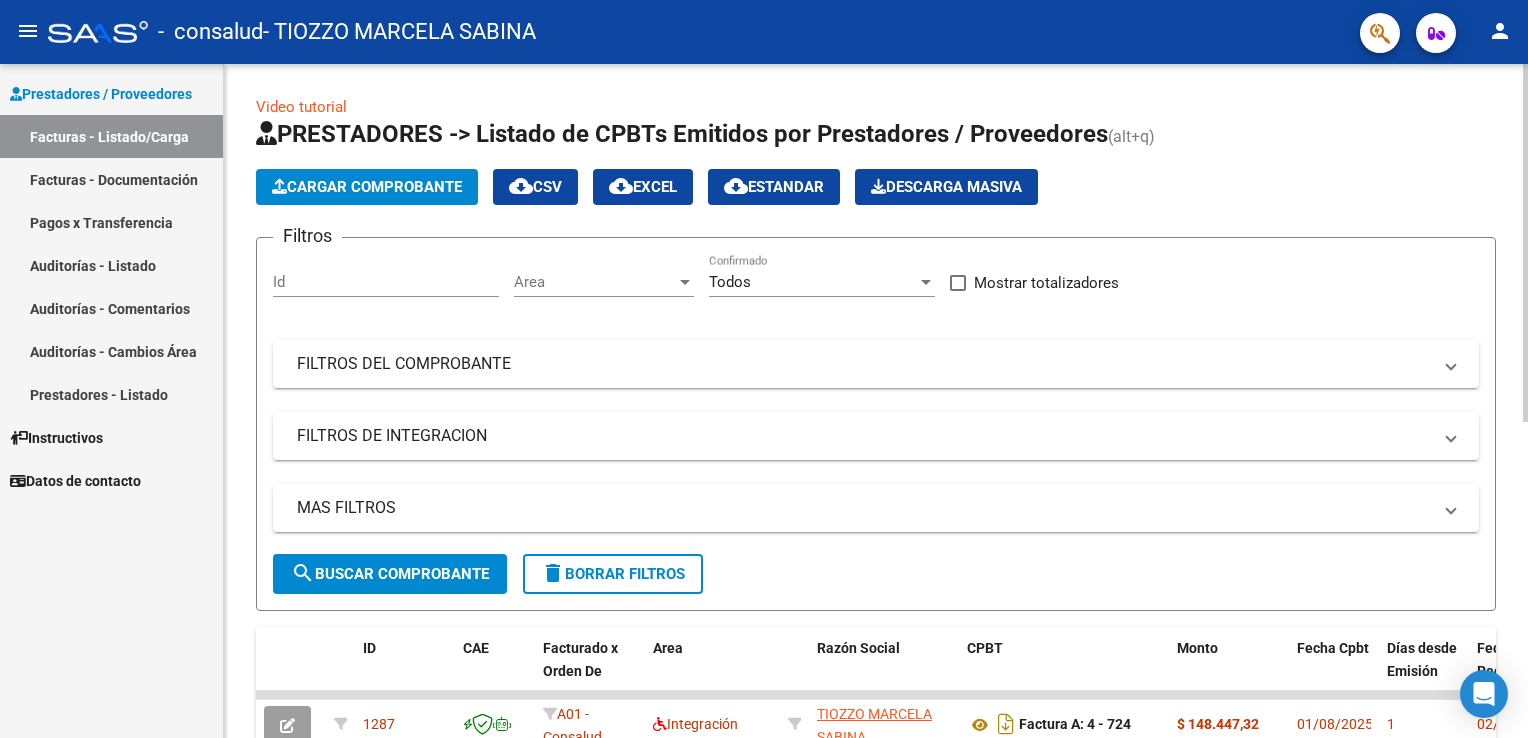click on "Cargar Comprobante" 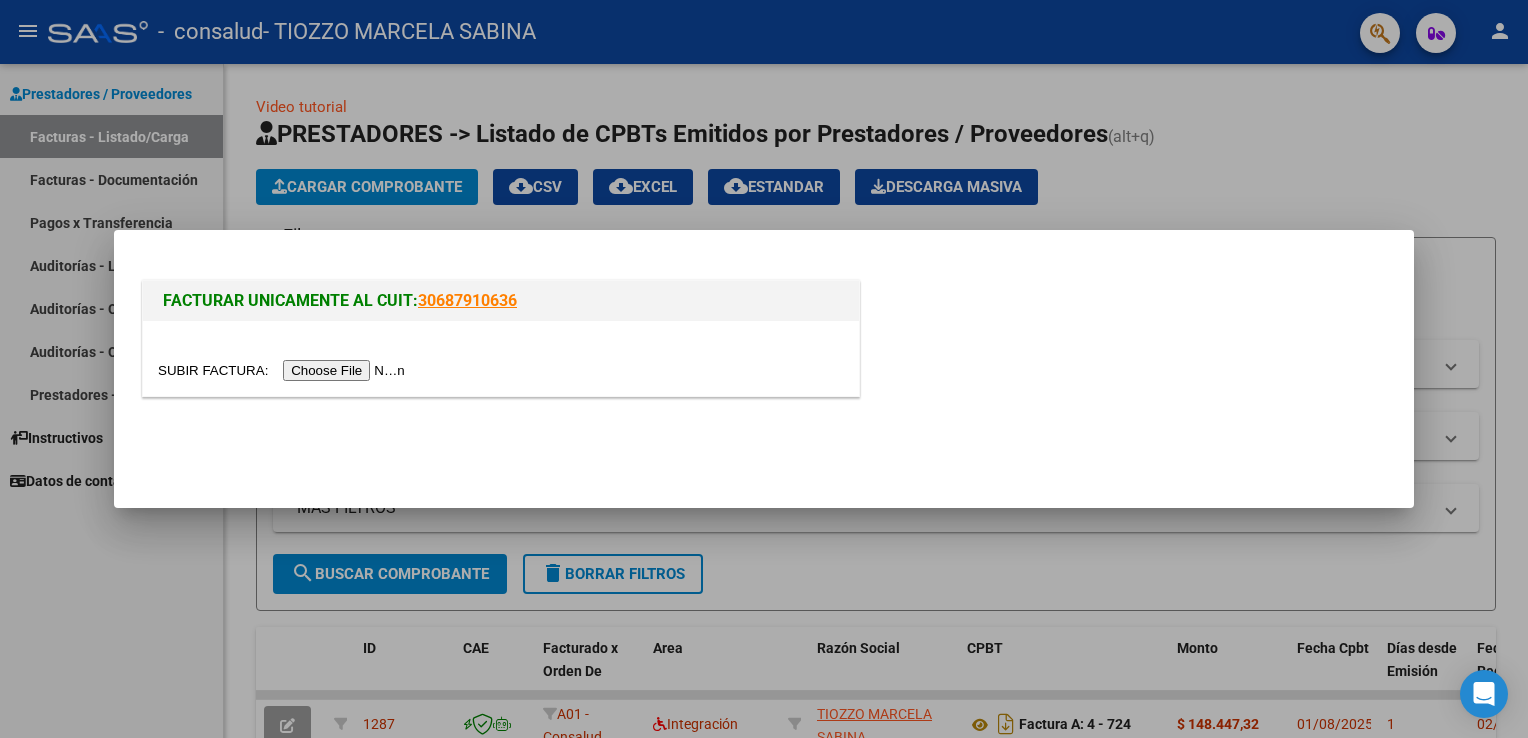 click at bounding box center [284, 370] 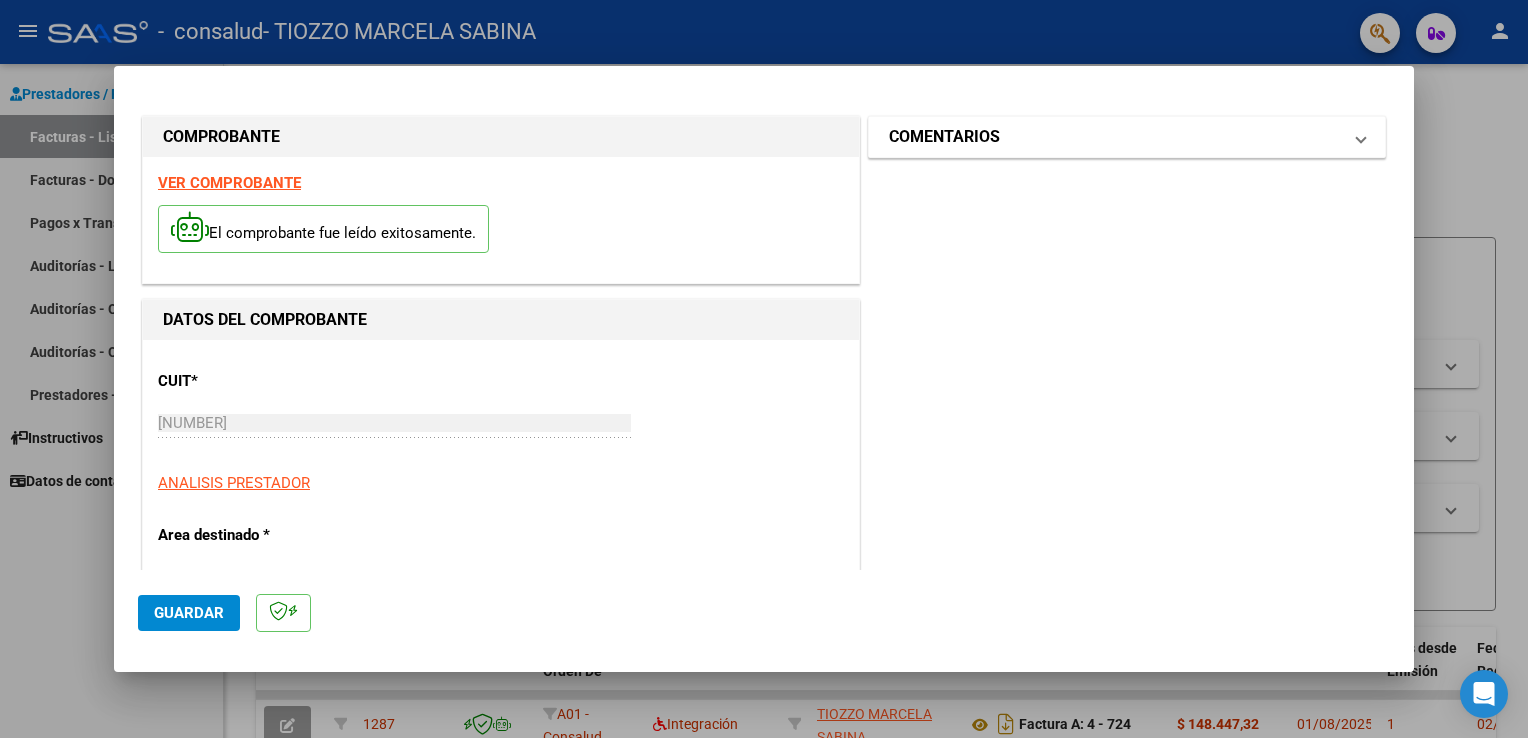 click on "COMENTARIOS" at bounding box center [1127, 137] 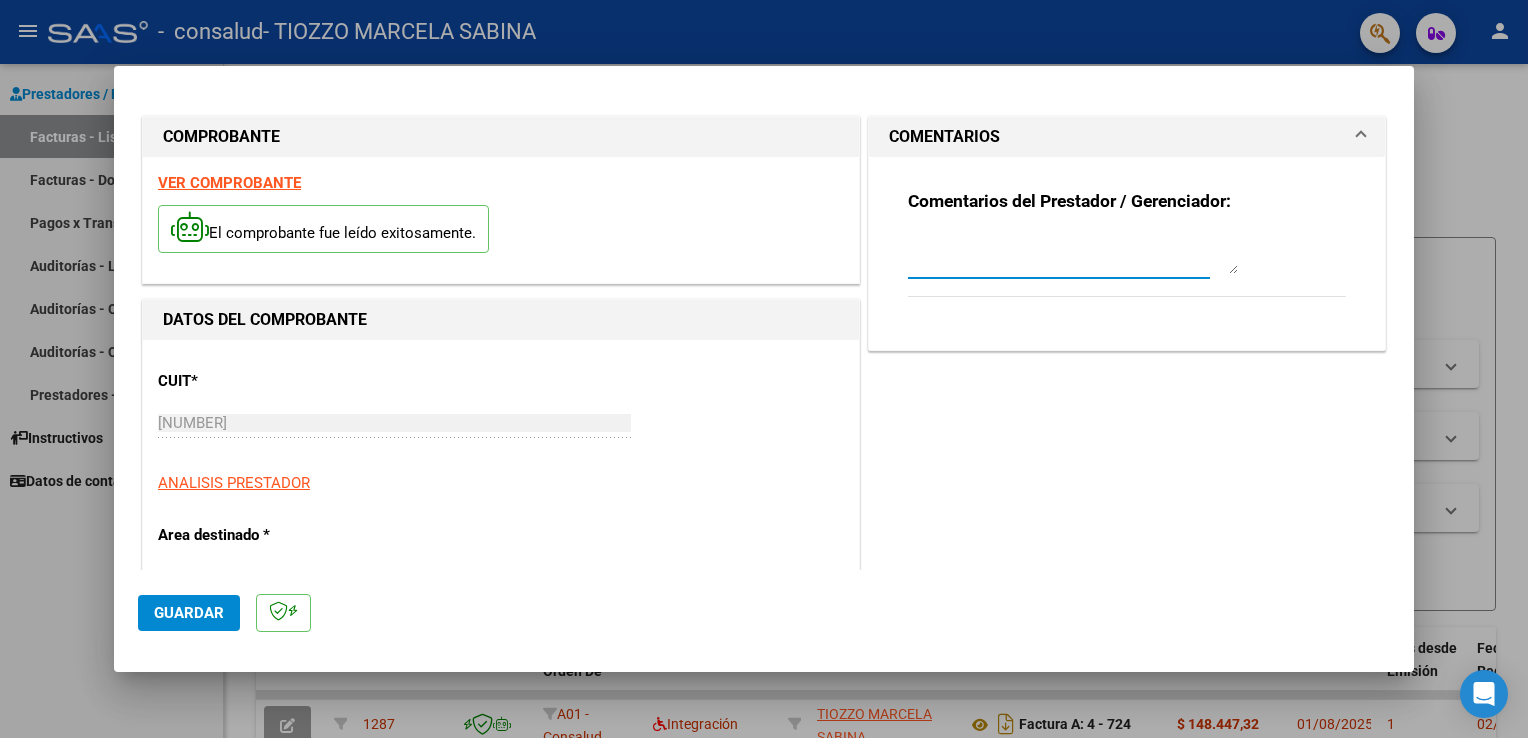 click at bounding box center (1073, 254) 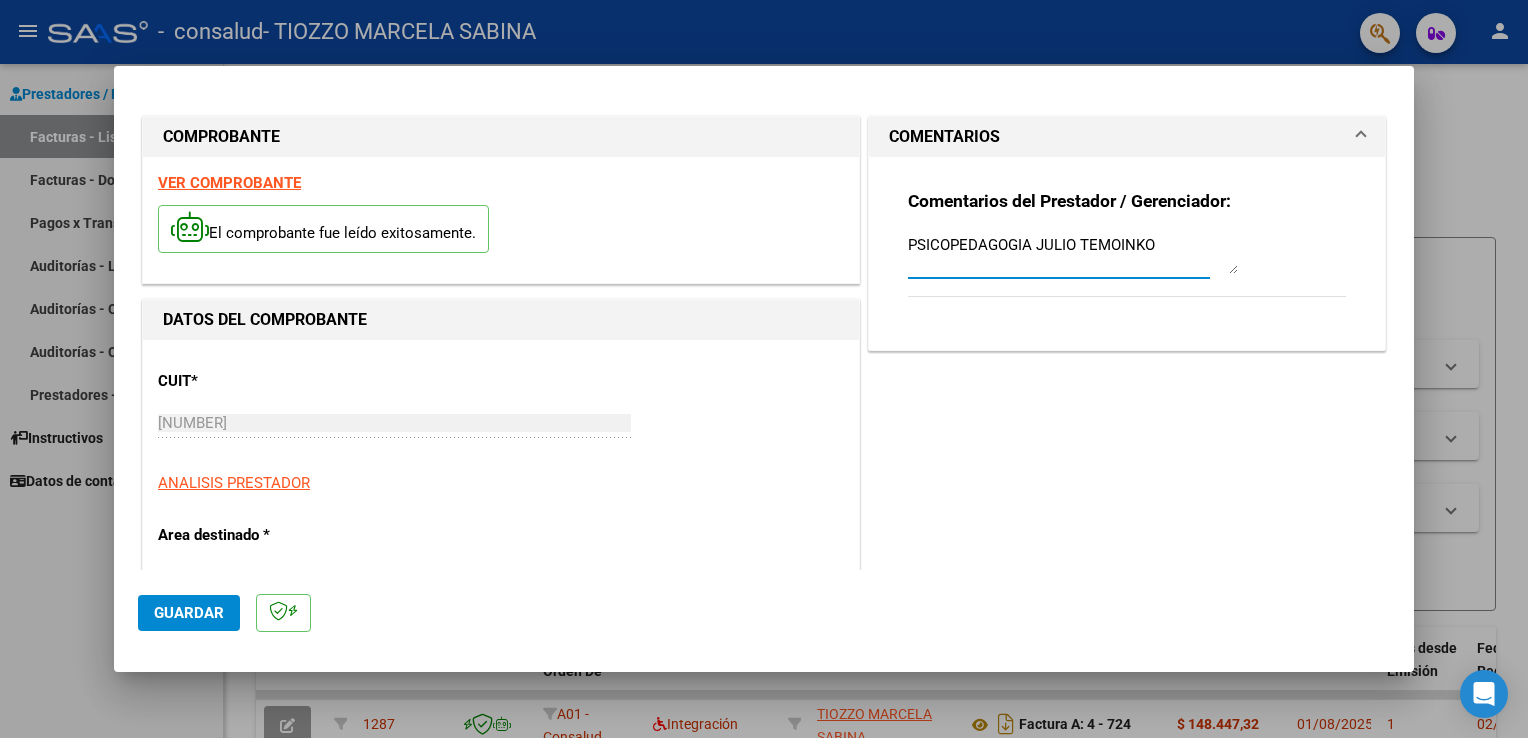 type on "PSICOPEDAGOGIA JULIO TEMOINKO" 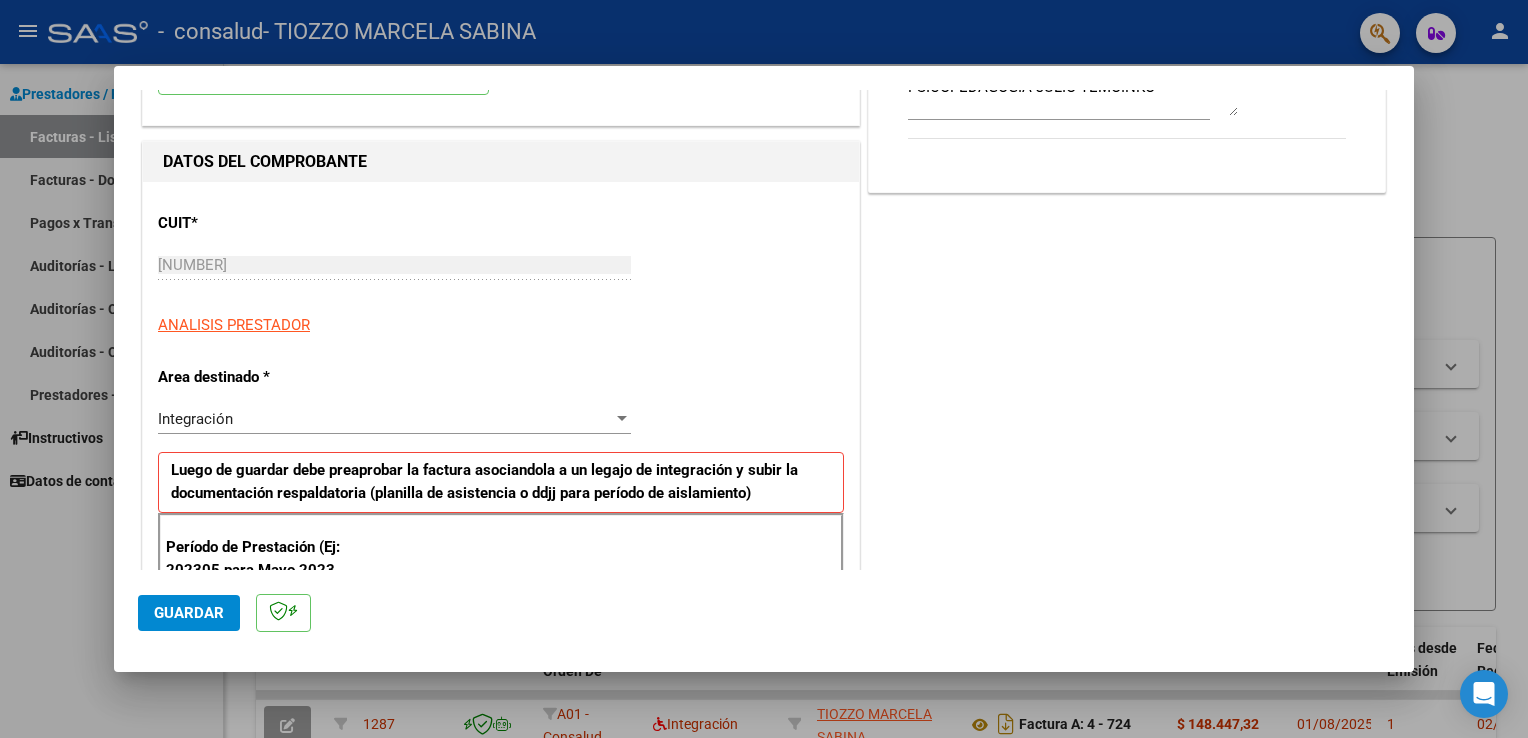 scroll, scrollTop: 160, scrollLeft: 0, axis: vertical 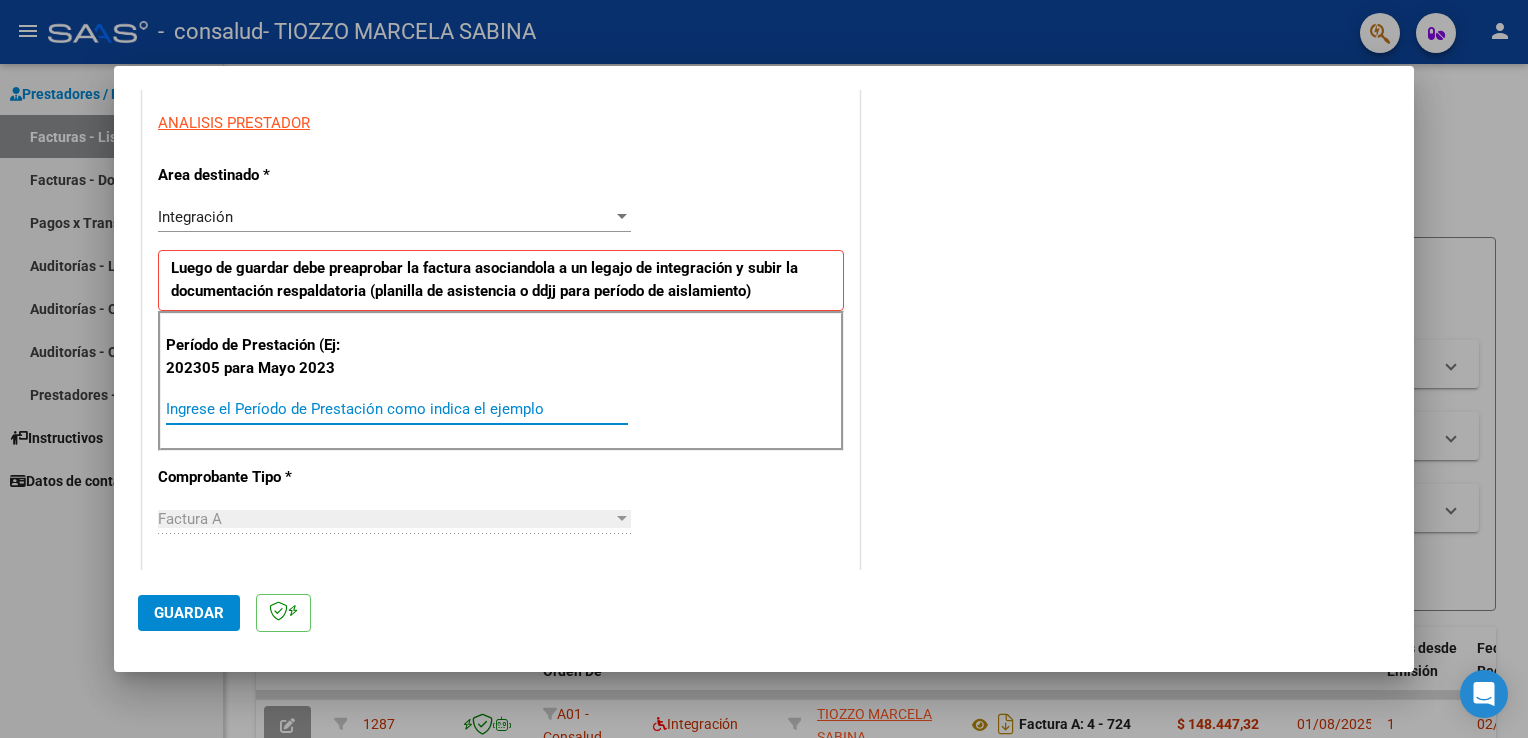 click on "Ingrese el Período de Prestación como indica el ejemplo" at bounding box center (397, 409) 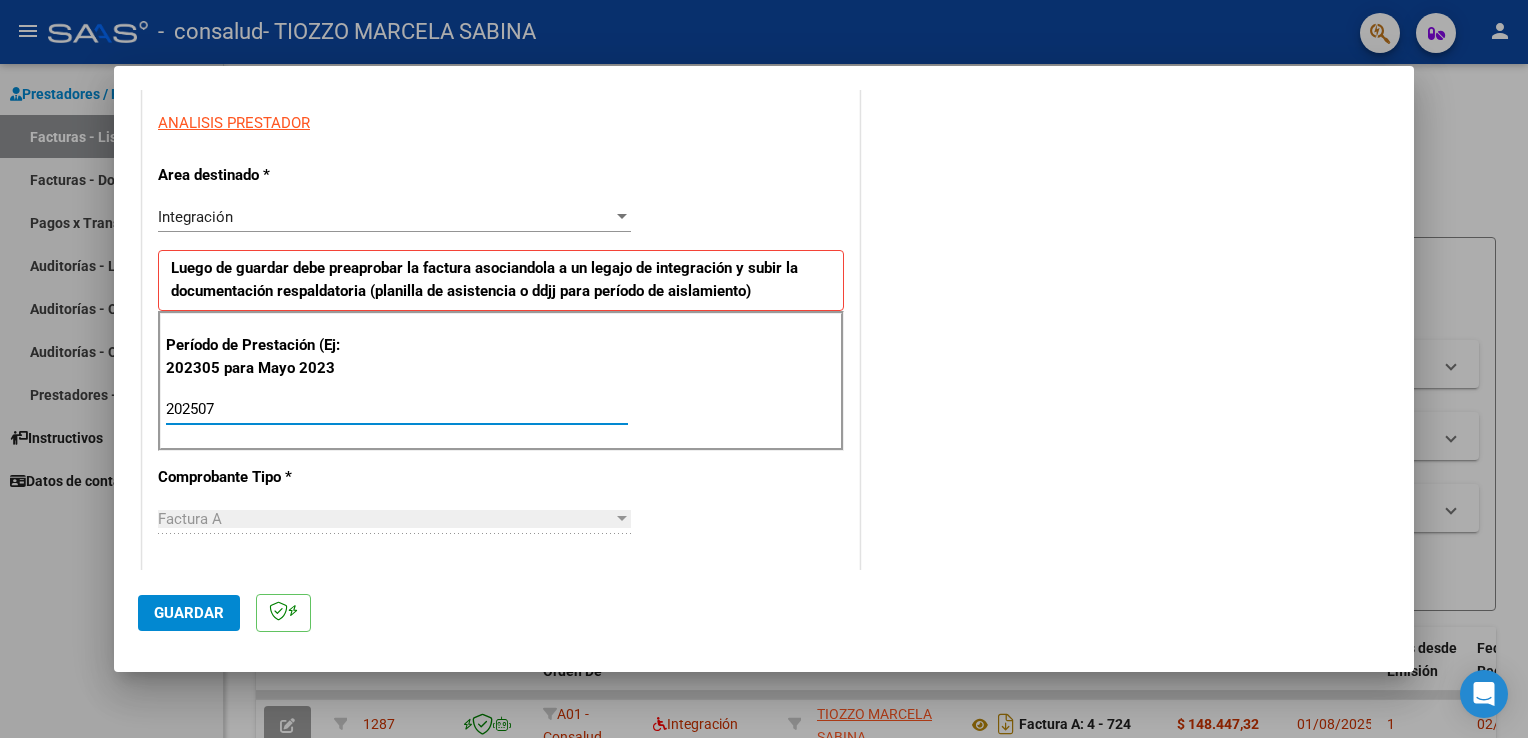 type on "202507" 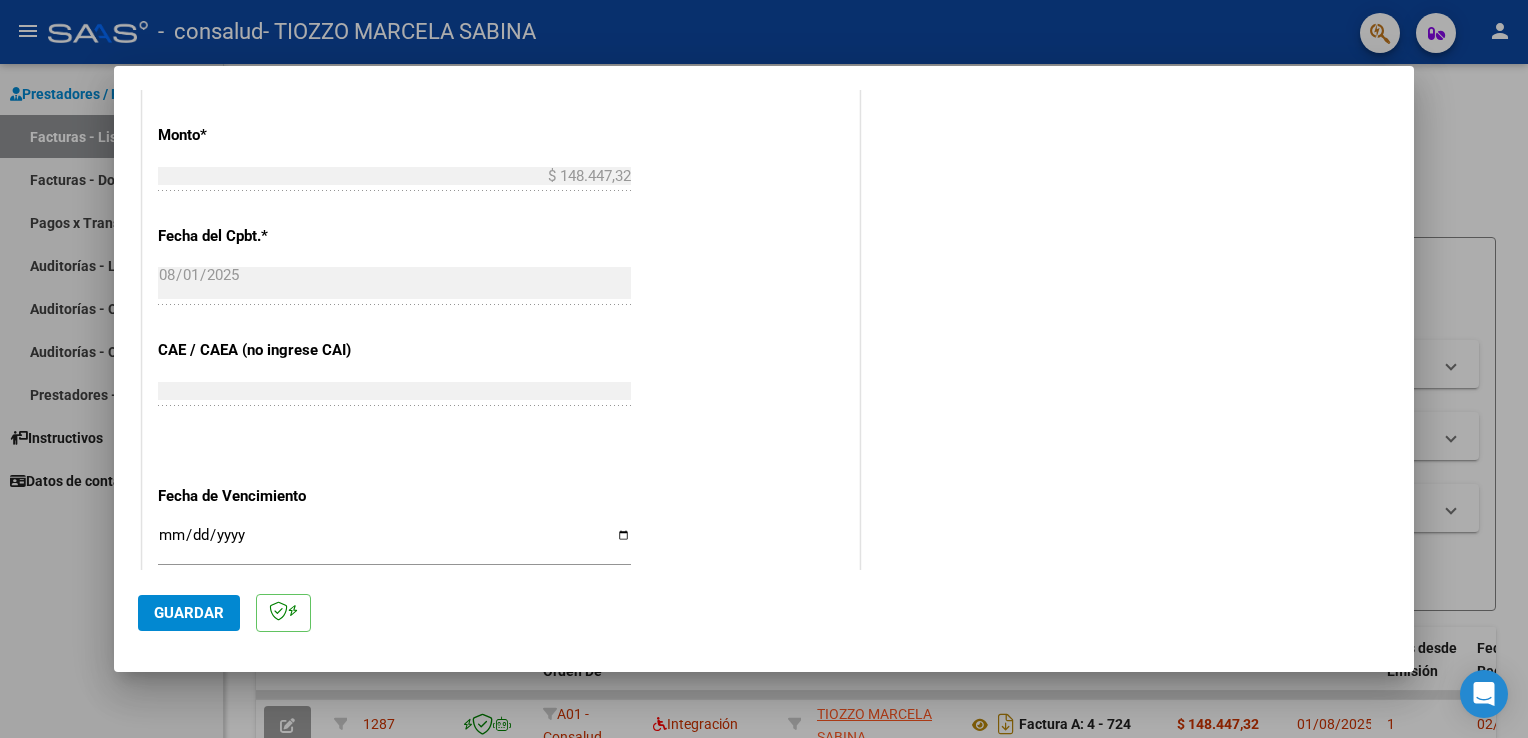 scroll, scrollTop: 1040, scrollLeft: 0, axis: vertical 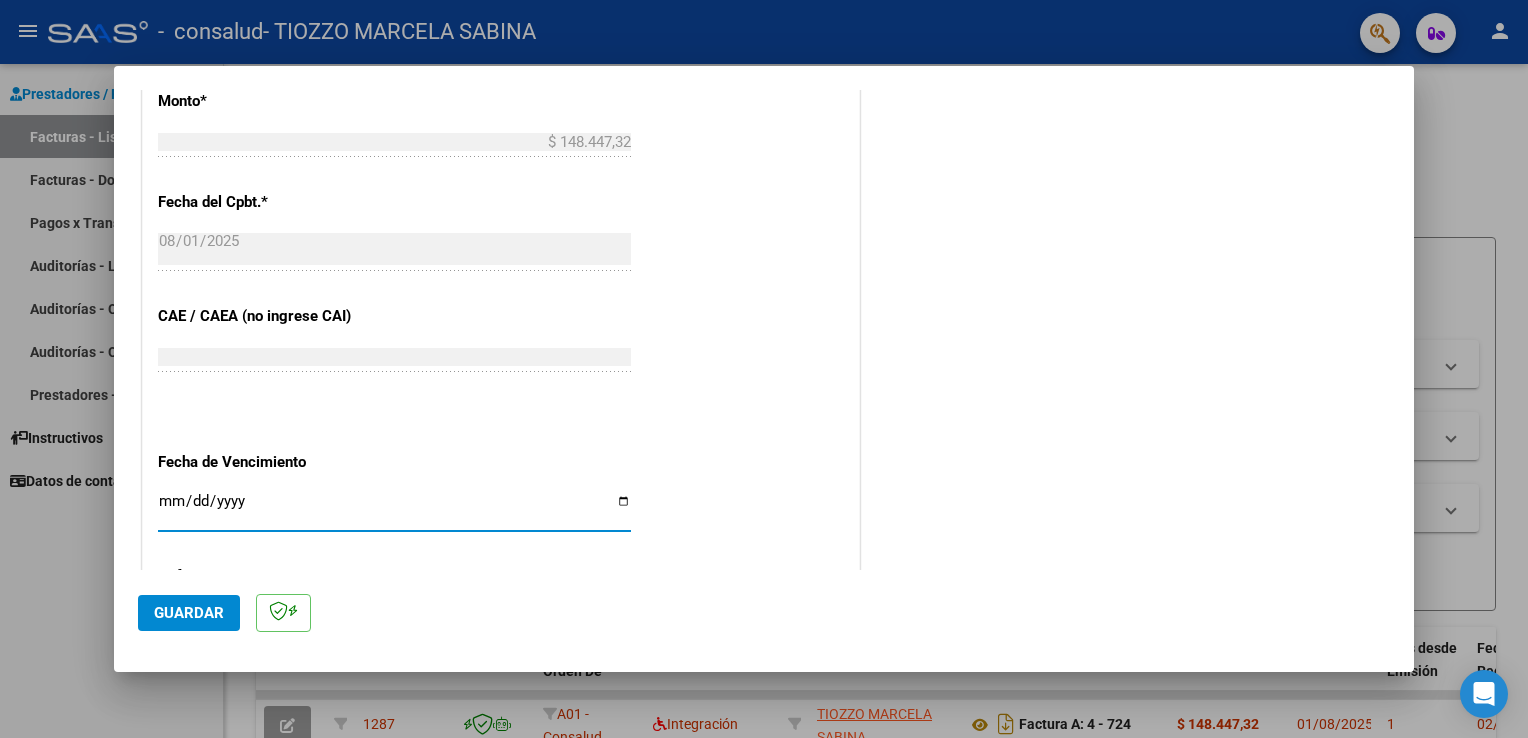 click on "Ingresar la fecha" at bounding box center [394, 509] 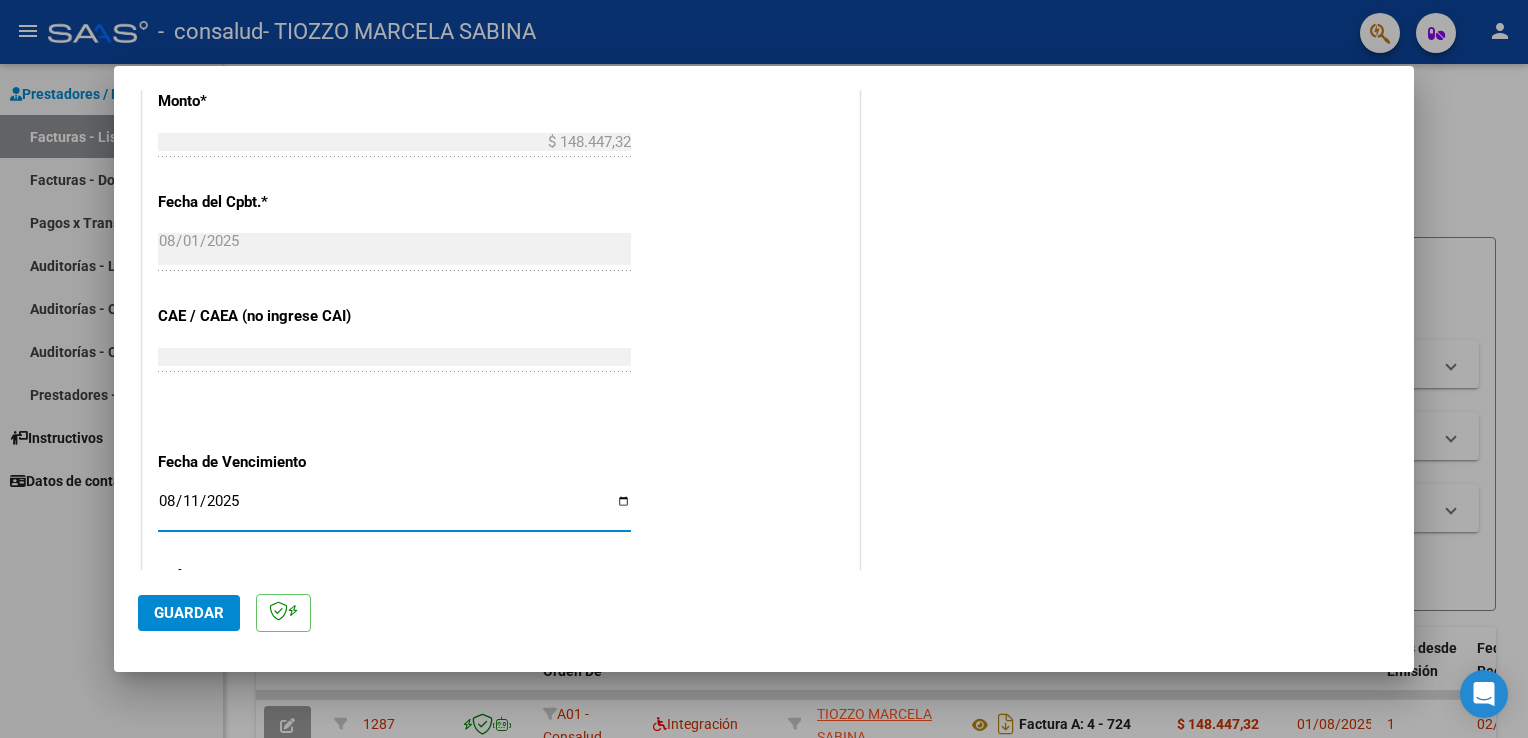 type on "2025-08-11" 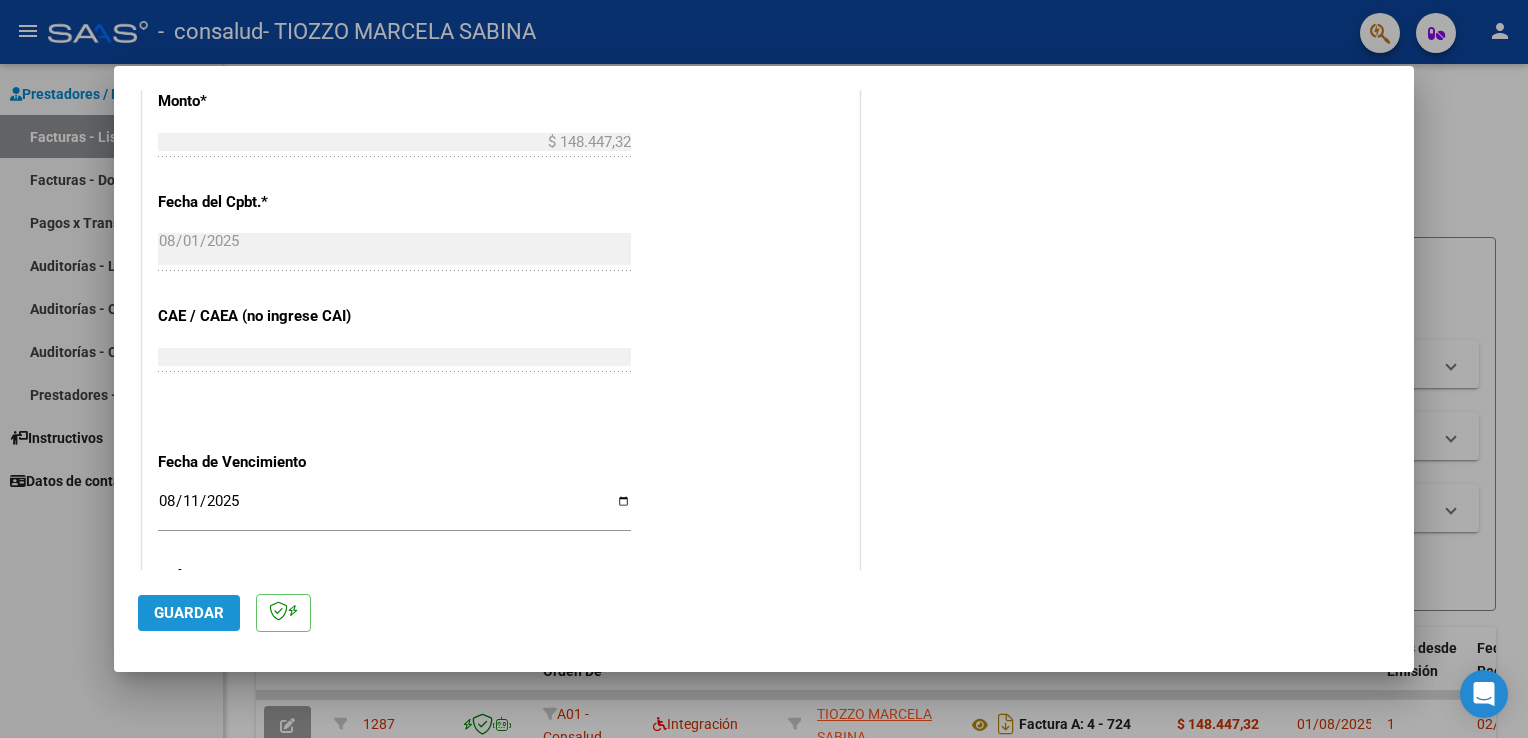 click on "Guardar" 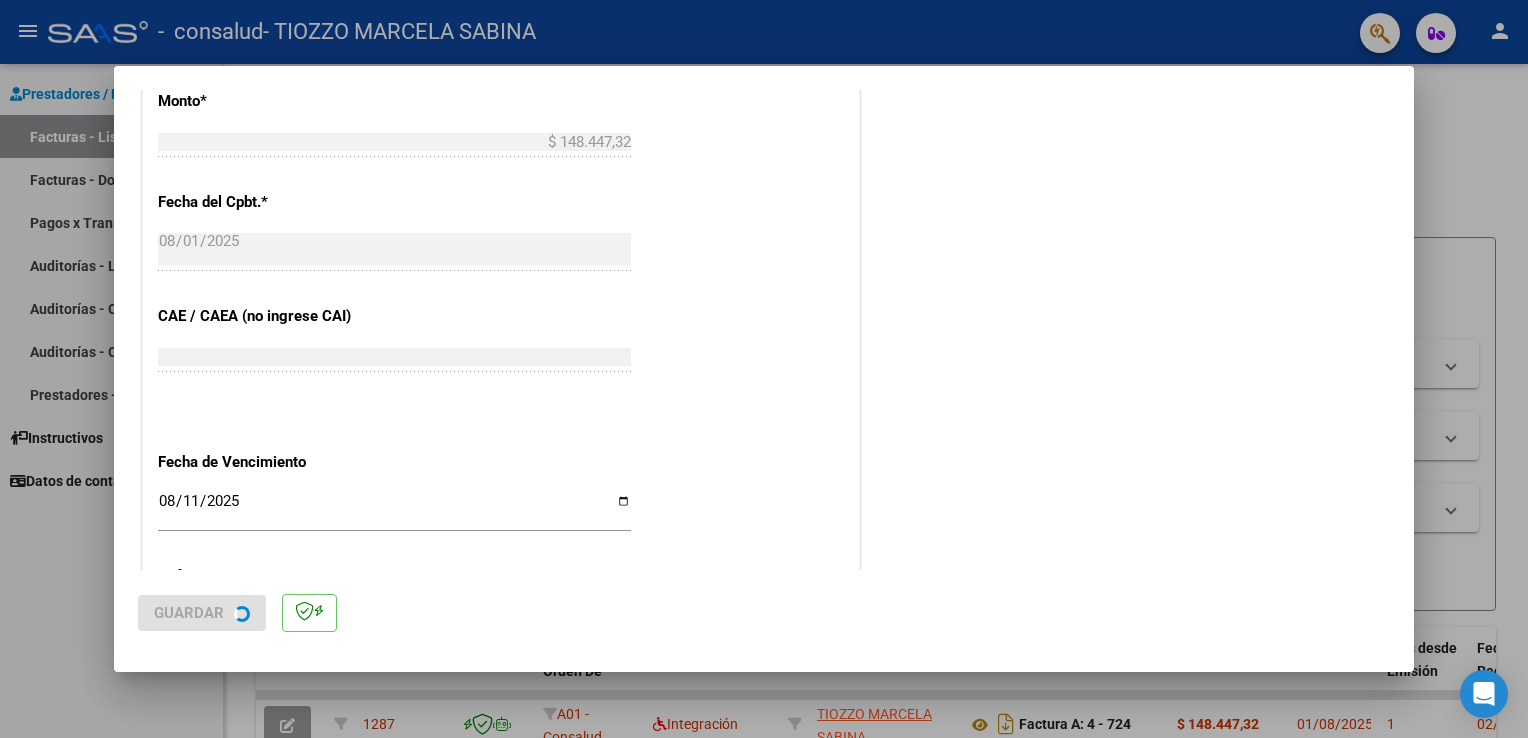 scroll, scrollTop: 0, scrollLeft: 0, axis: both 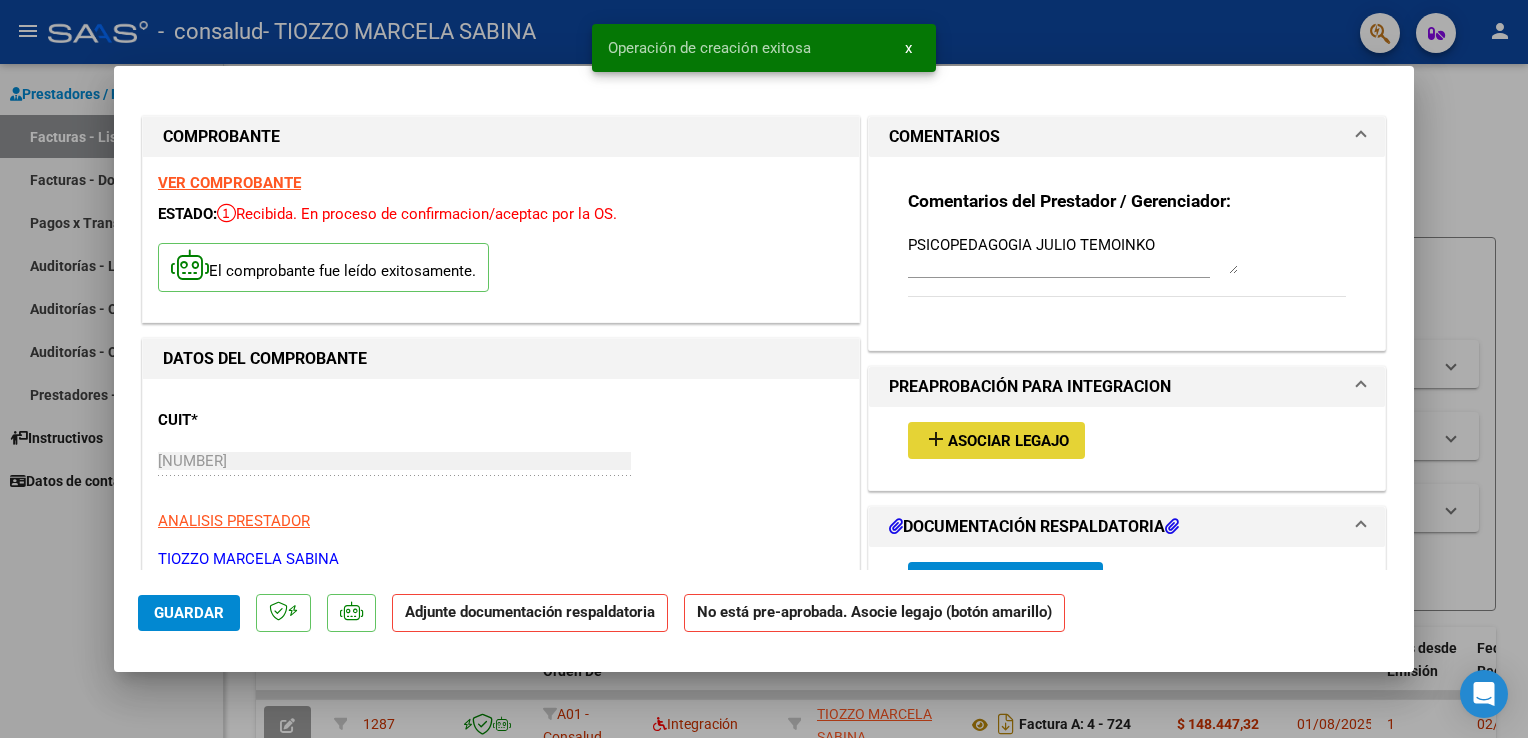 click on "Asociar Legajo" at bounding box center (1008, 441) 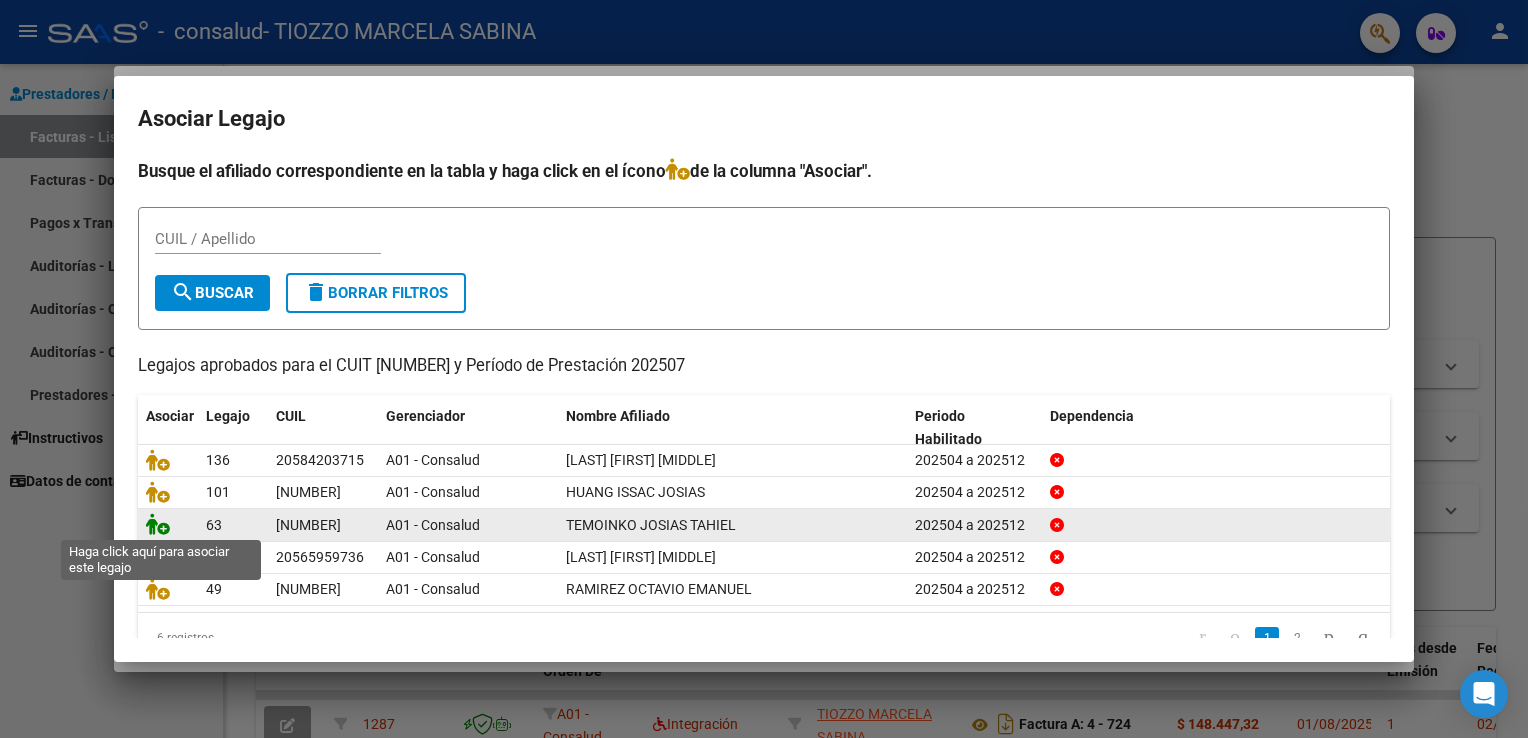 click 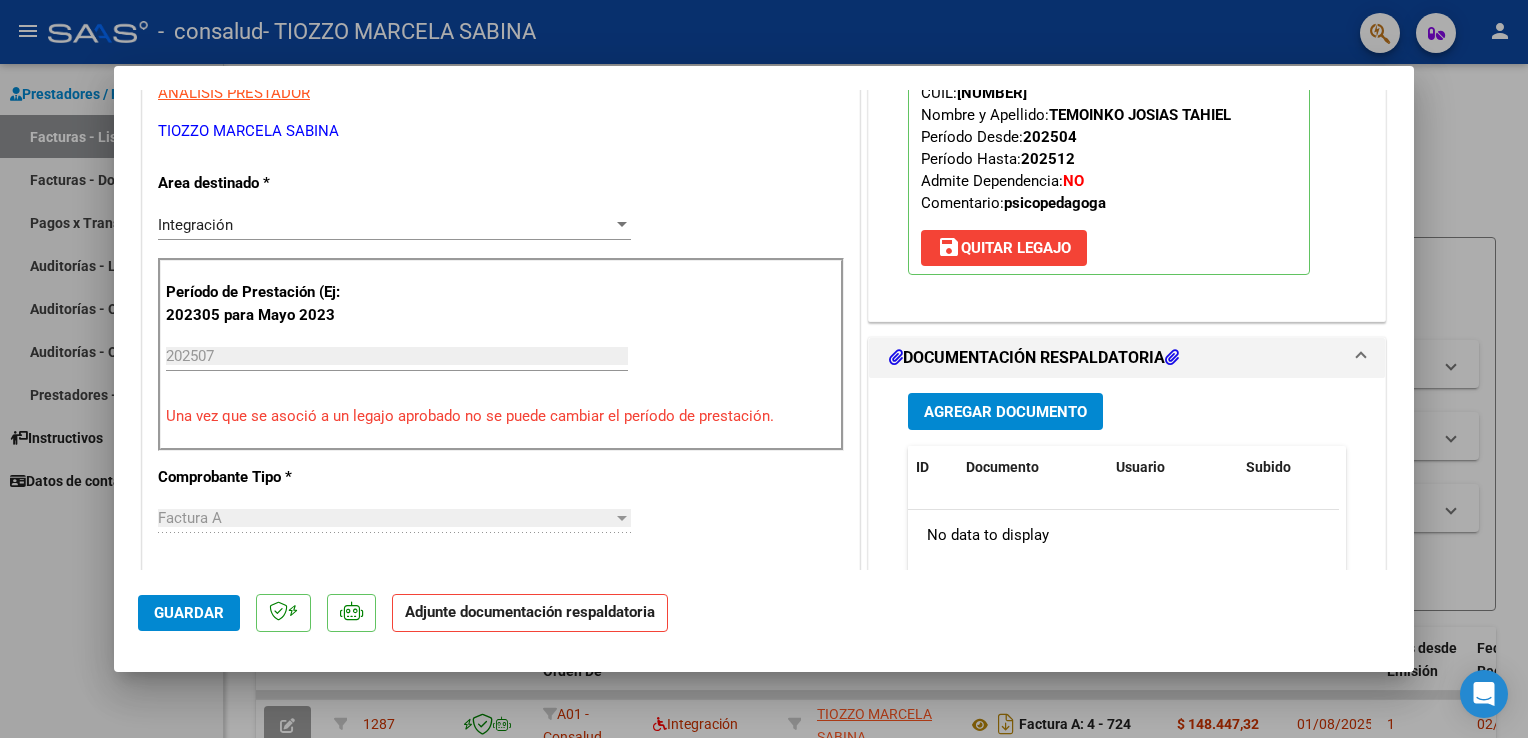 scroll, scrollTop: 440, scrollLeft: 0, axis: vertical 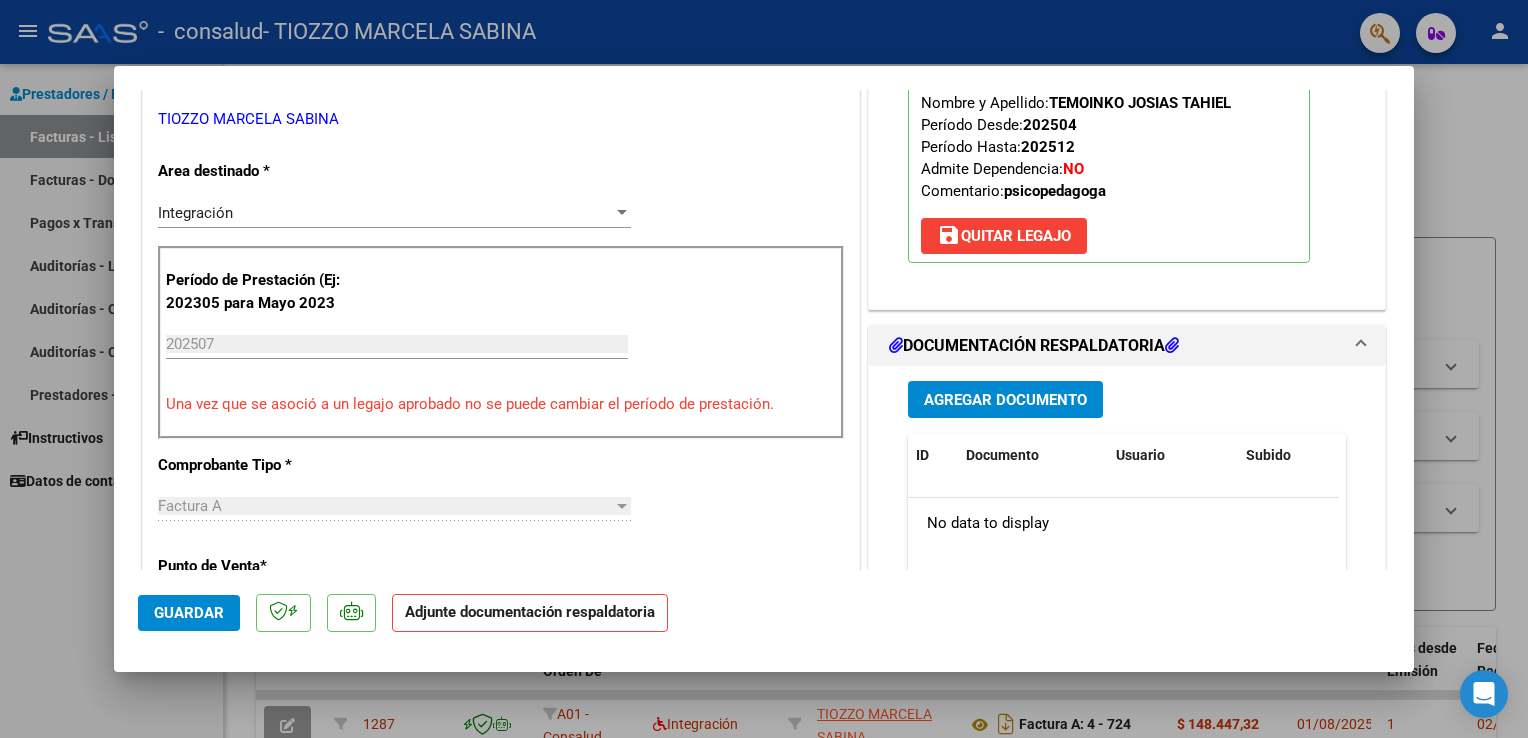 click on "Agregar Documento" at bounding box center [1005, 400] 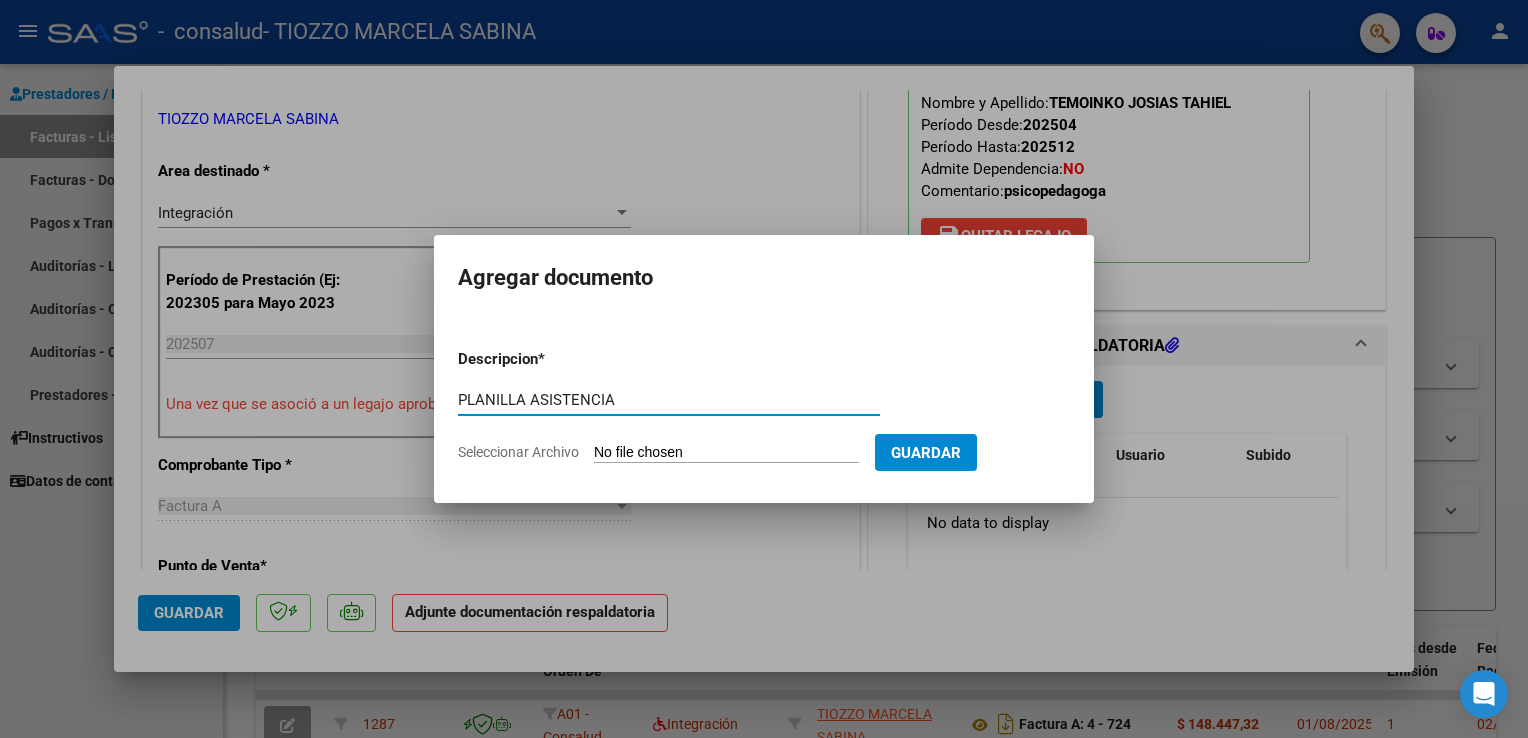 type on "PLANILLA ASISTENCIA" 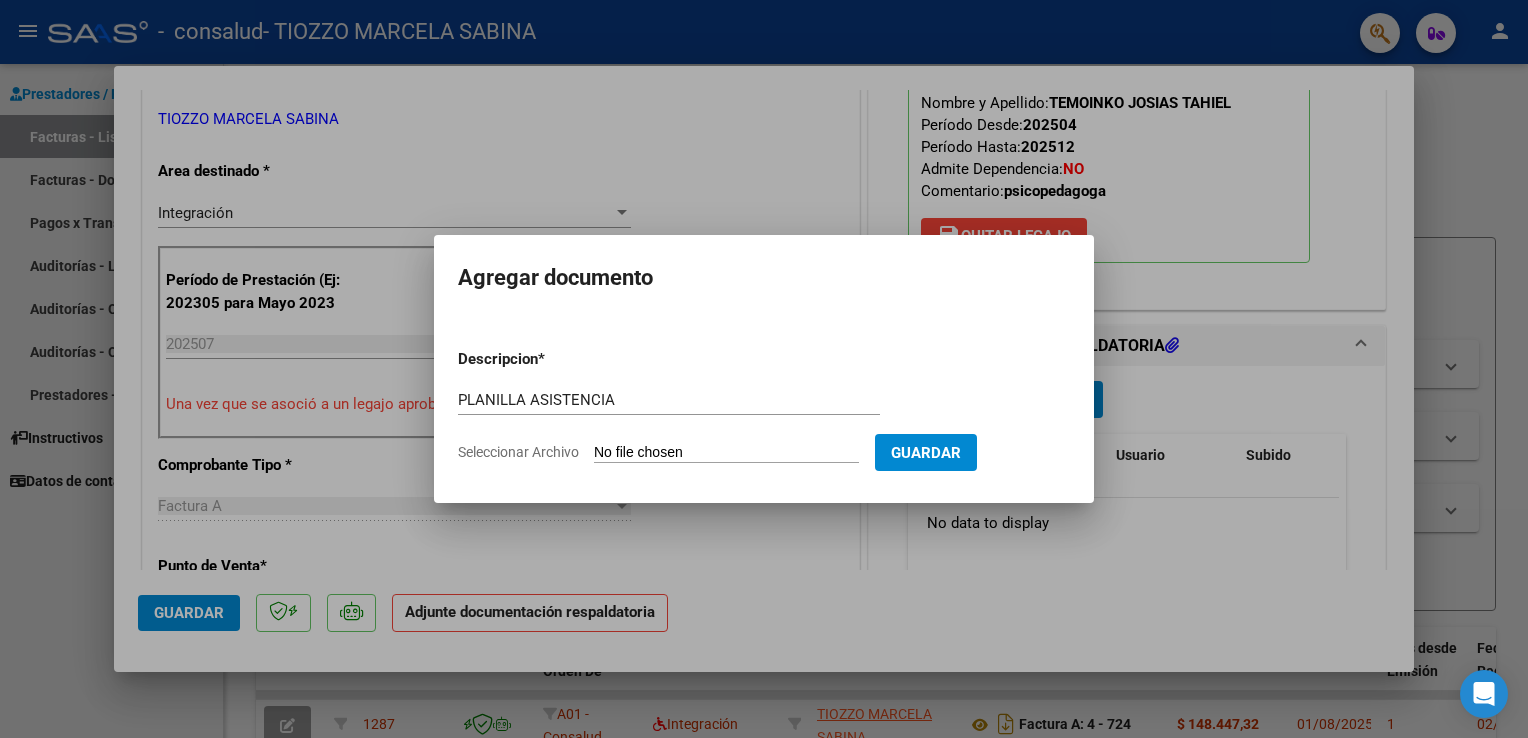 click on "Seleccionar Archivo" at bounding box center [726, 453] 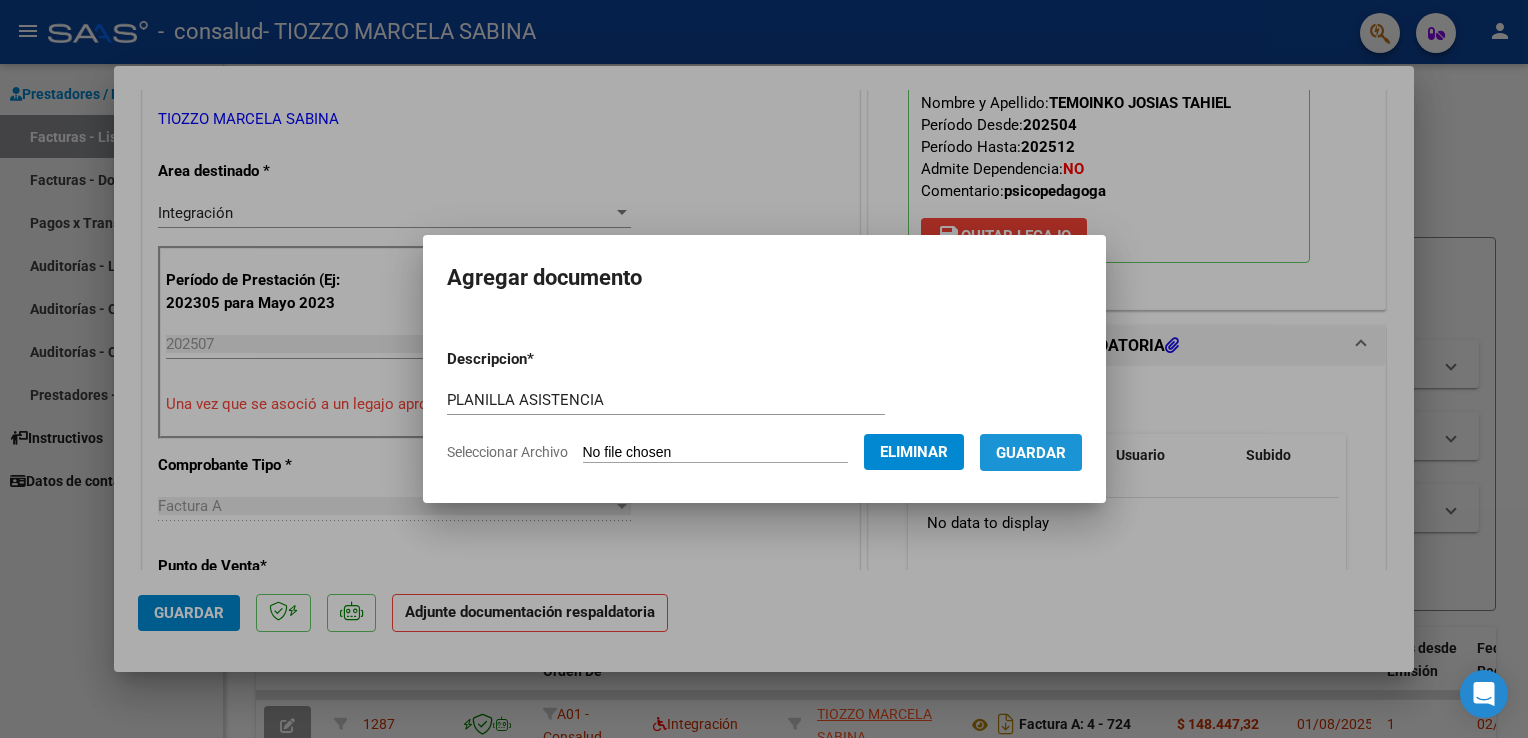 click on "Guardar" at bounding box center (1031, 453) 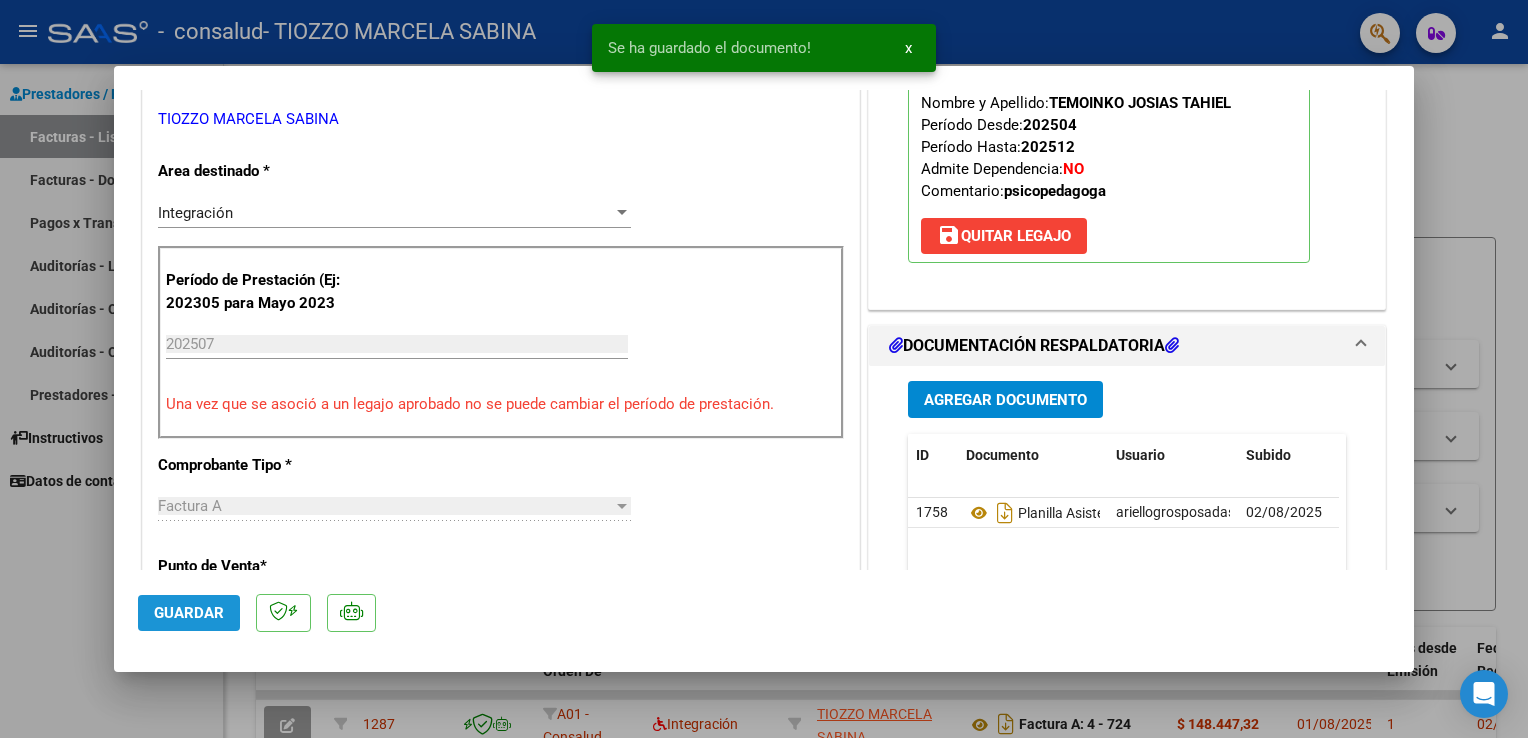 click on "Guardar" 